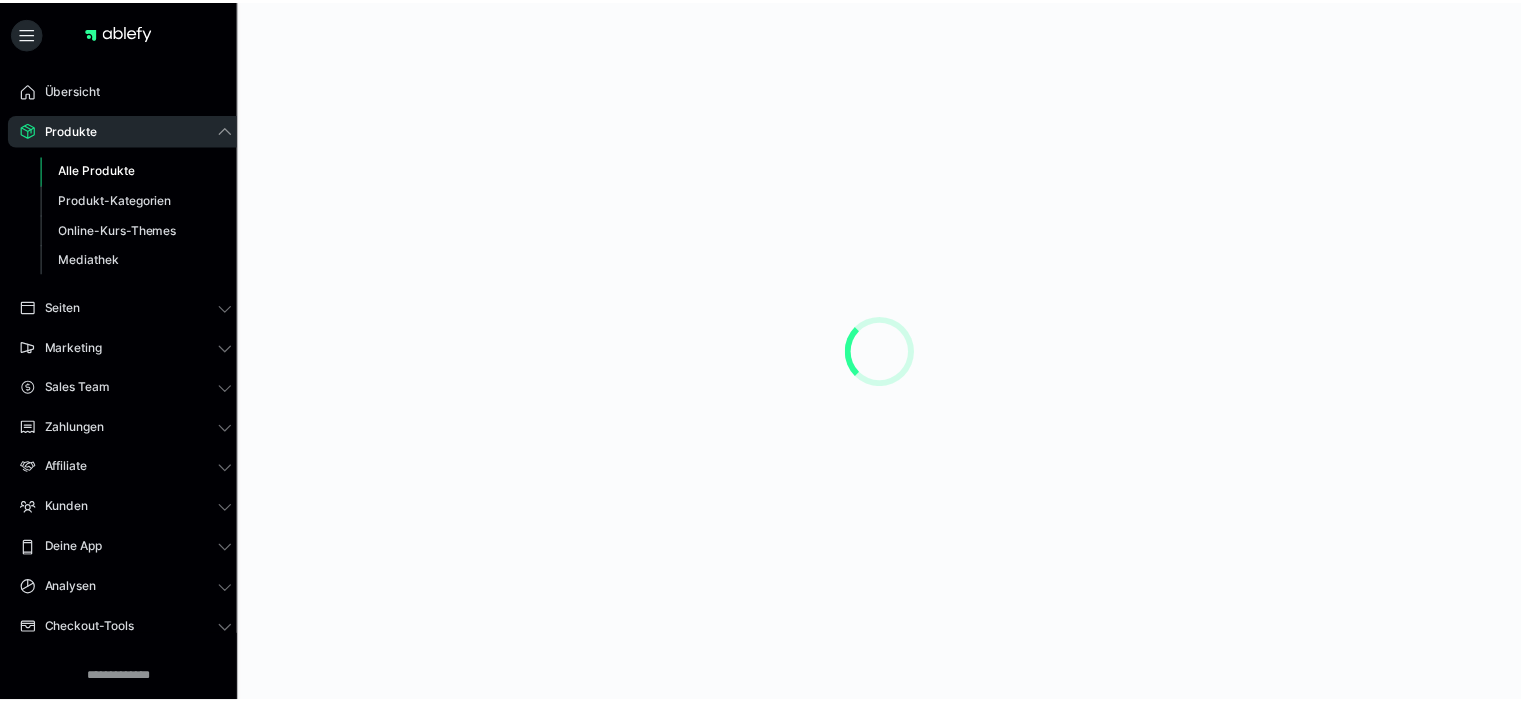 scroll, scrollTop: 0, scrollLeft: 0, axis: both 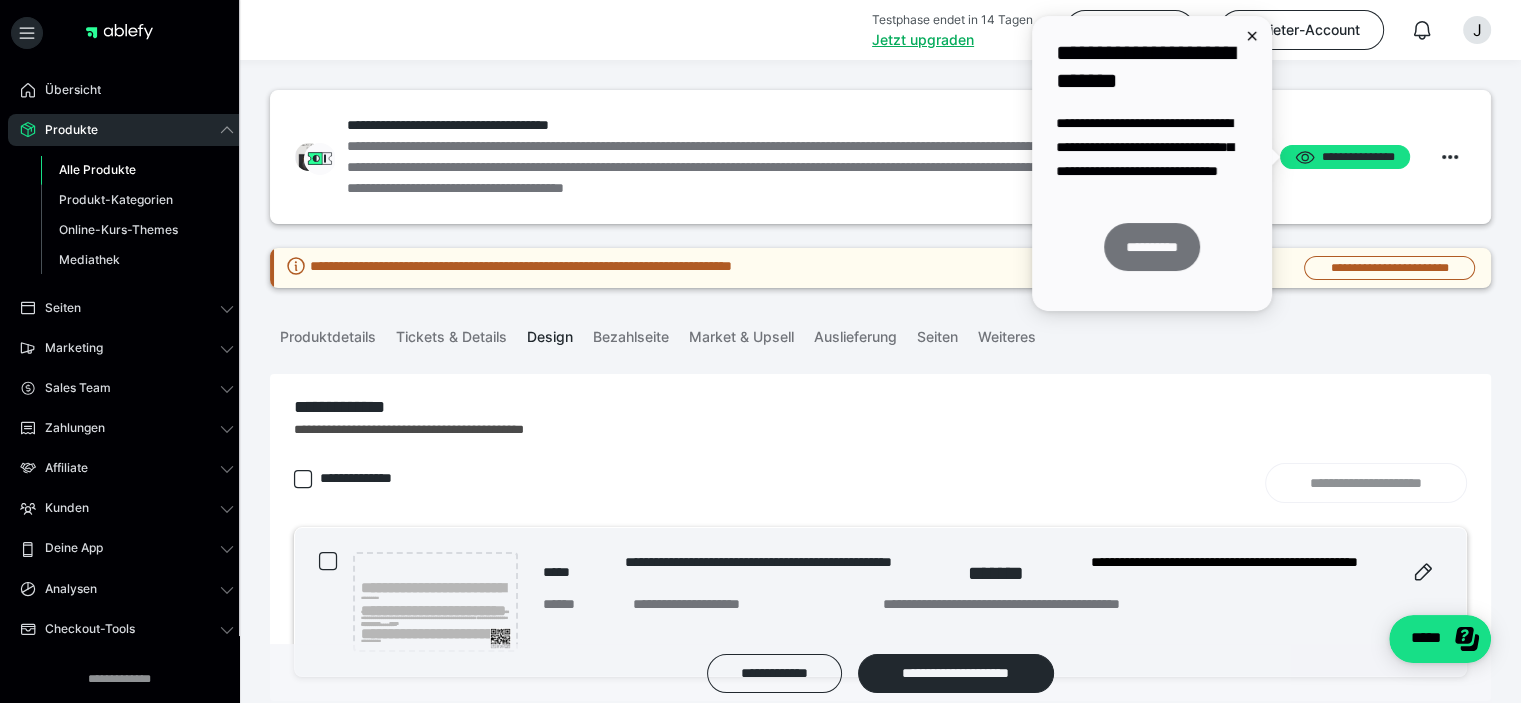 click on "**********" at bounding box center (1152, 247) 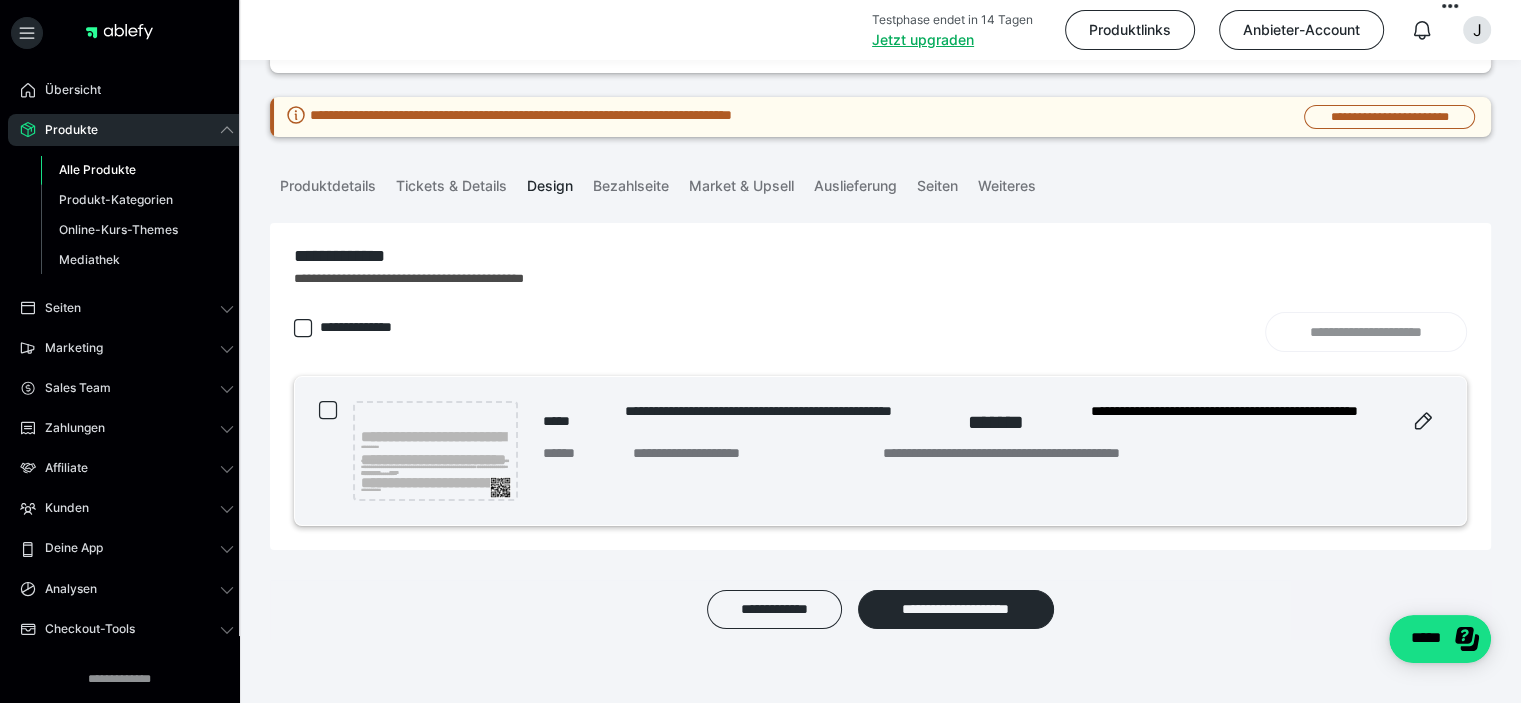 scroll, scrollTop: 150, scrollLeft: 0, axis: vertical 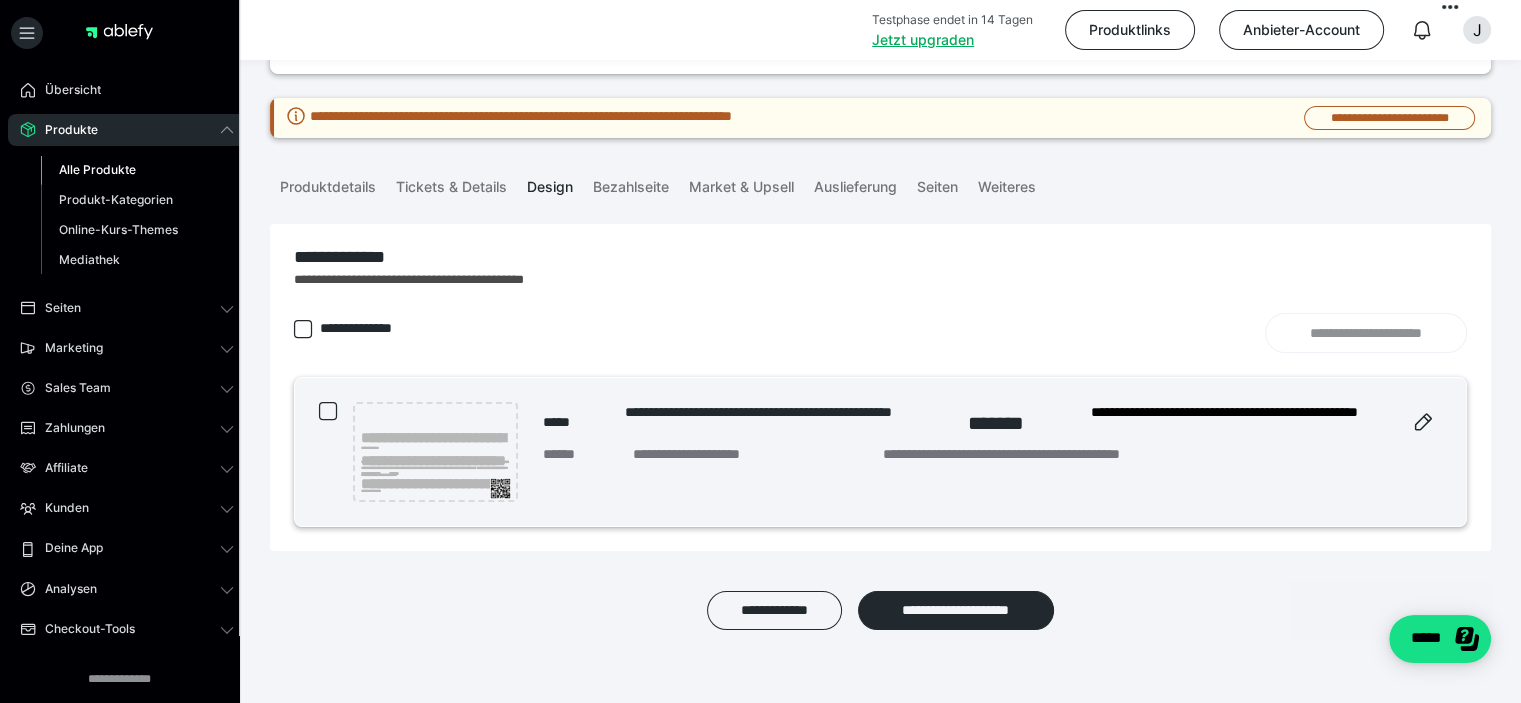 click 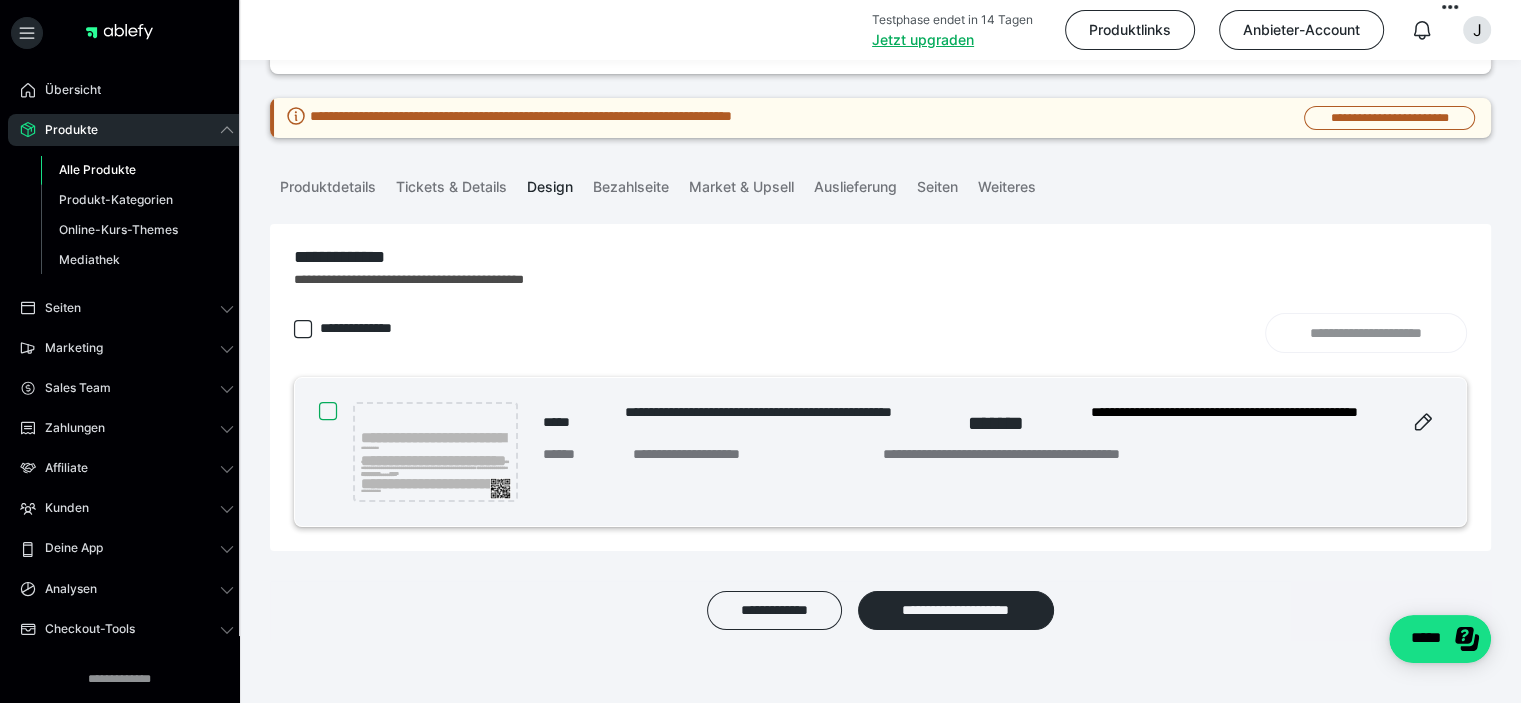 click at bounding box center (319, 411) 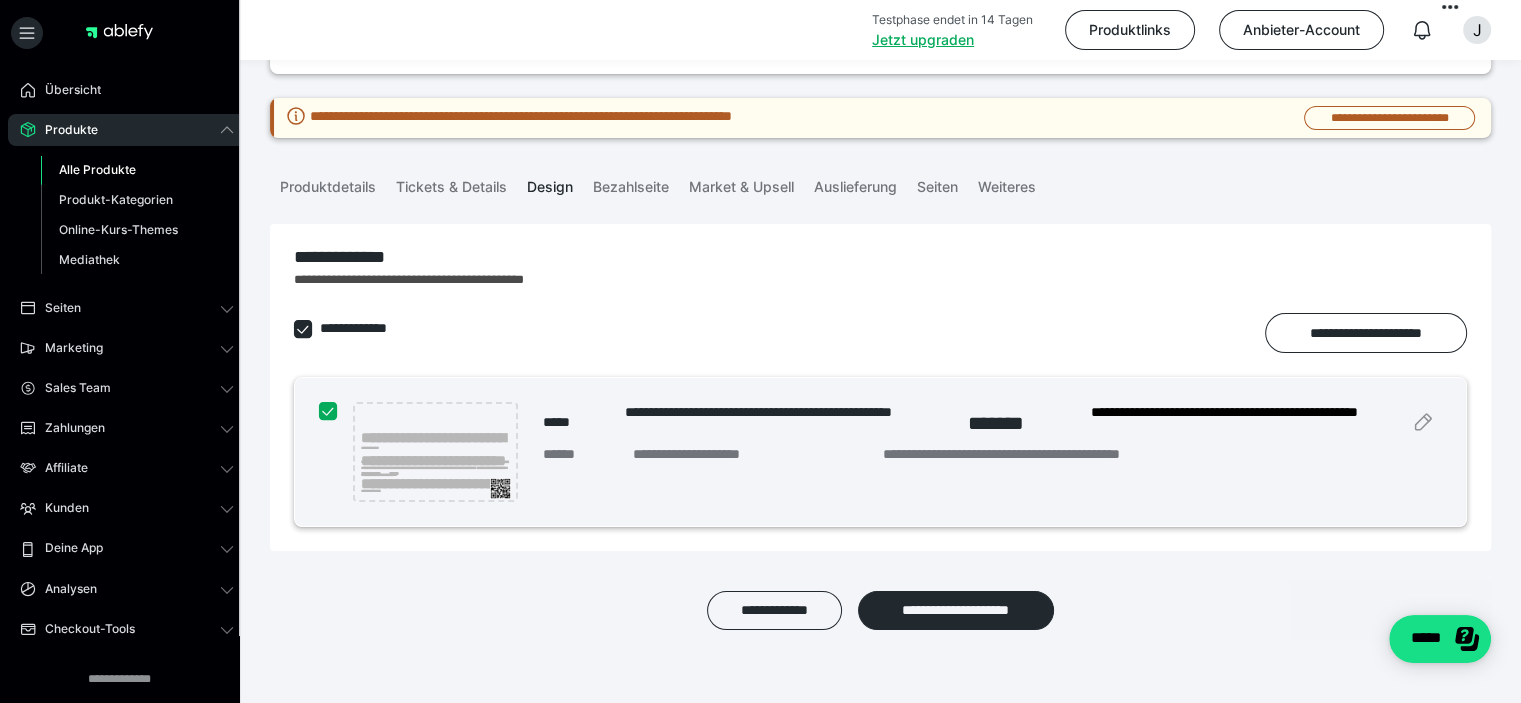 scroll, scrollTop: 186, scrollLeft: 0, axis: vertical 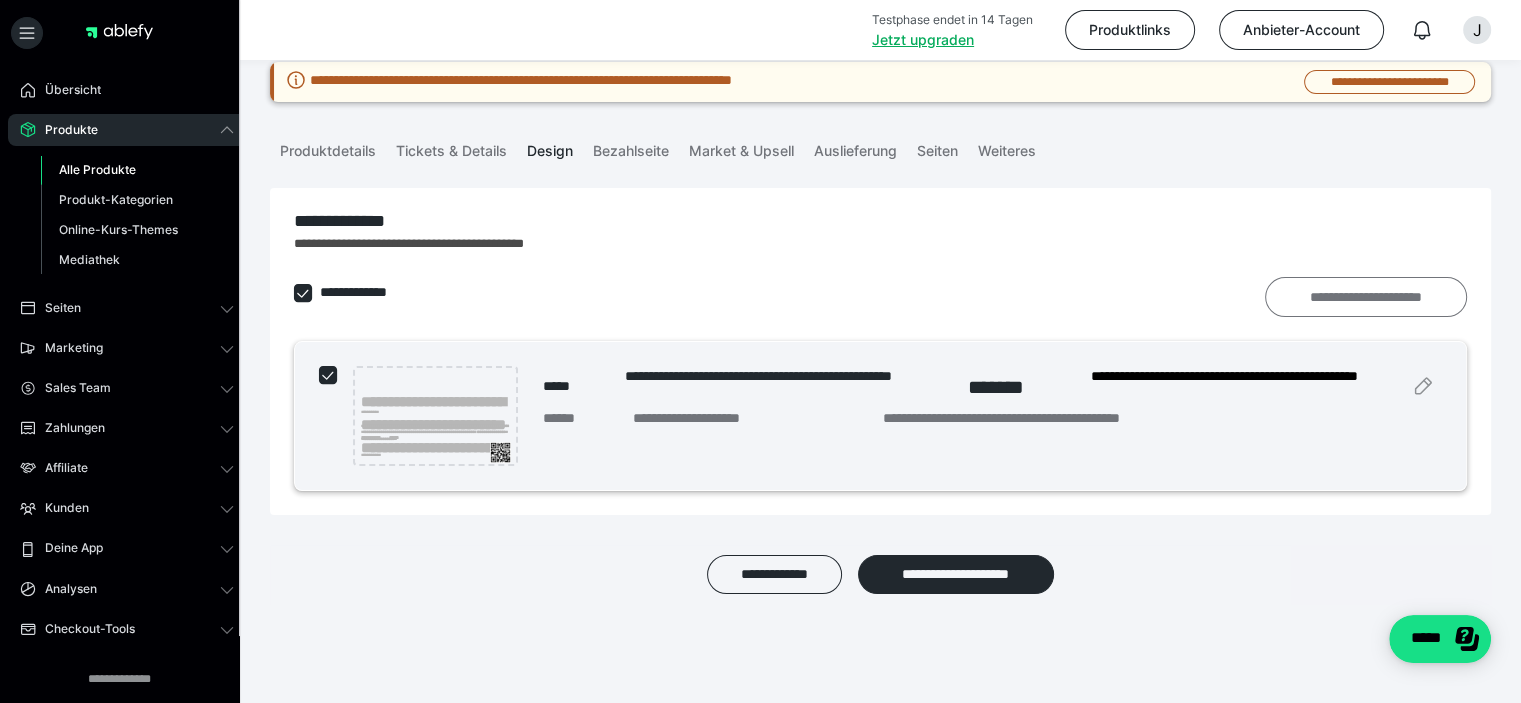 click on "**********" at bounding box center [1366, 297] 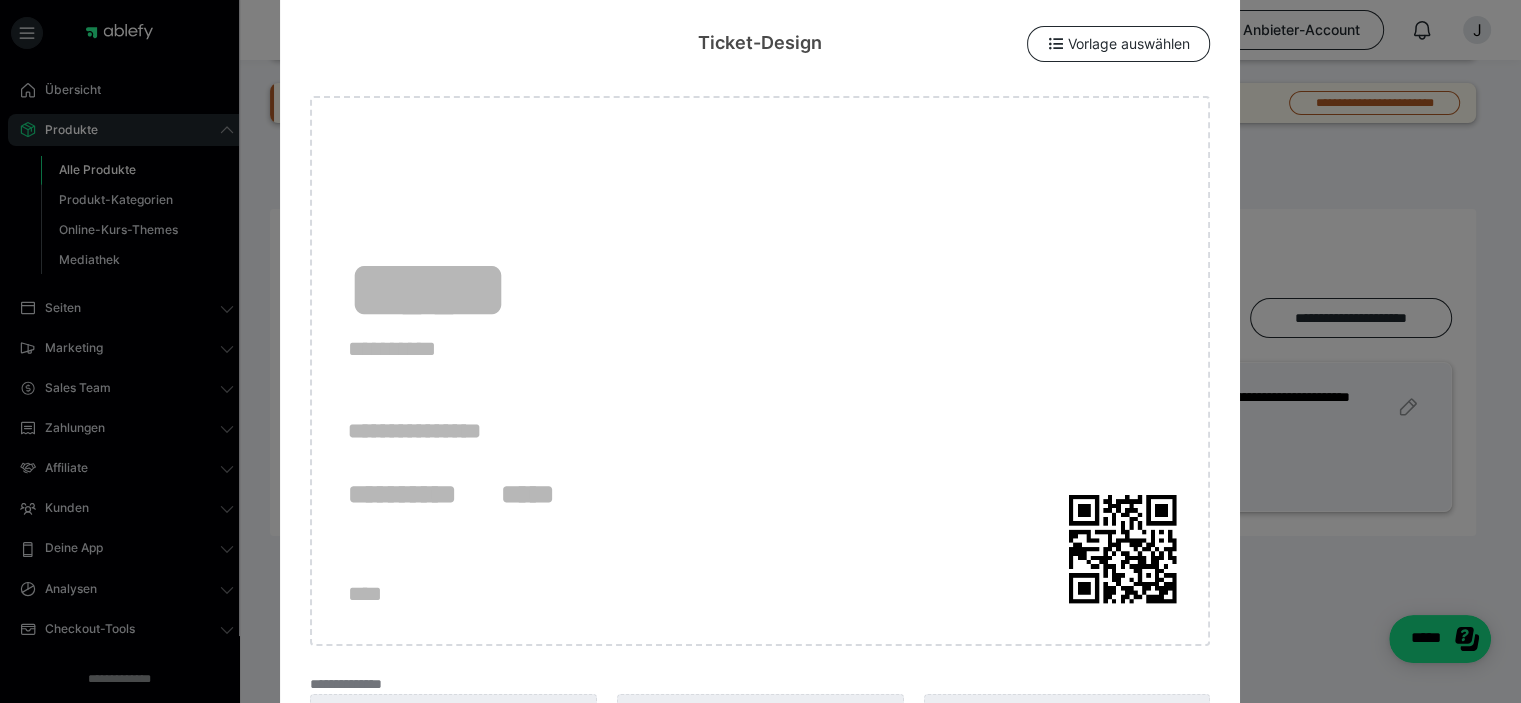 scroll, scrollTop: 0, scrollLeft: 0, axis: both 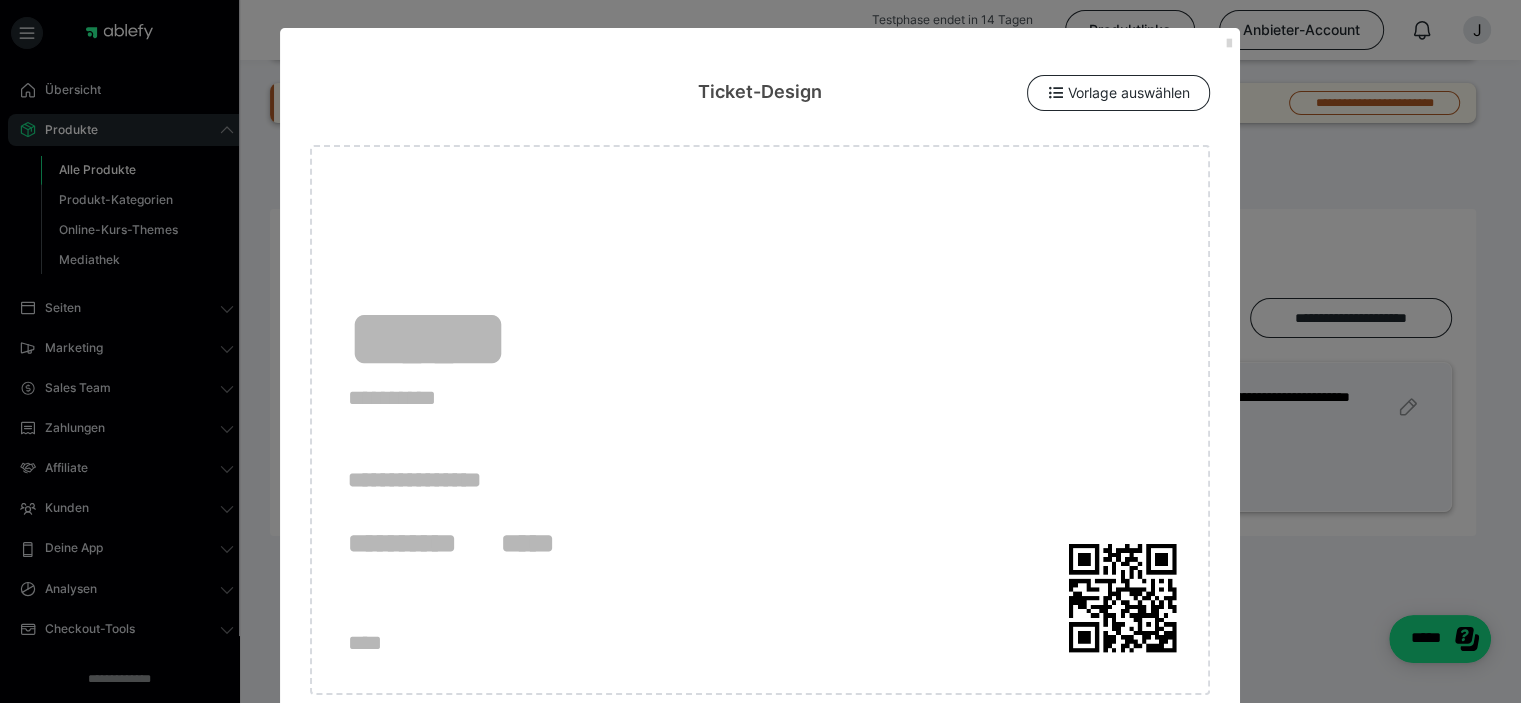 click at bounding box center [1228, 44] 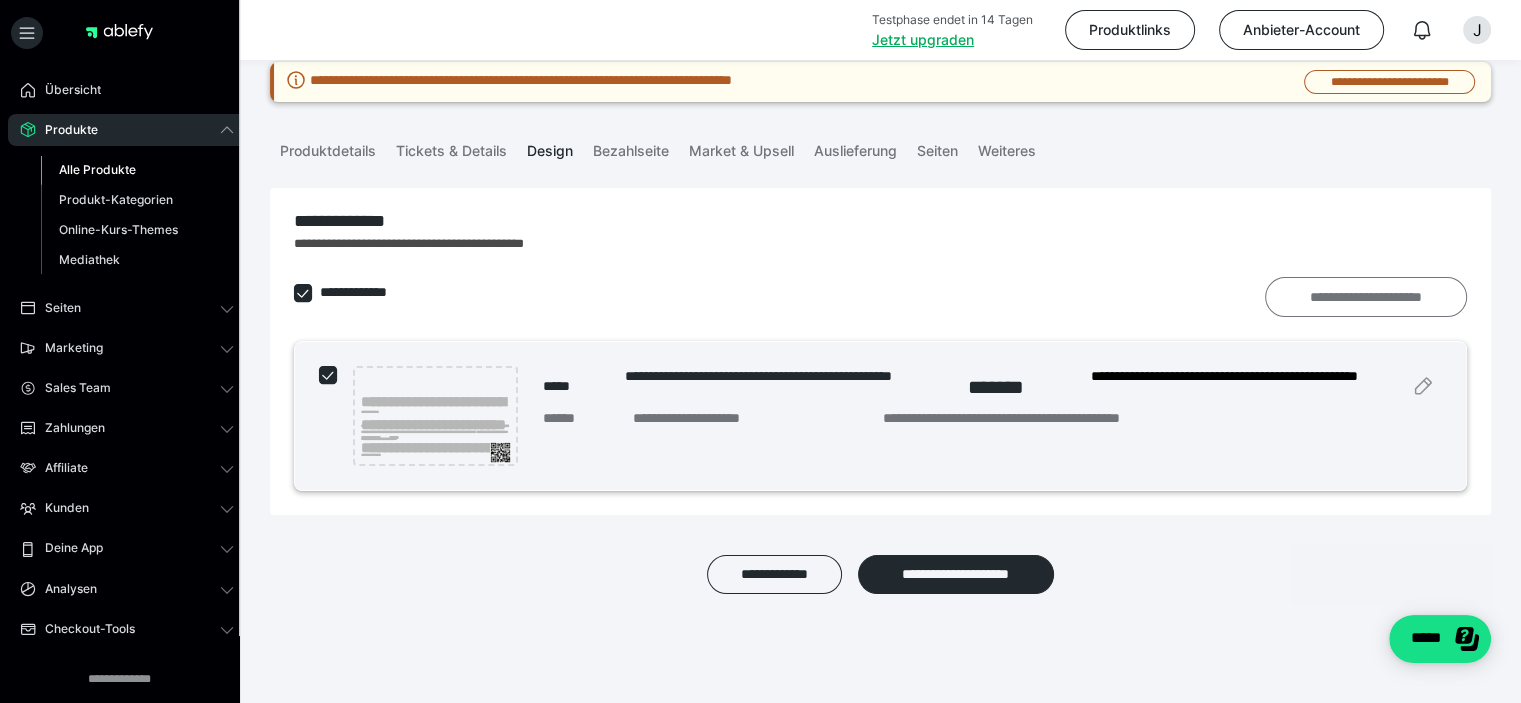 click on "**********" at bounding box center (1366, 297) 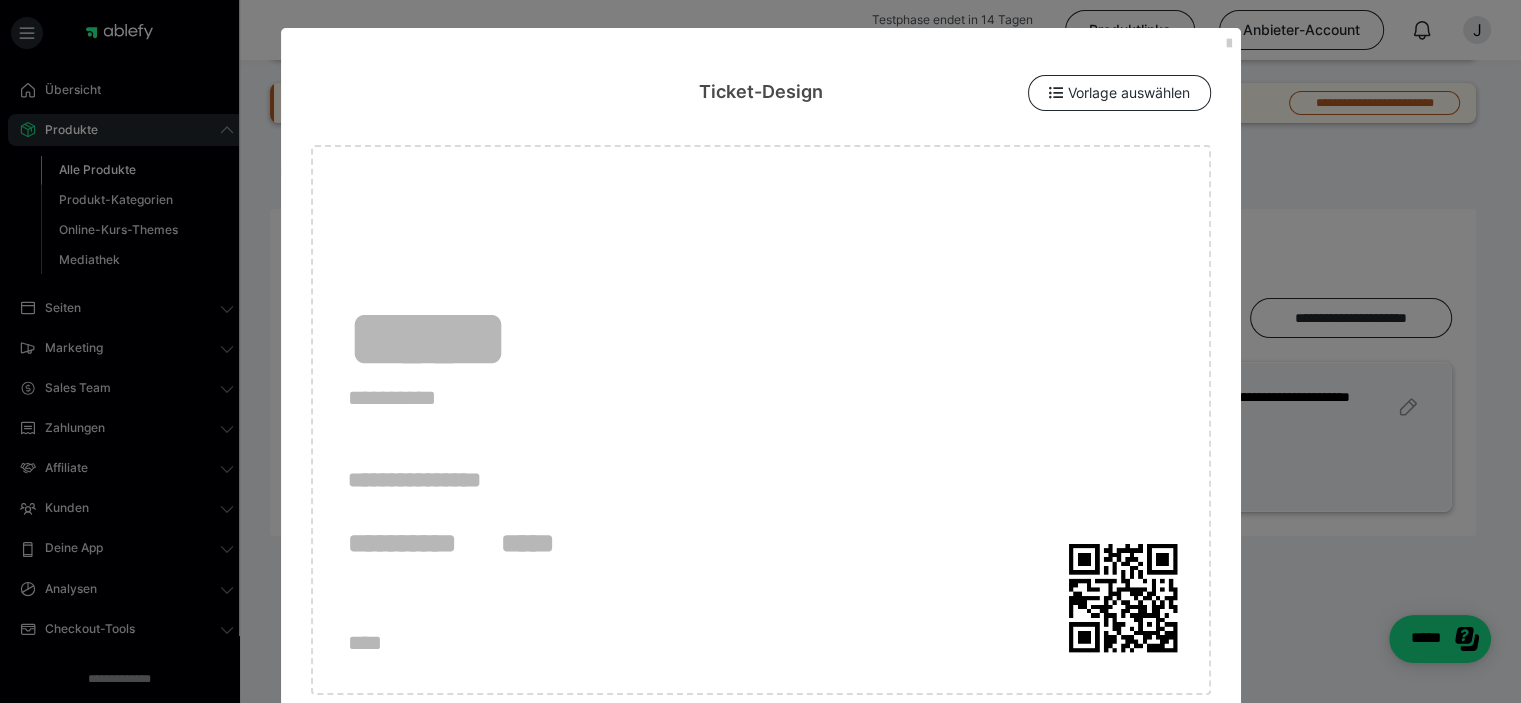 click on "**********" at bounding box center (761, 420) 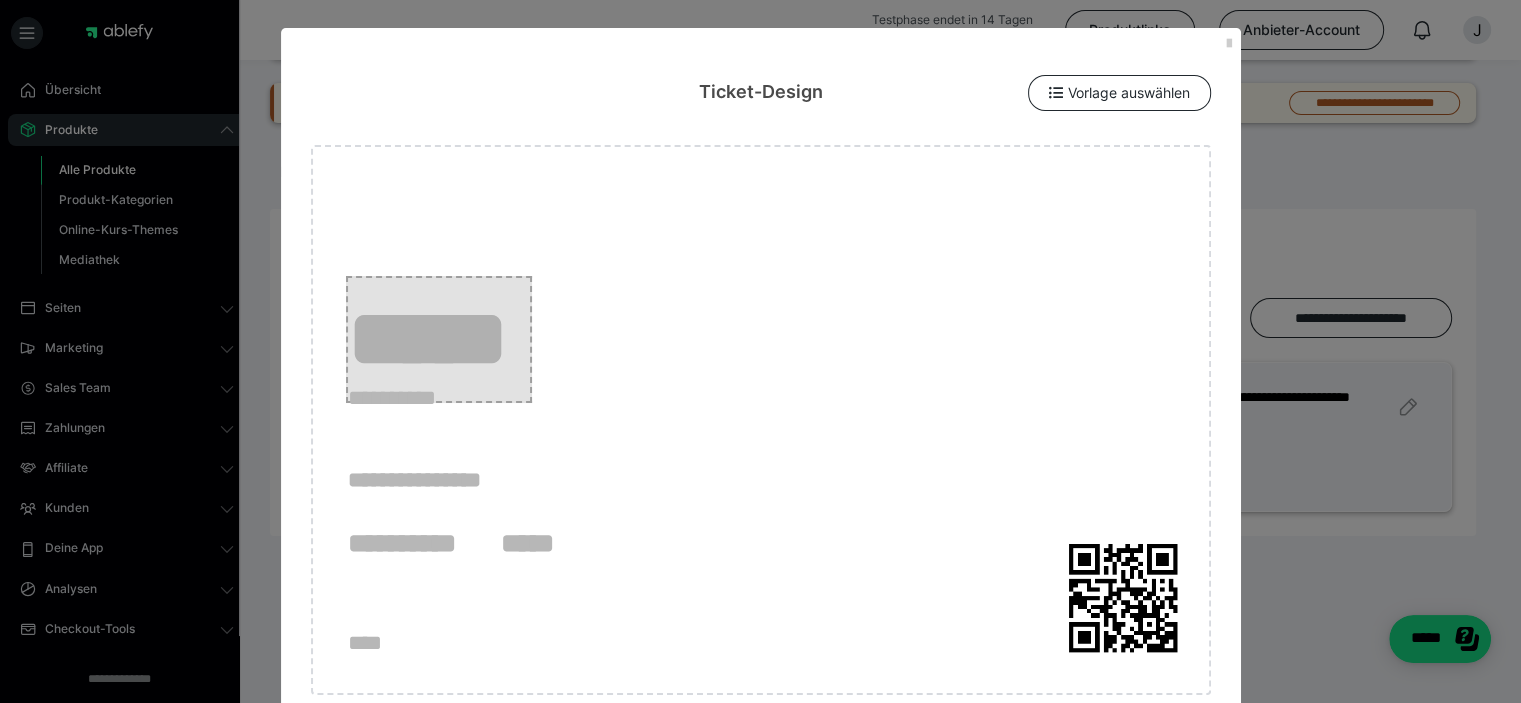 click on "*****" at bounding box center (438, 339) 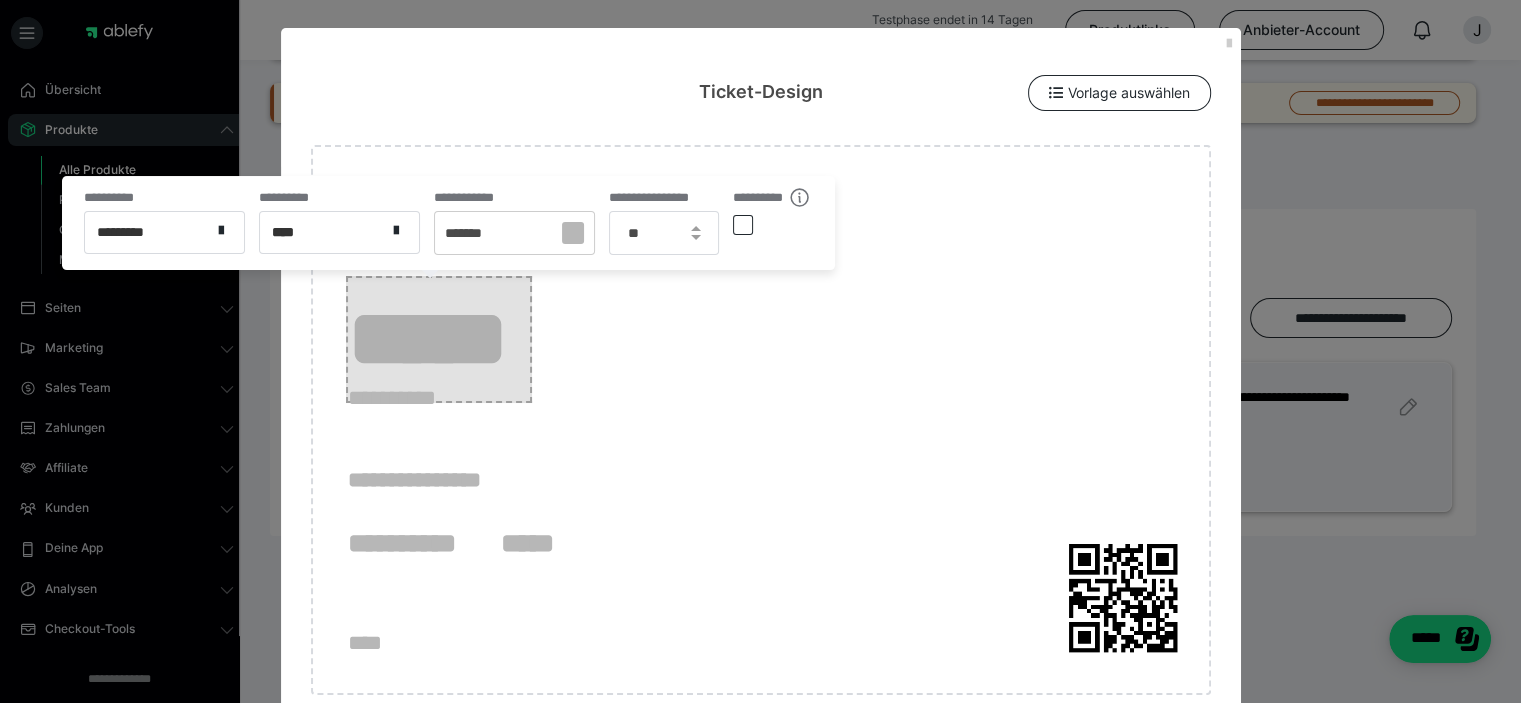 click on "*****" at bounding box center (438, 339) 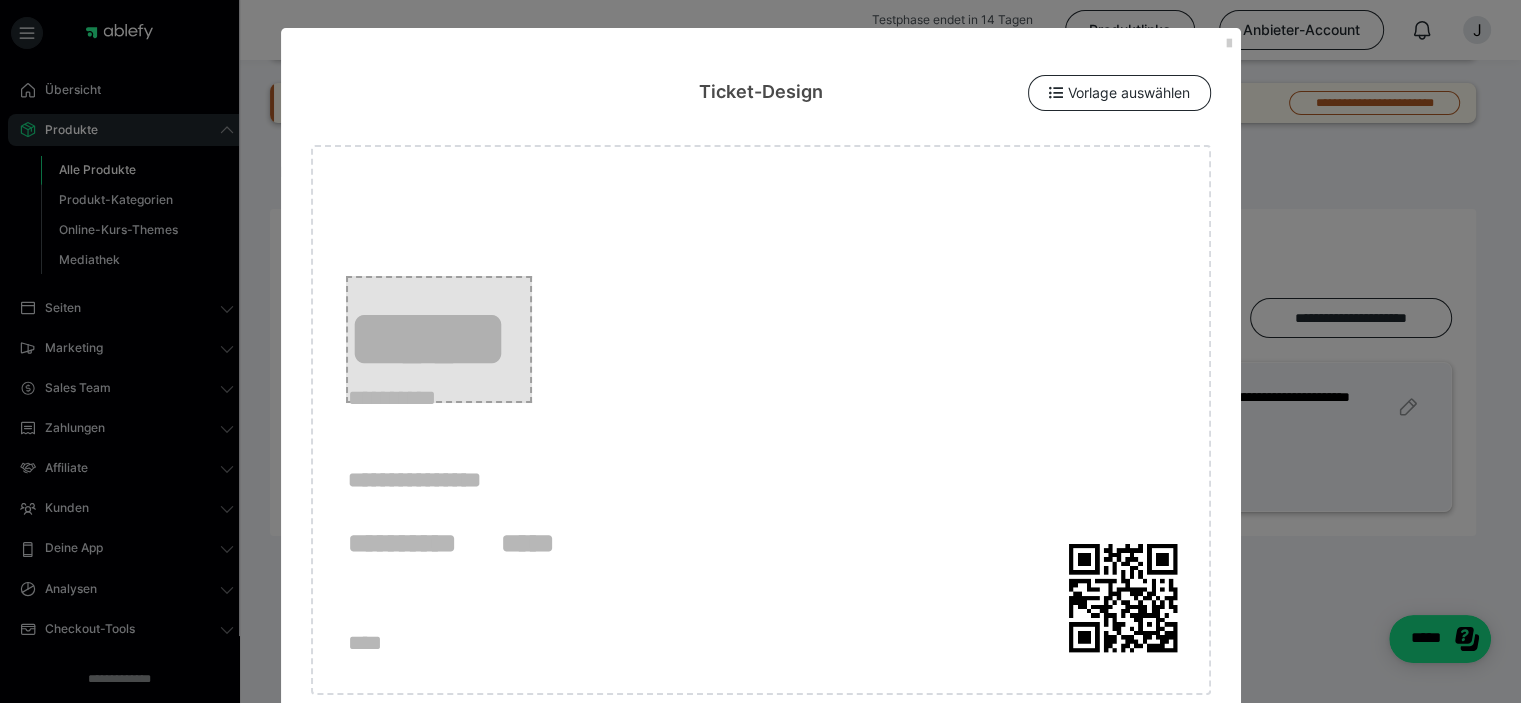 click on "*****" at bounding box center (438, 339) 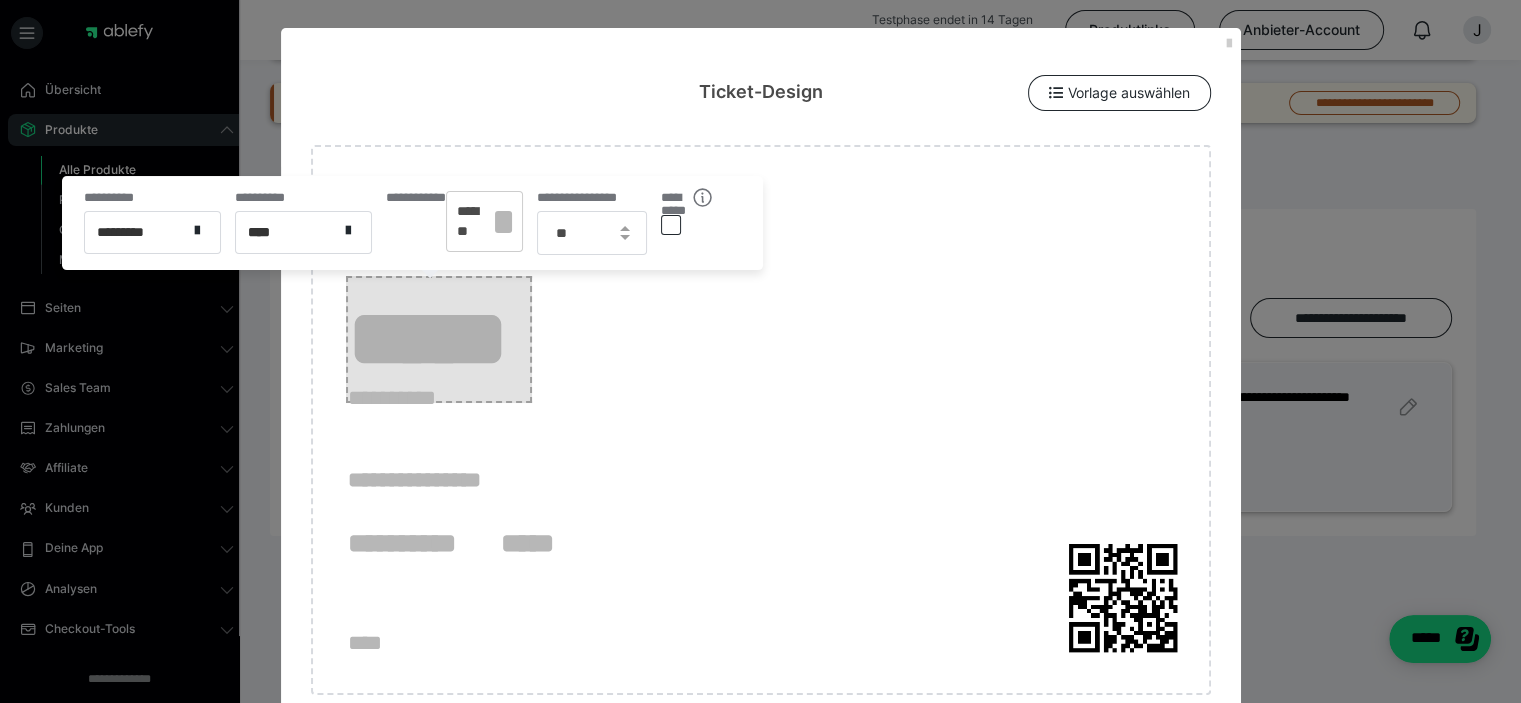 click on "*****" at bounding box center (438, 339) 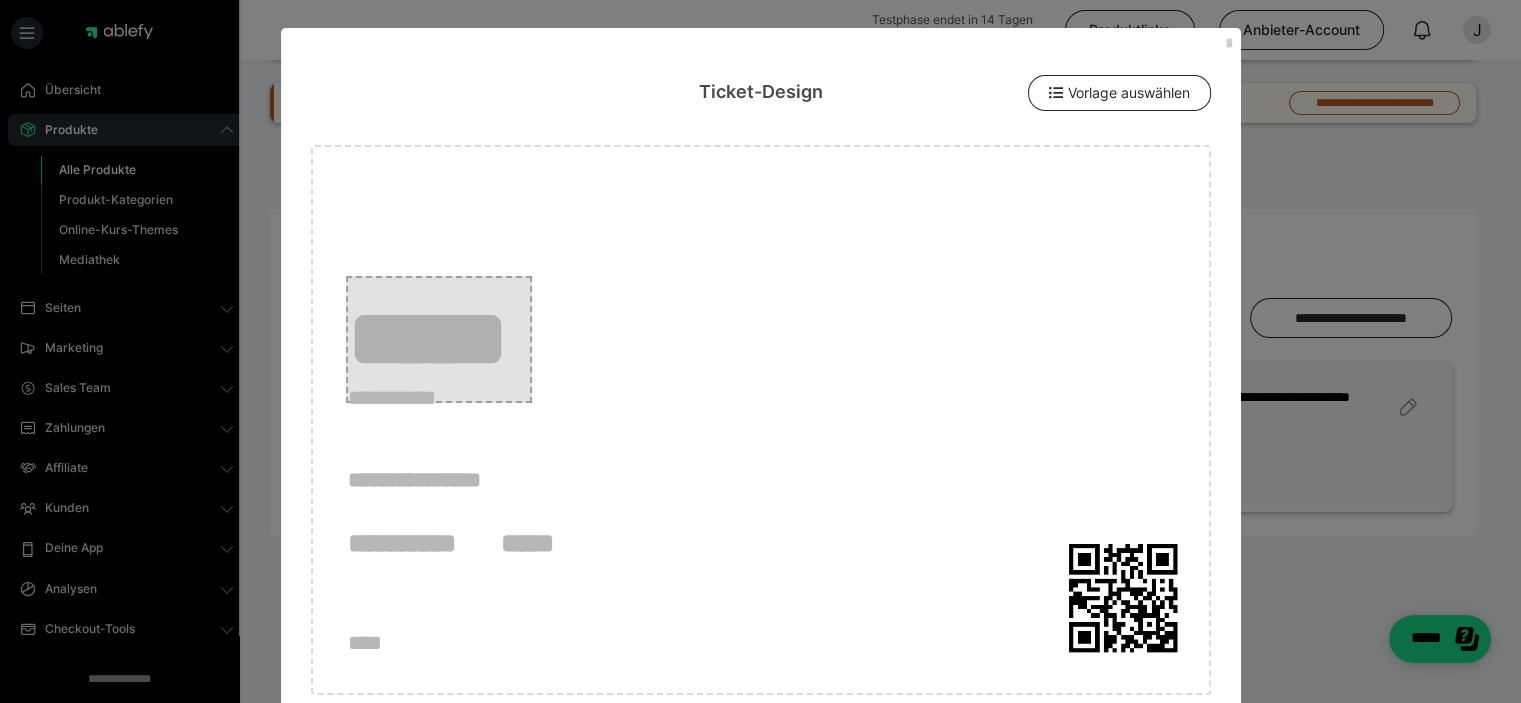 click on "*****" at bounding box center [438, 339] 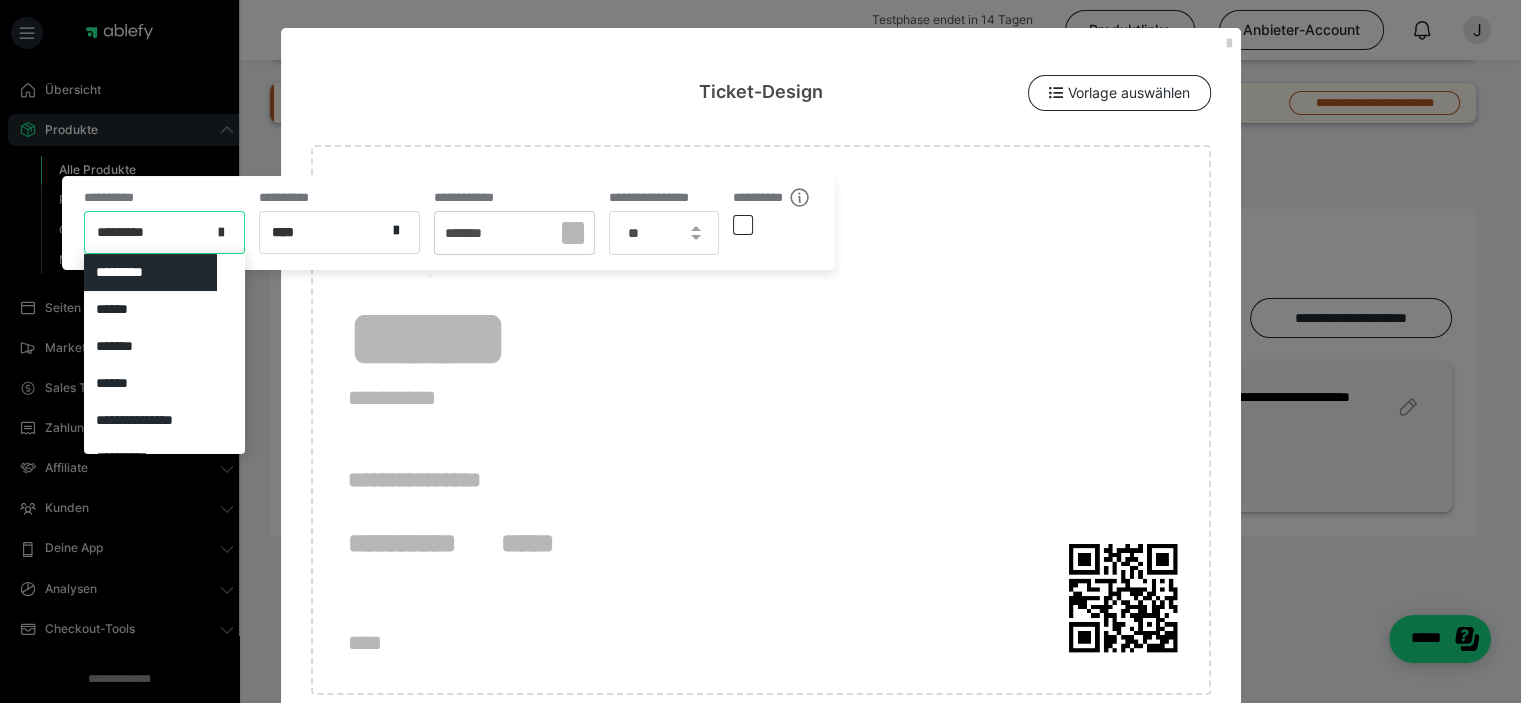 click at bounding box center [227, 232] 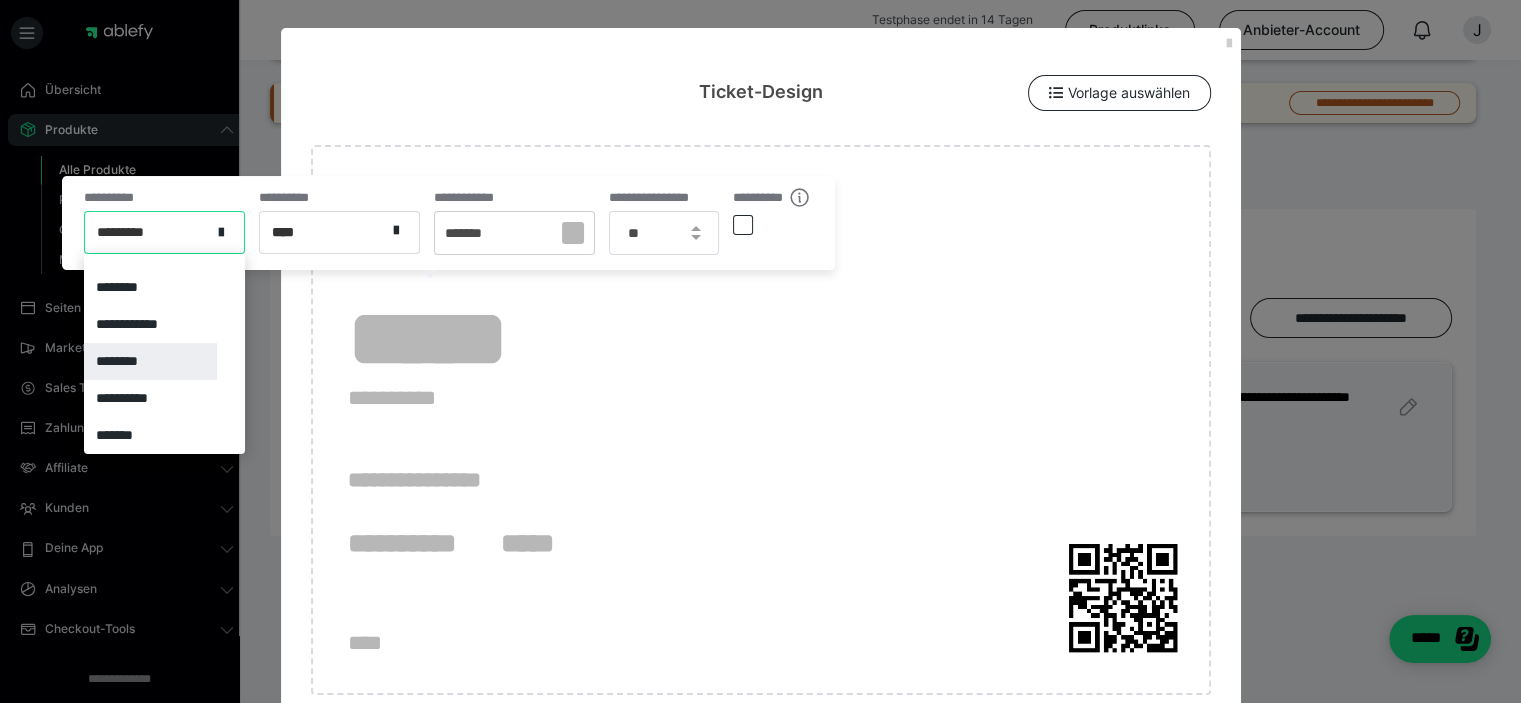 scroll, scrollTop: 503, scrollLeft: 0, axis: vertical 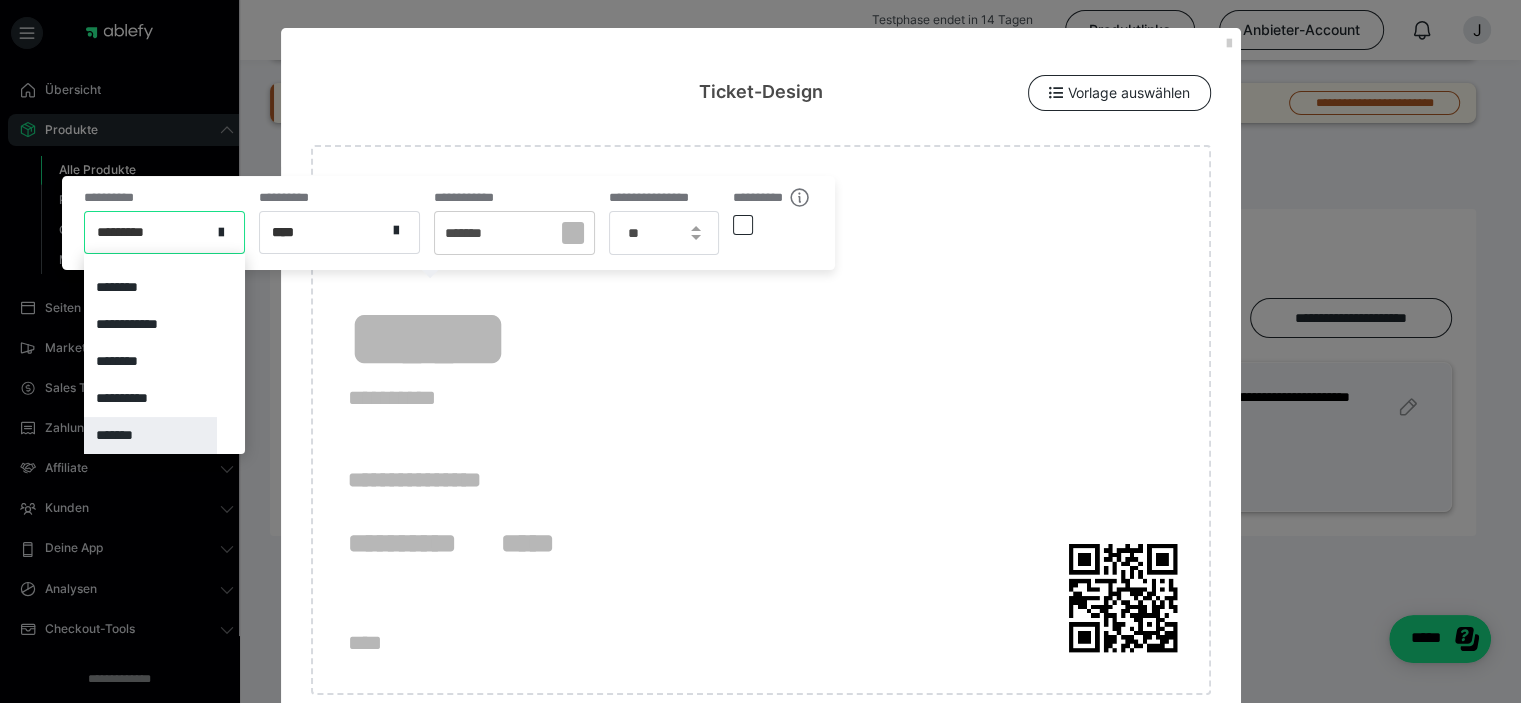 click on "*******" at bounding box center [150, 435] 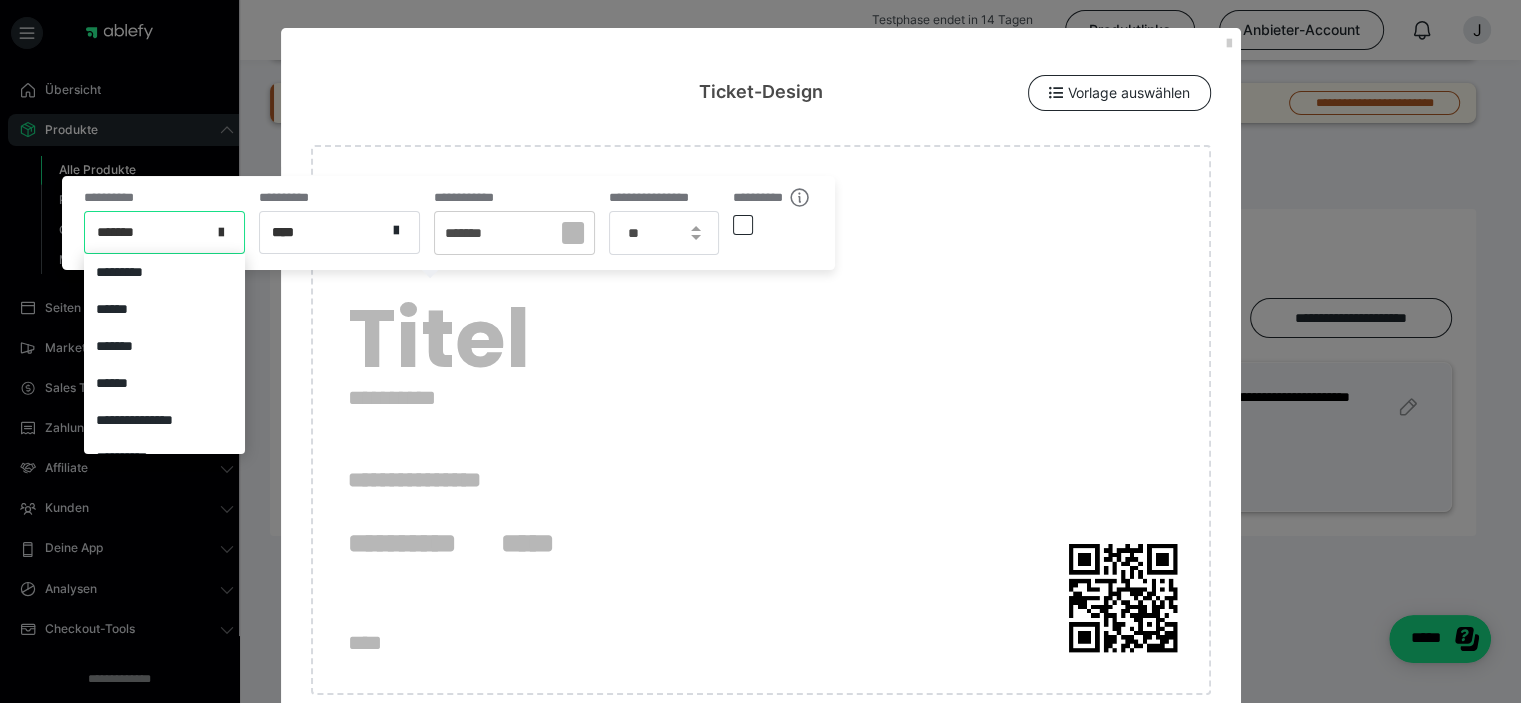 click at bounding box center [227, 232] 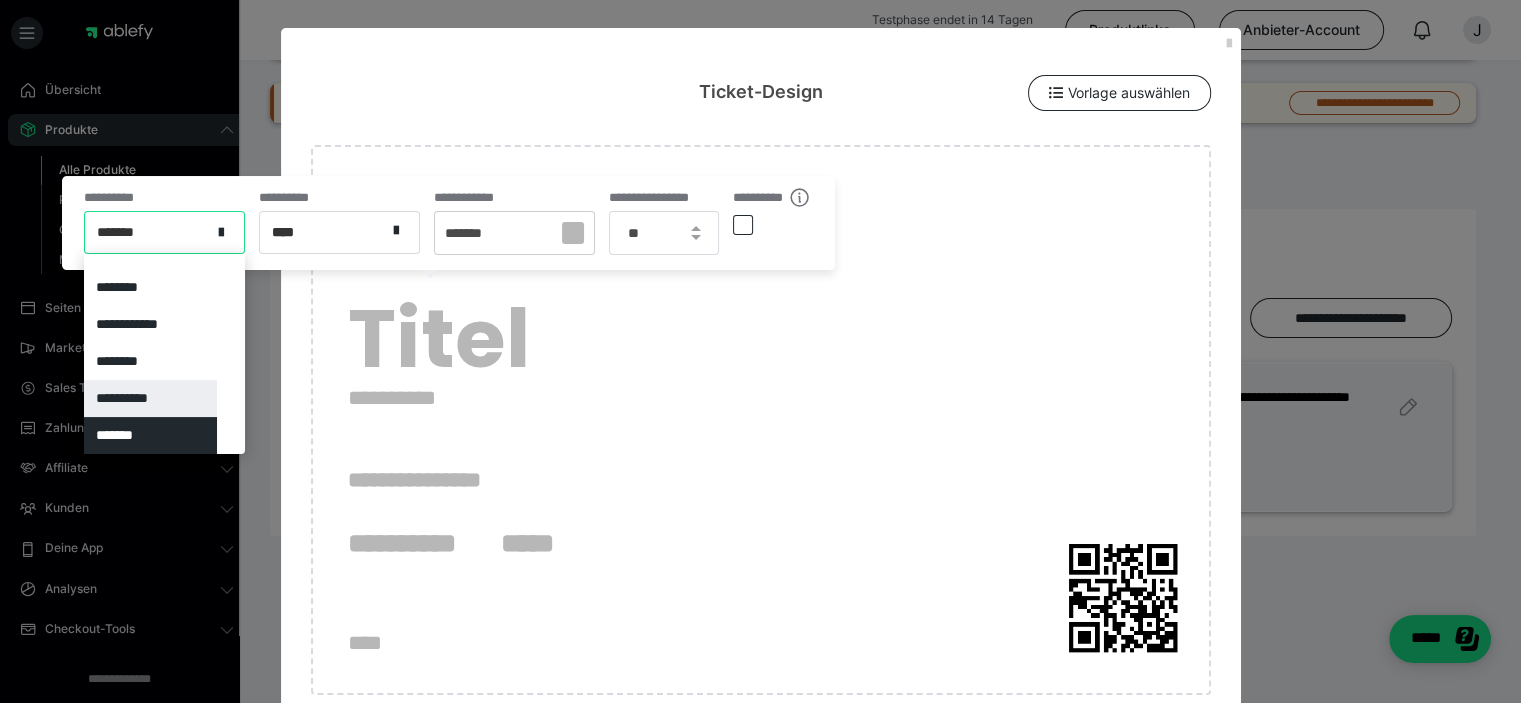 click on "**********" at bounding box center (150, 398) 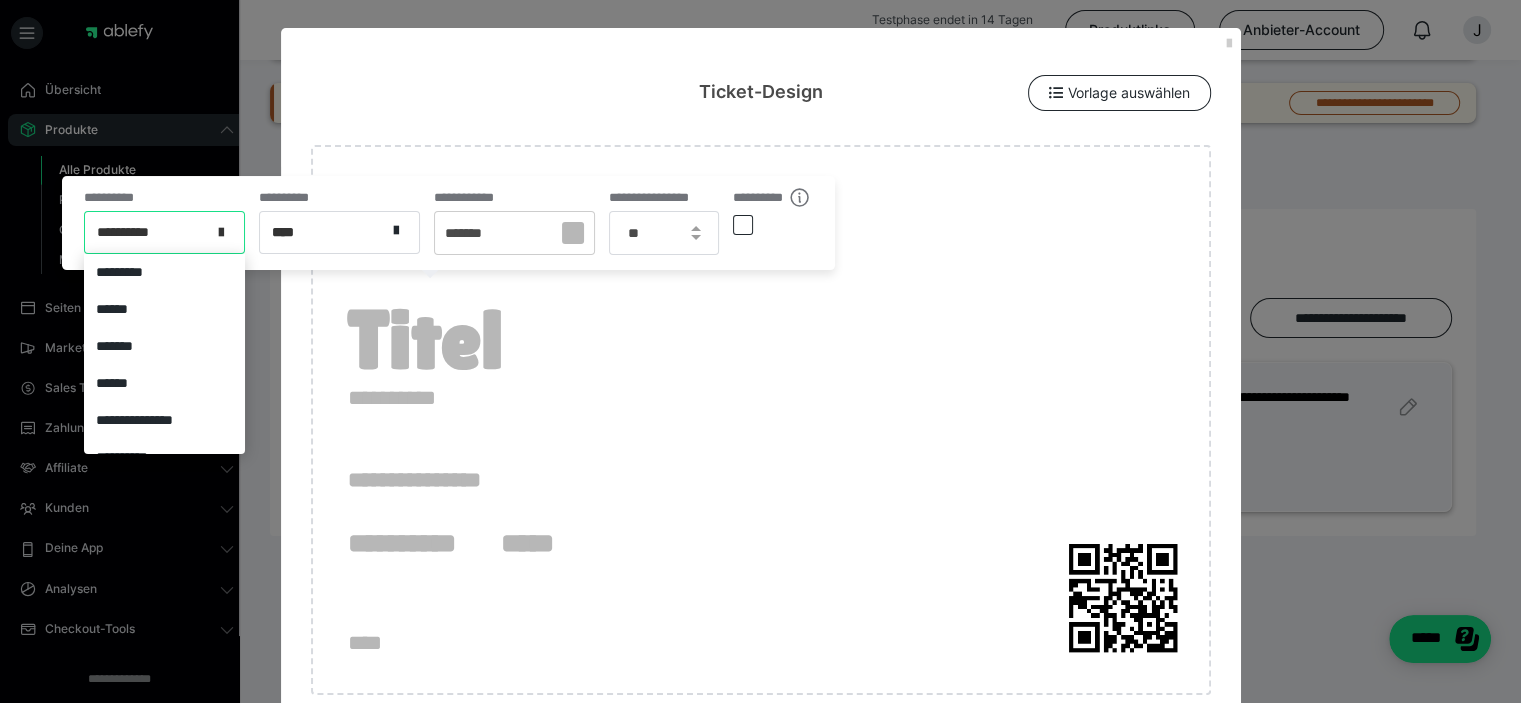 scroll, scrollTop: 478, scrollLeft: 0, axis: vertical 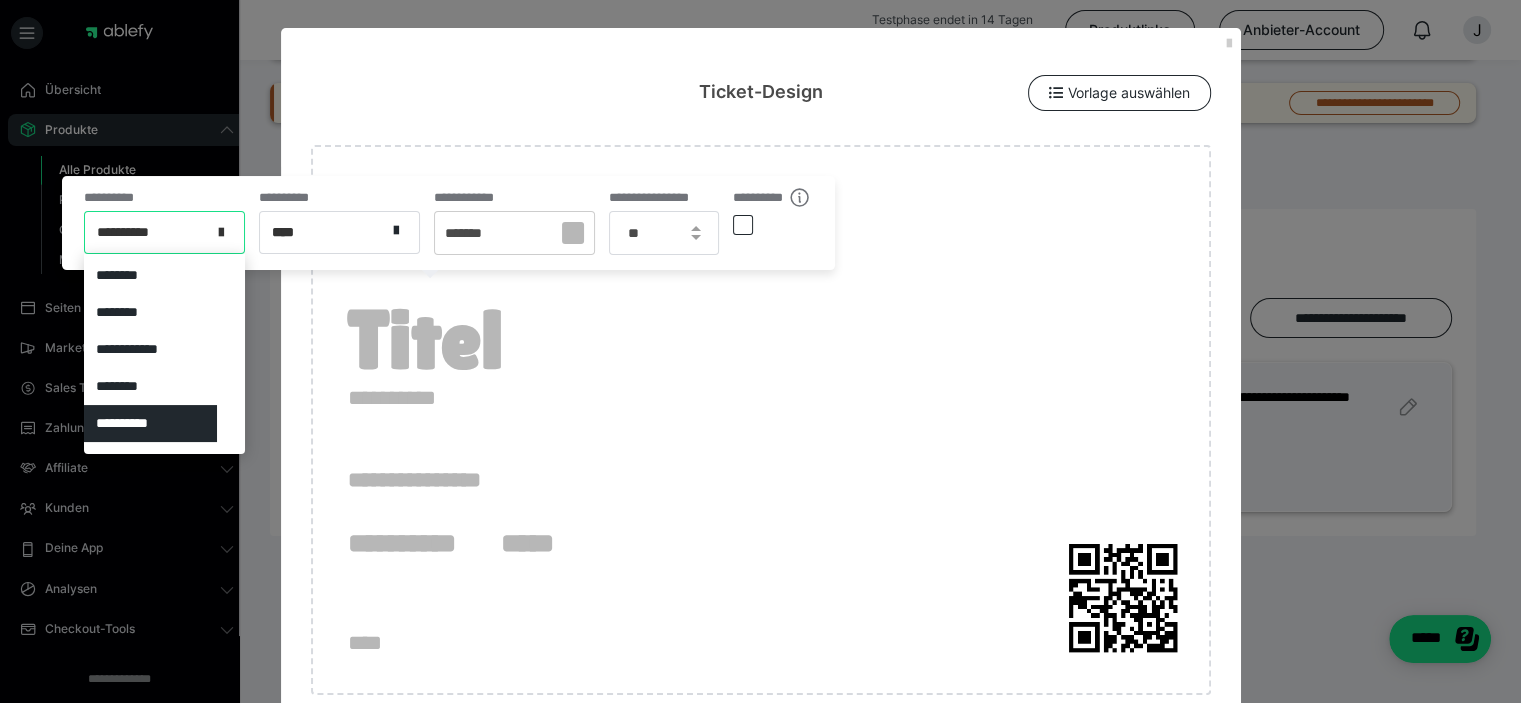 click at bounding box center [227, 232] 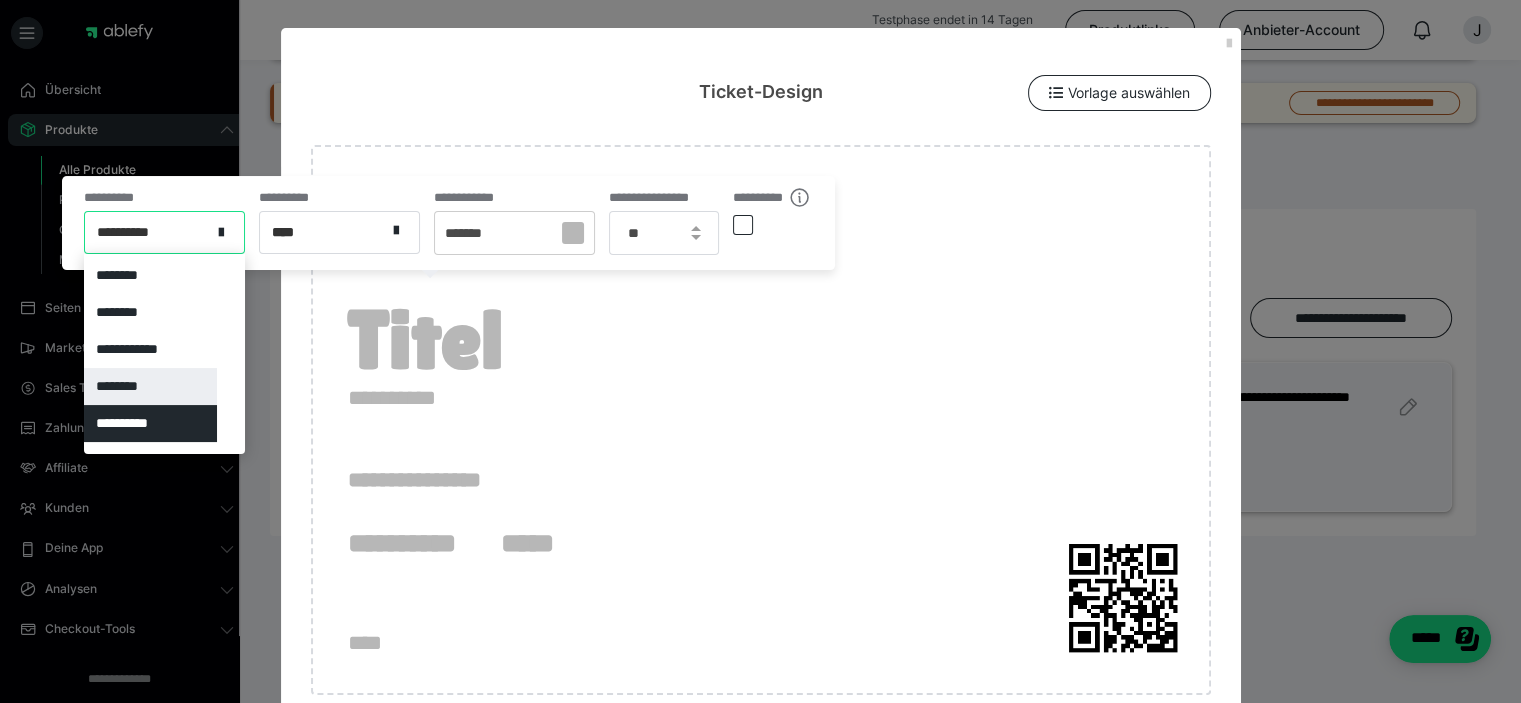 click on "********" at bounding box center [150, 386] 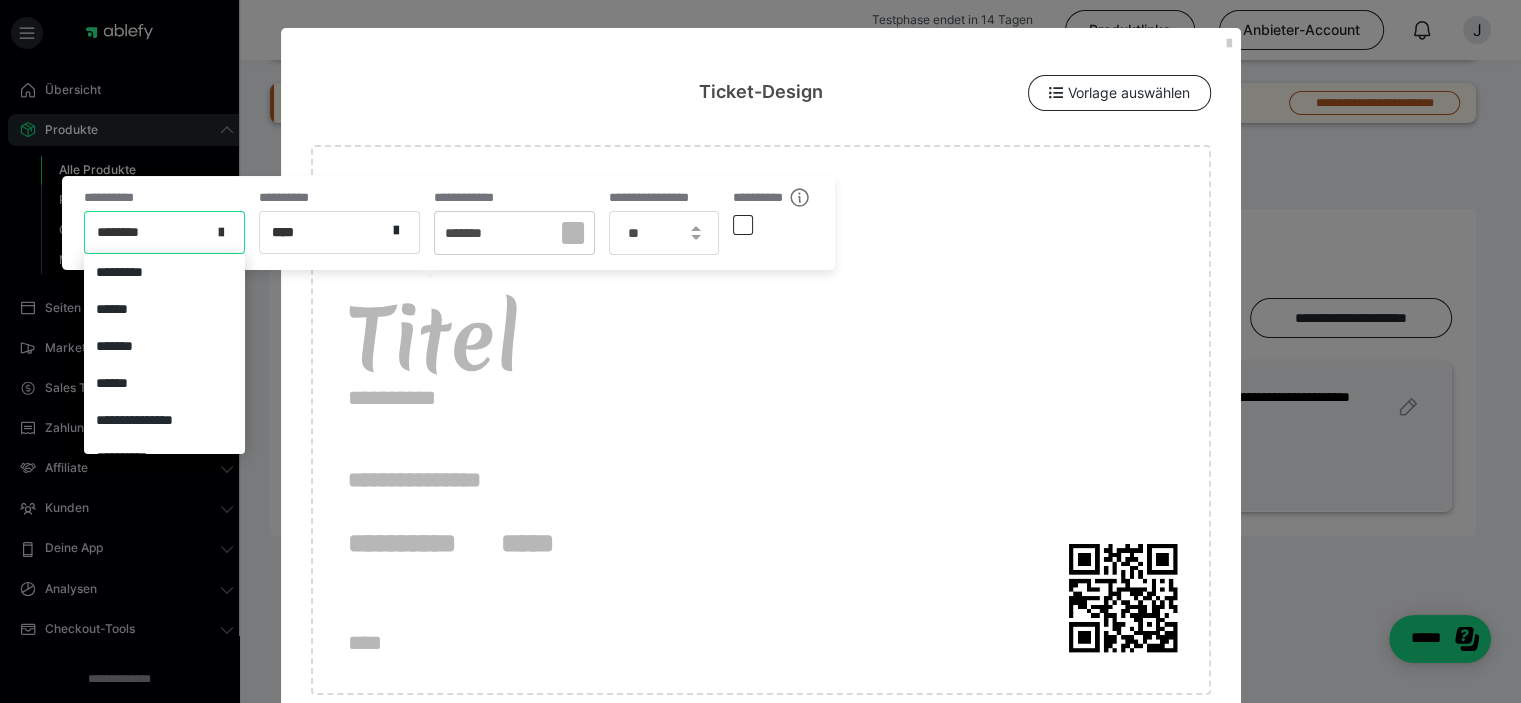 scroll, scrollTop: 441, scrollLeft: 0, axis: vertical 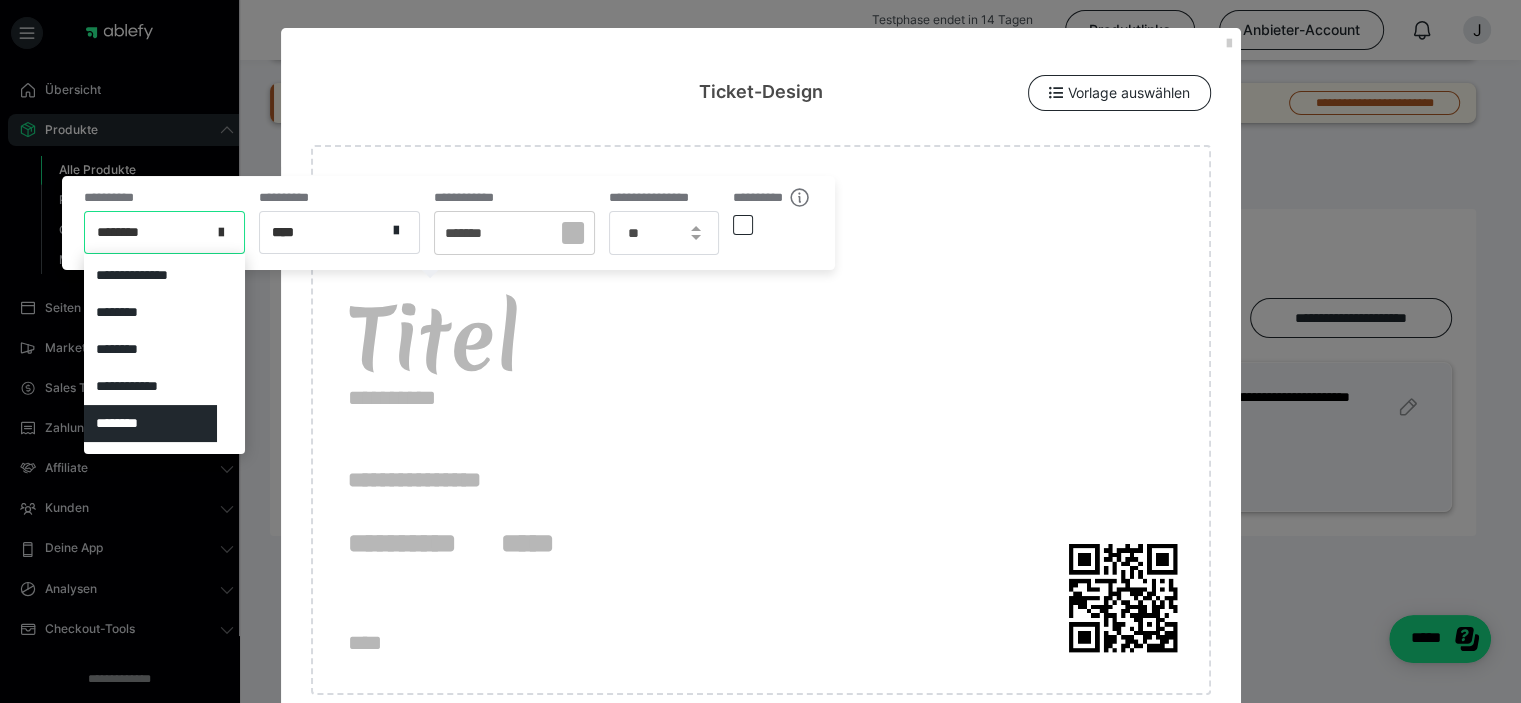 click at bounding box center [221, 229] 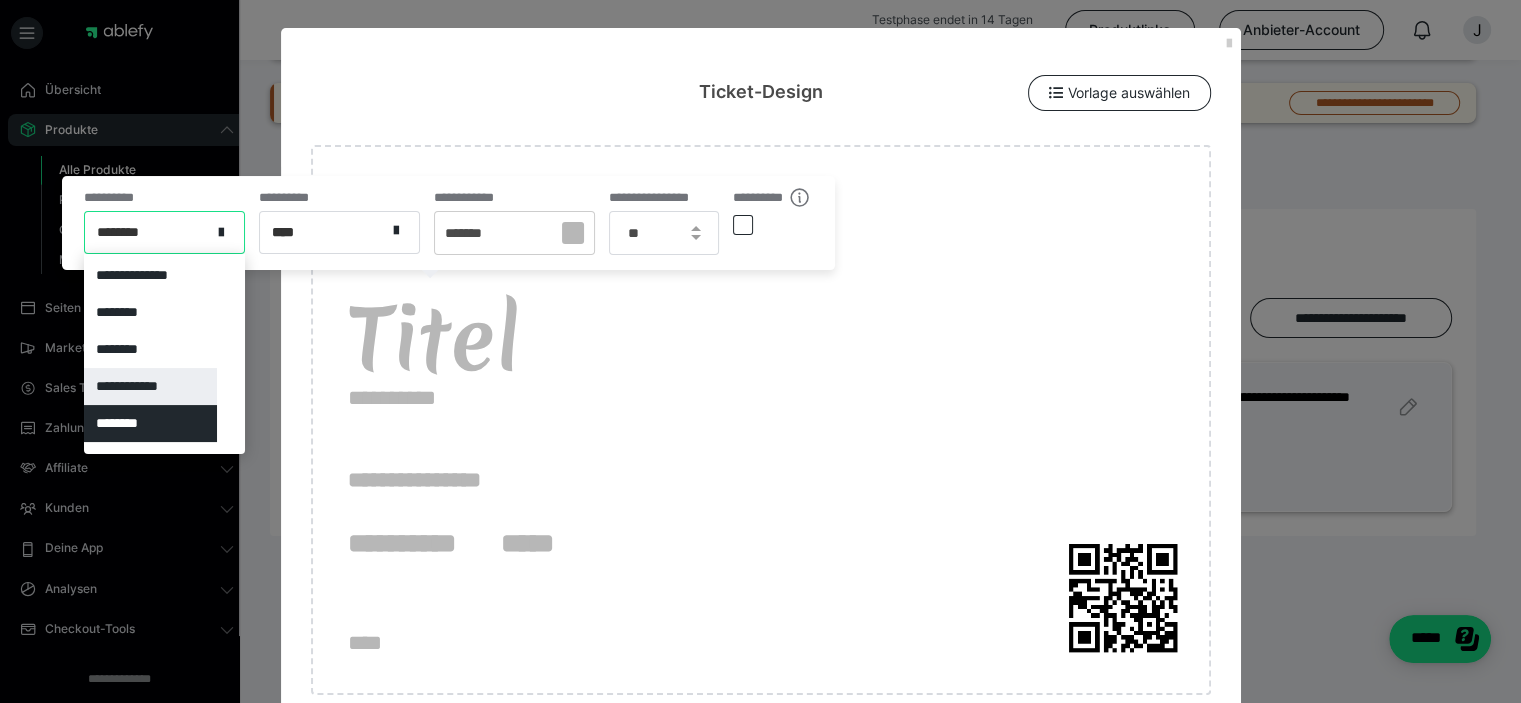 click on "**********" at bounding box center [150, 386] 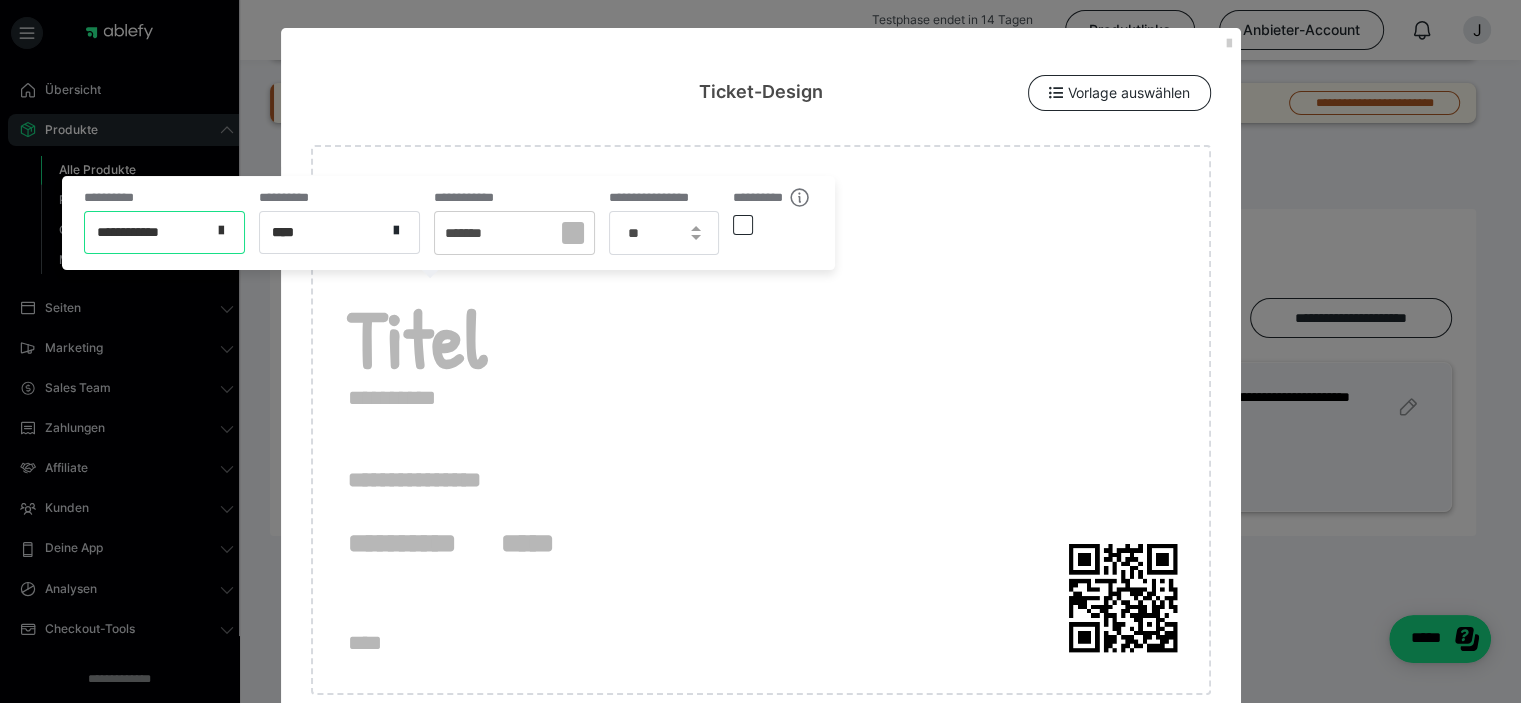 click at bounding box center (221, 231) 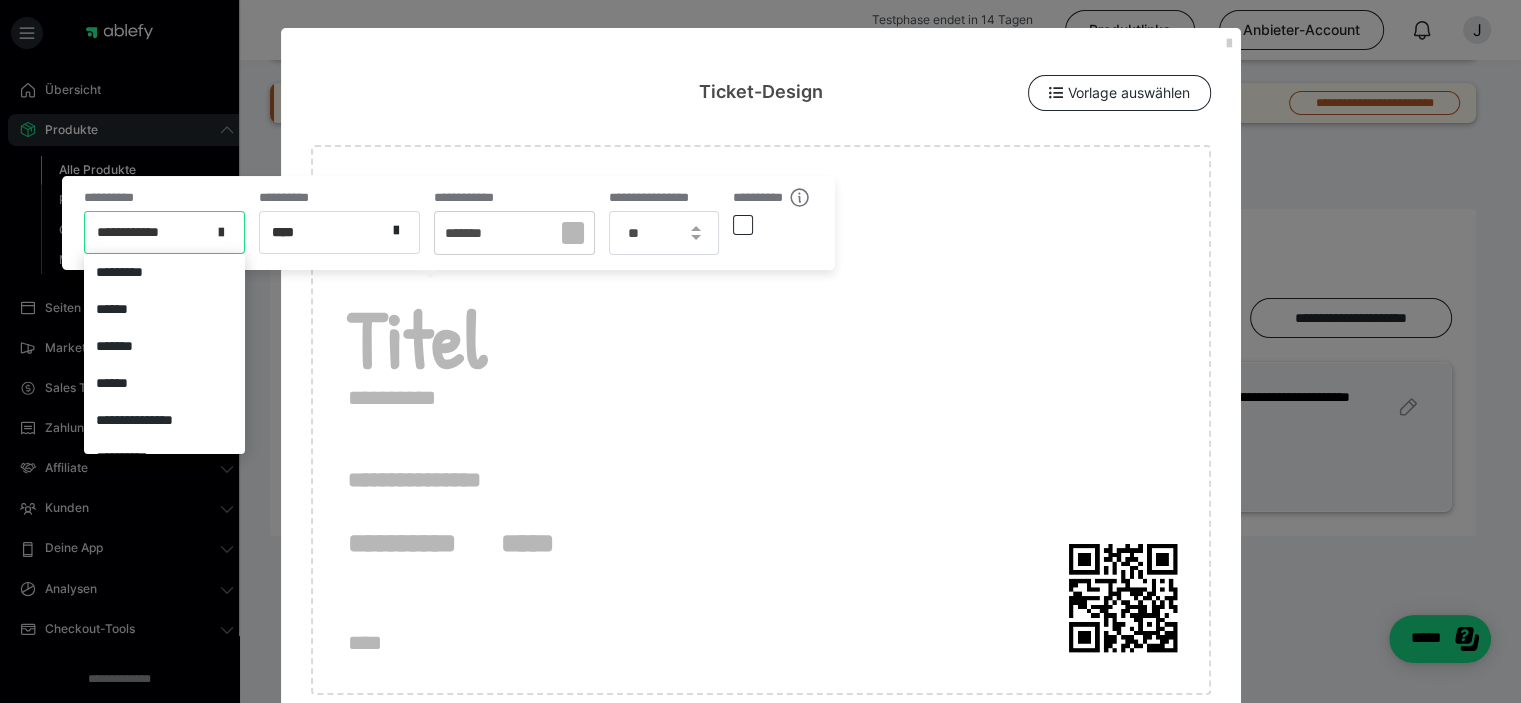 scroll, scrollTop: 404, scrollLeft: 0, axis: vertical 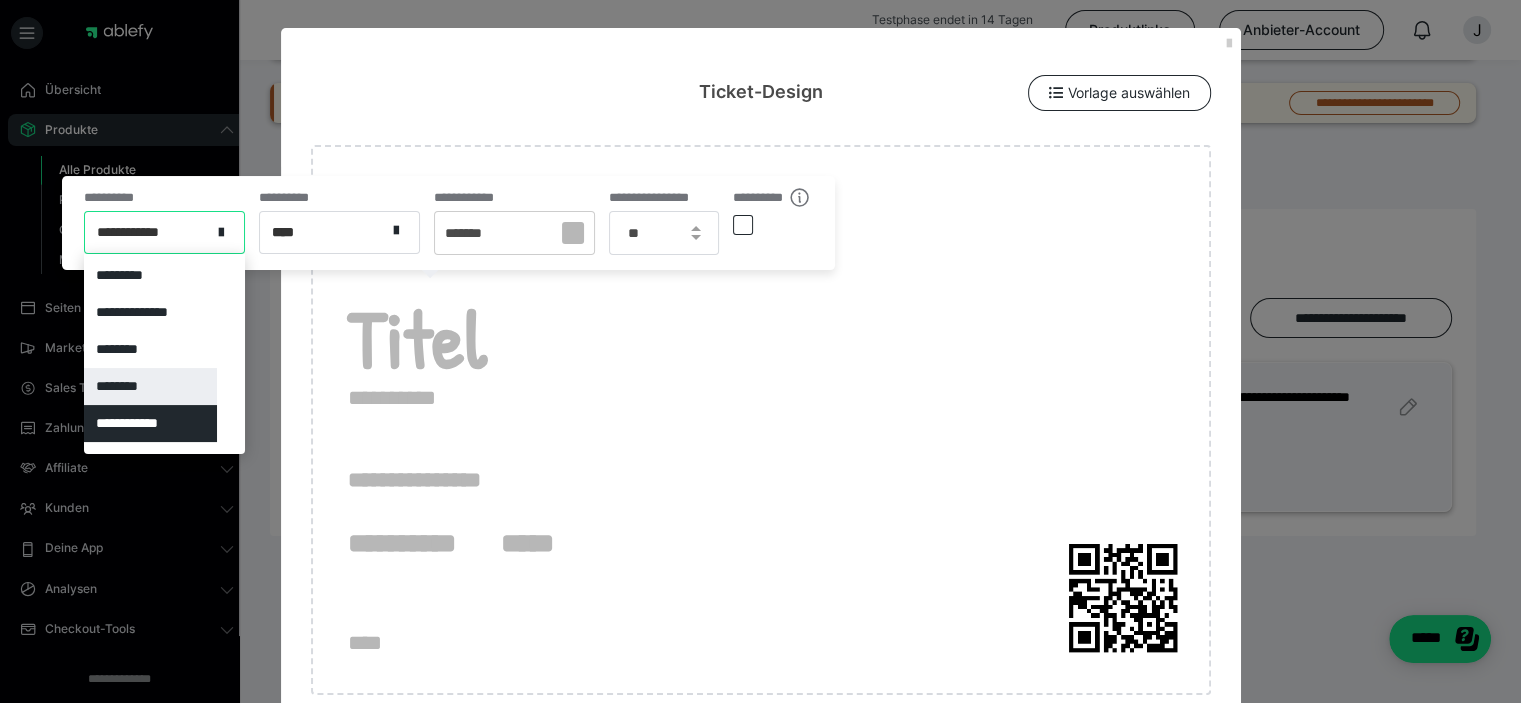 click on "********" at bounding box center (150, 386) 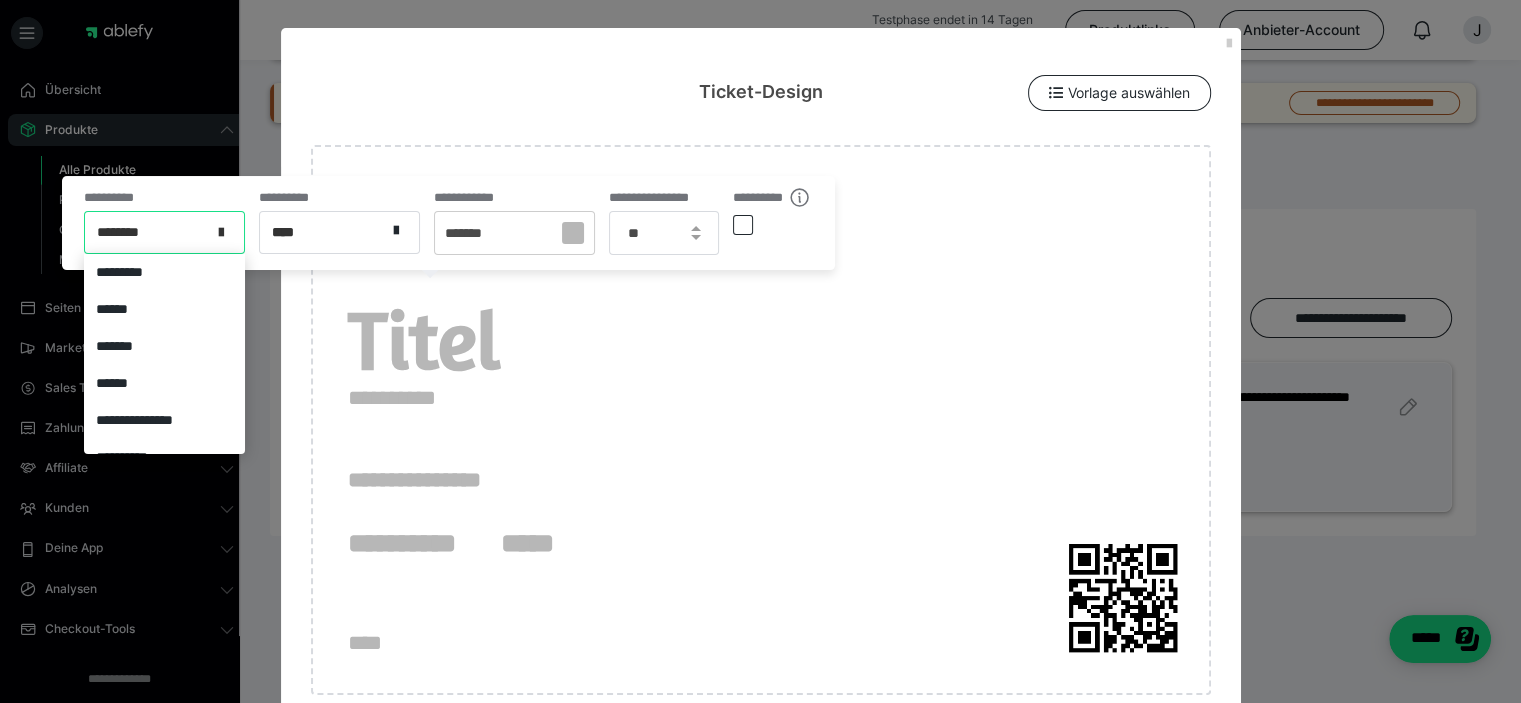 click at bounding box center [221, 229] 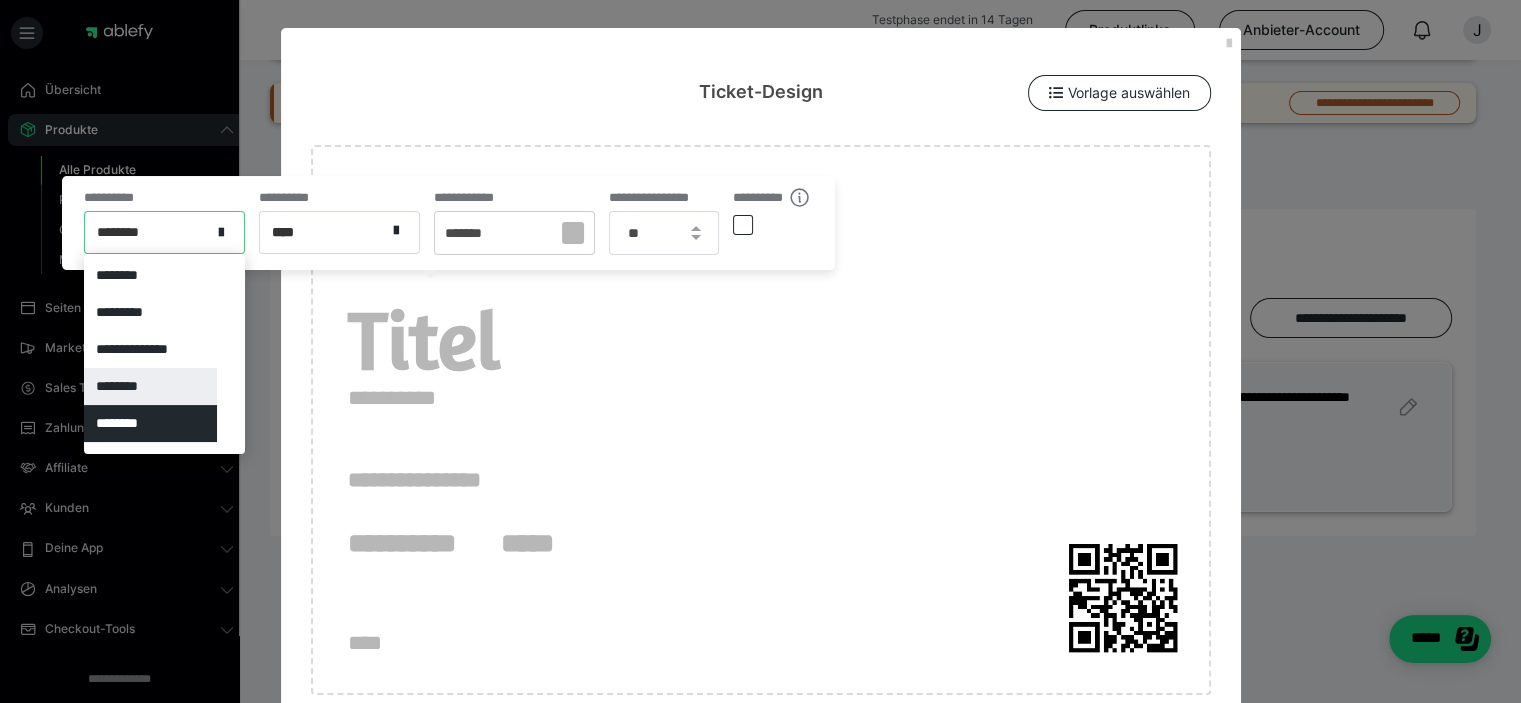 click on "********" at bounding box center [150, 386] 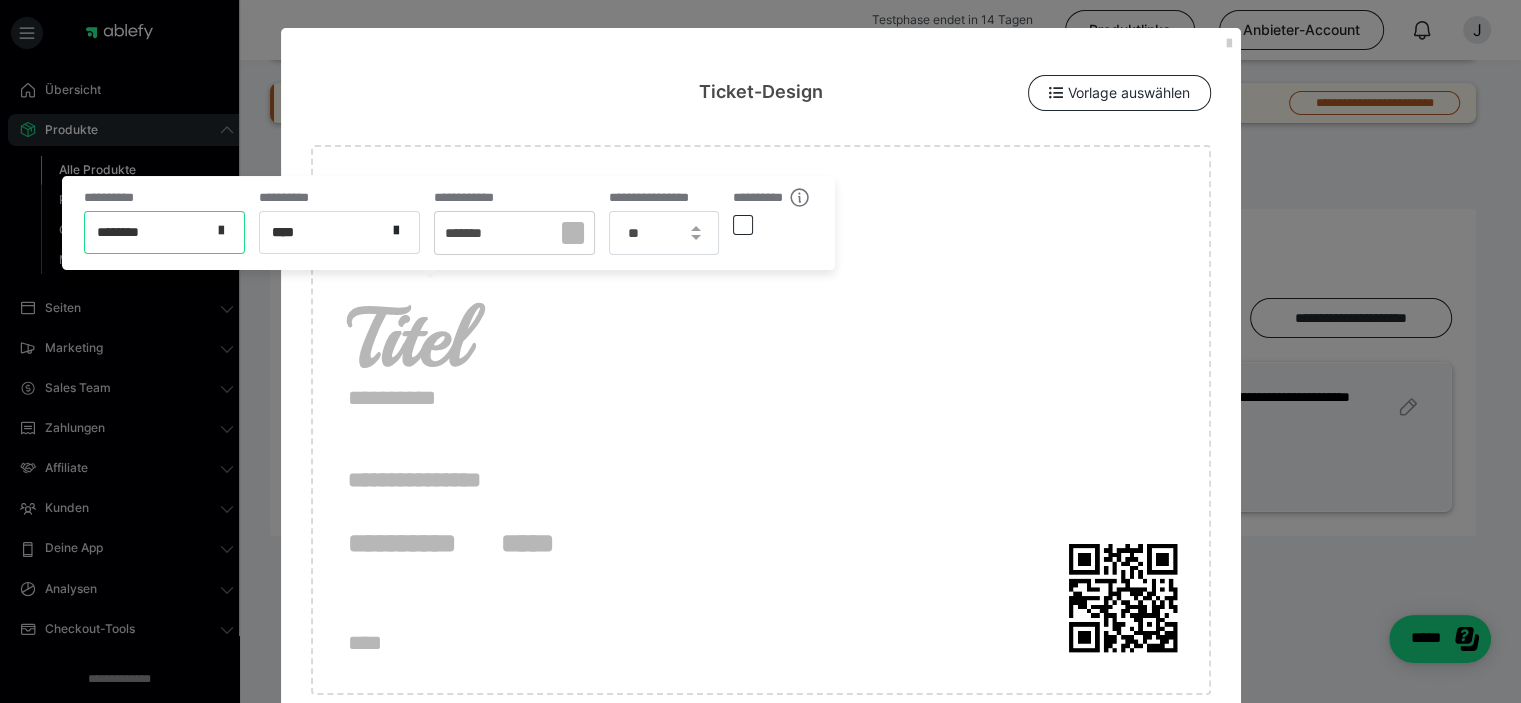 click at bounding box center (227, 233) 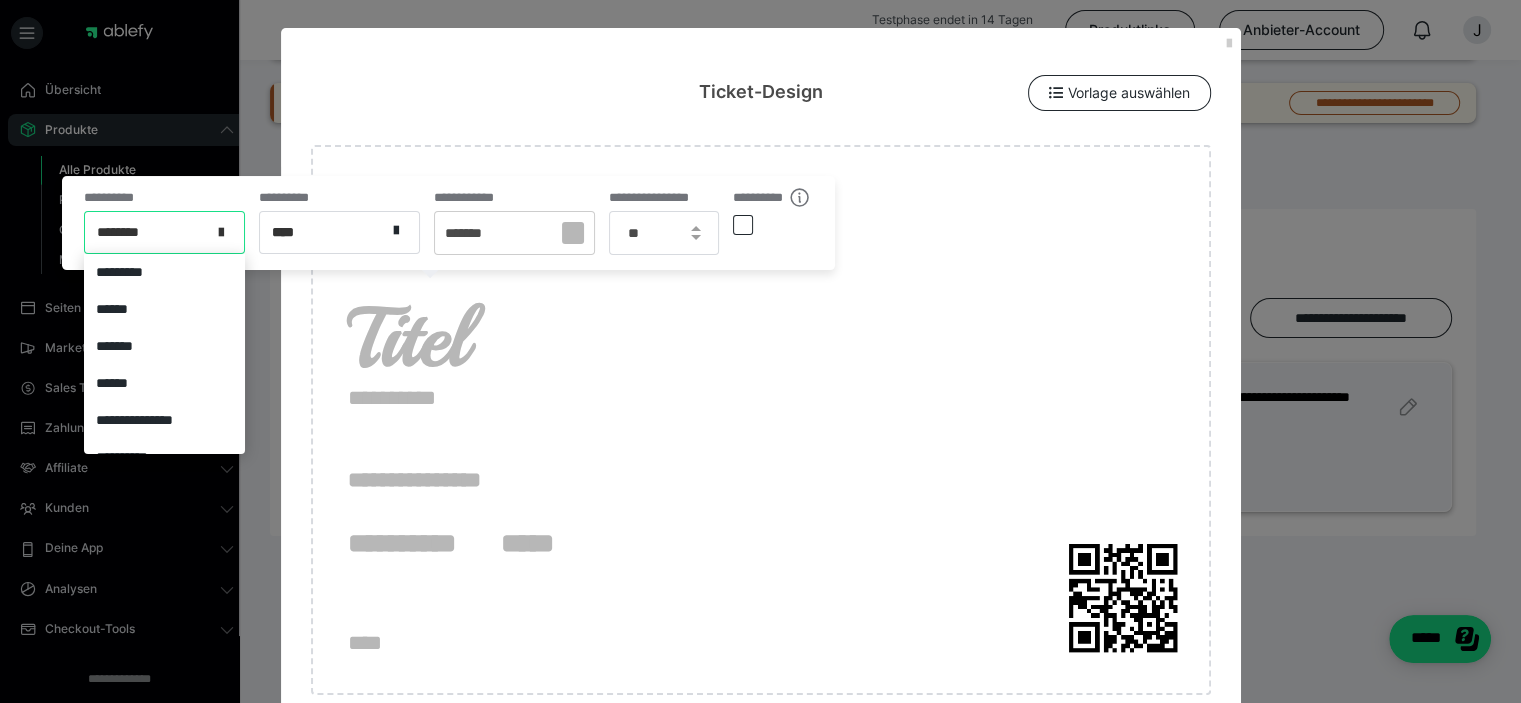 scroll, scrollTop: 330, scrollLeft: 0, axis: vertical 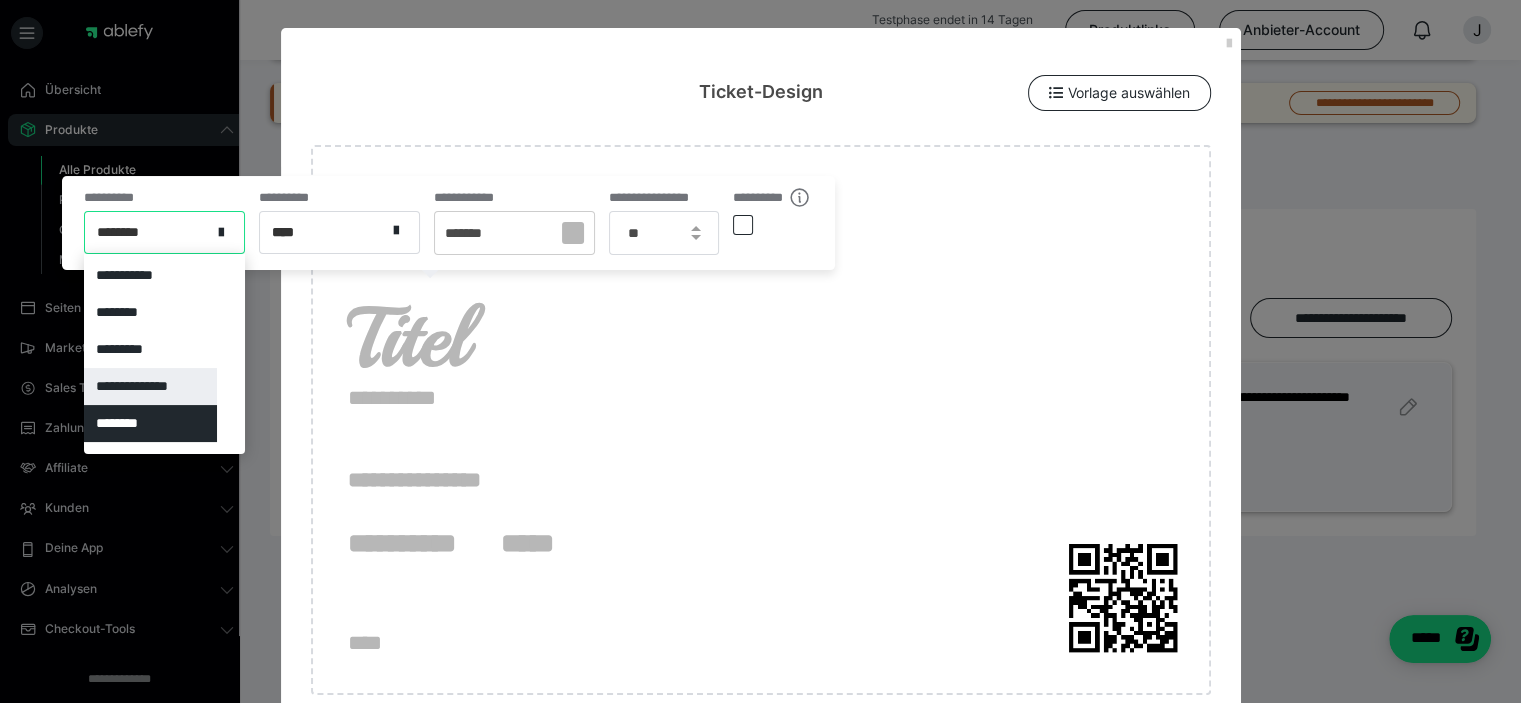 click on "**********" at bounding box center [150, 386] 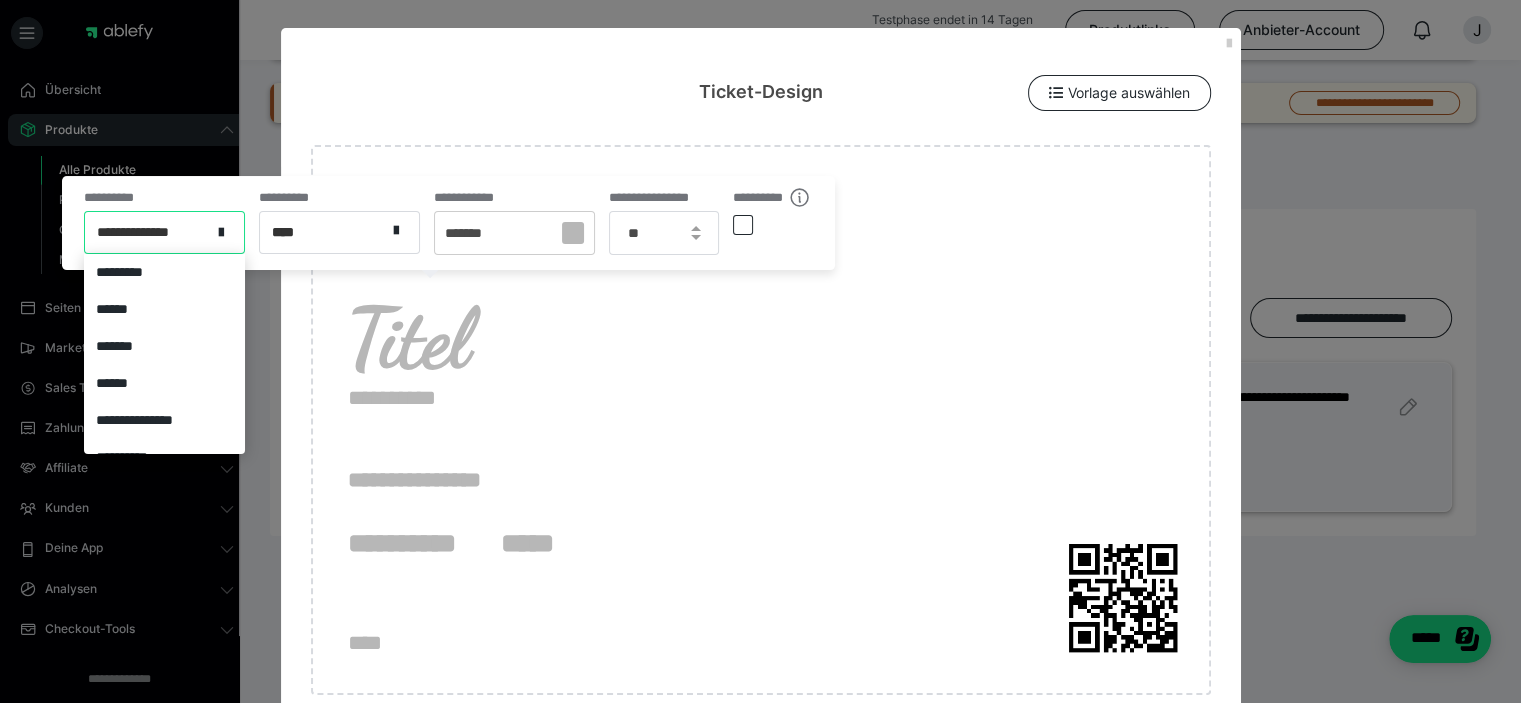 click on "**********" at bounding box center (145, 232) 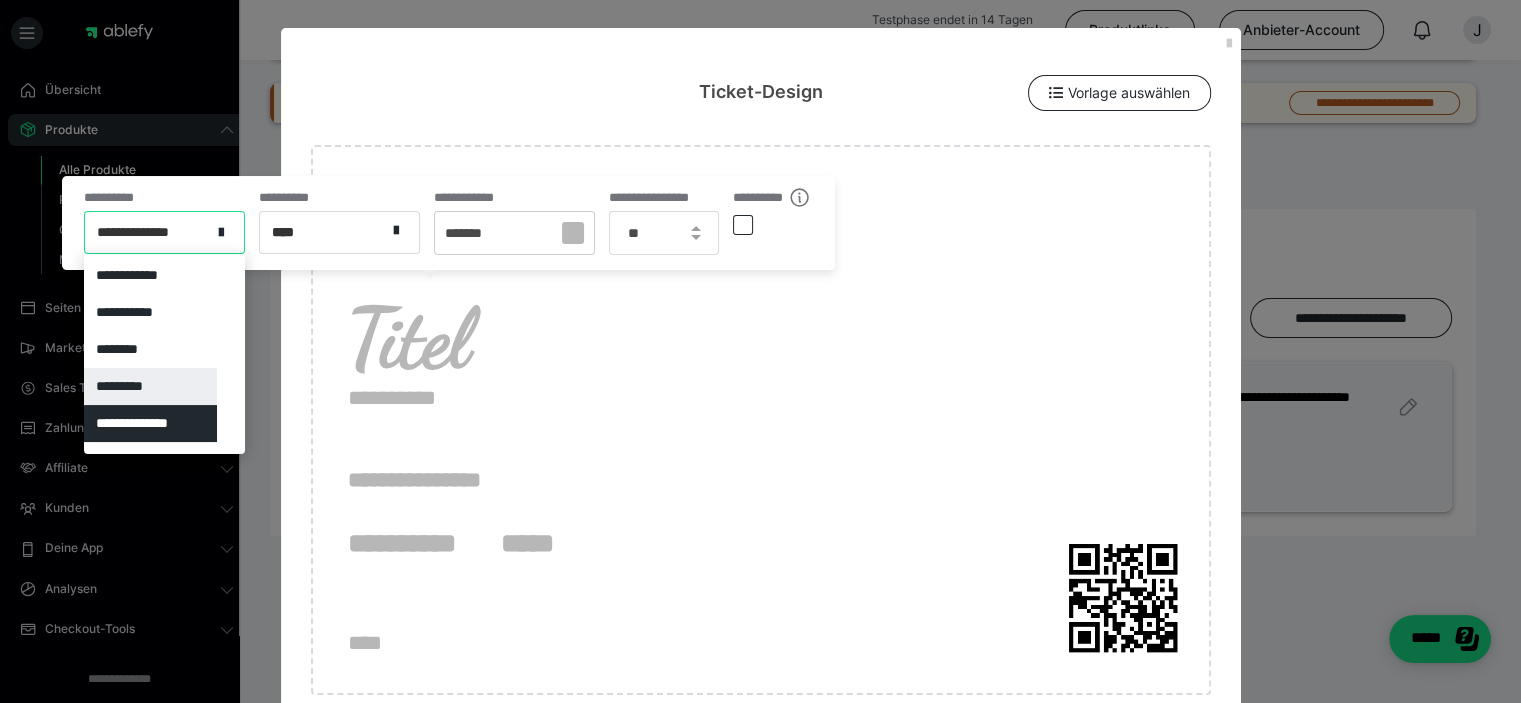 click on "*********" at bounding box center [150, 386] 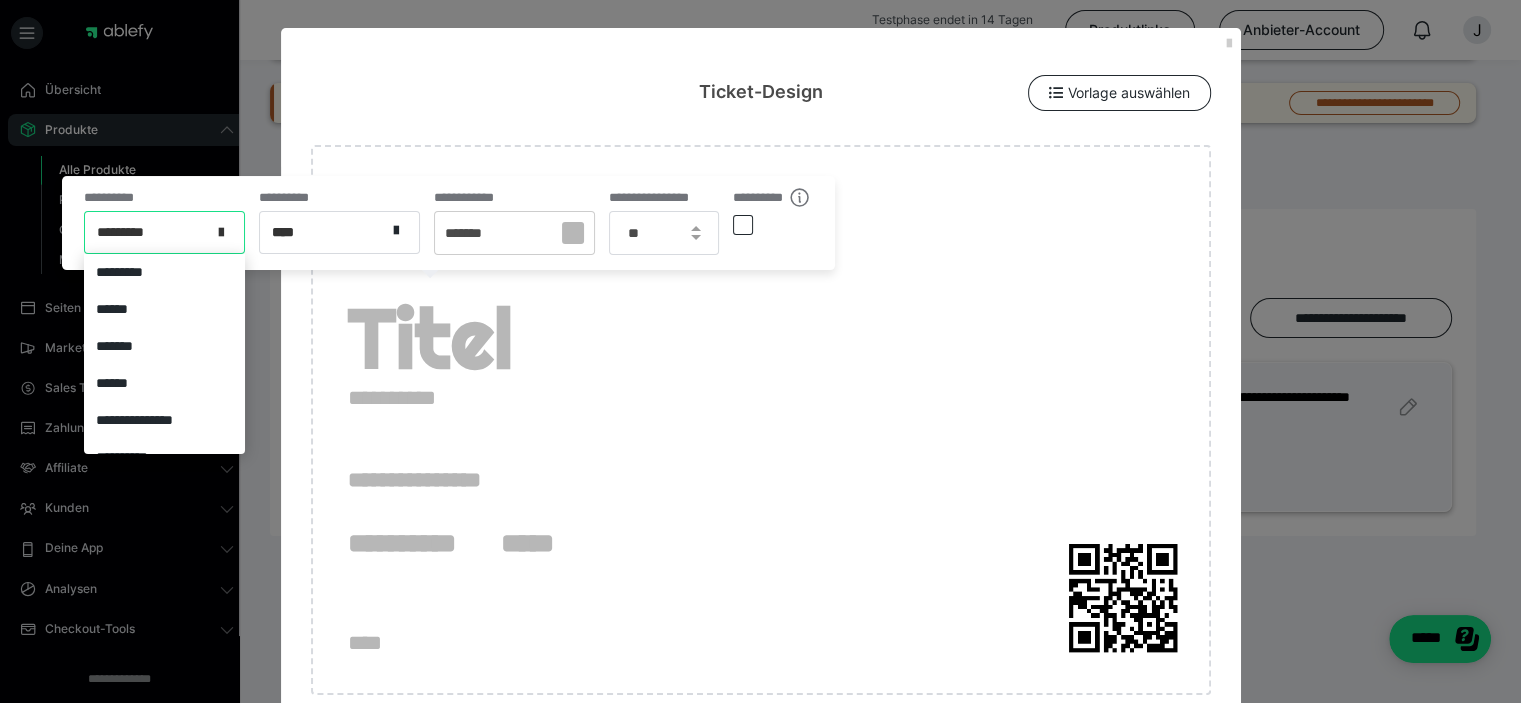 click at bounding box center (221, 230) 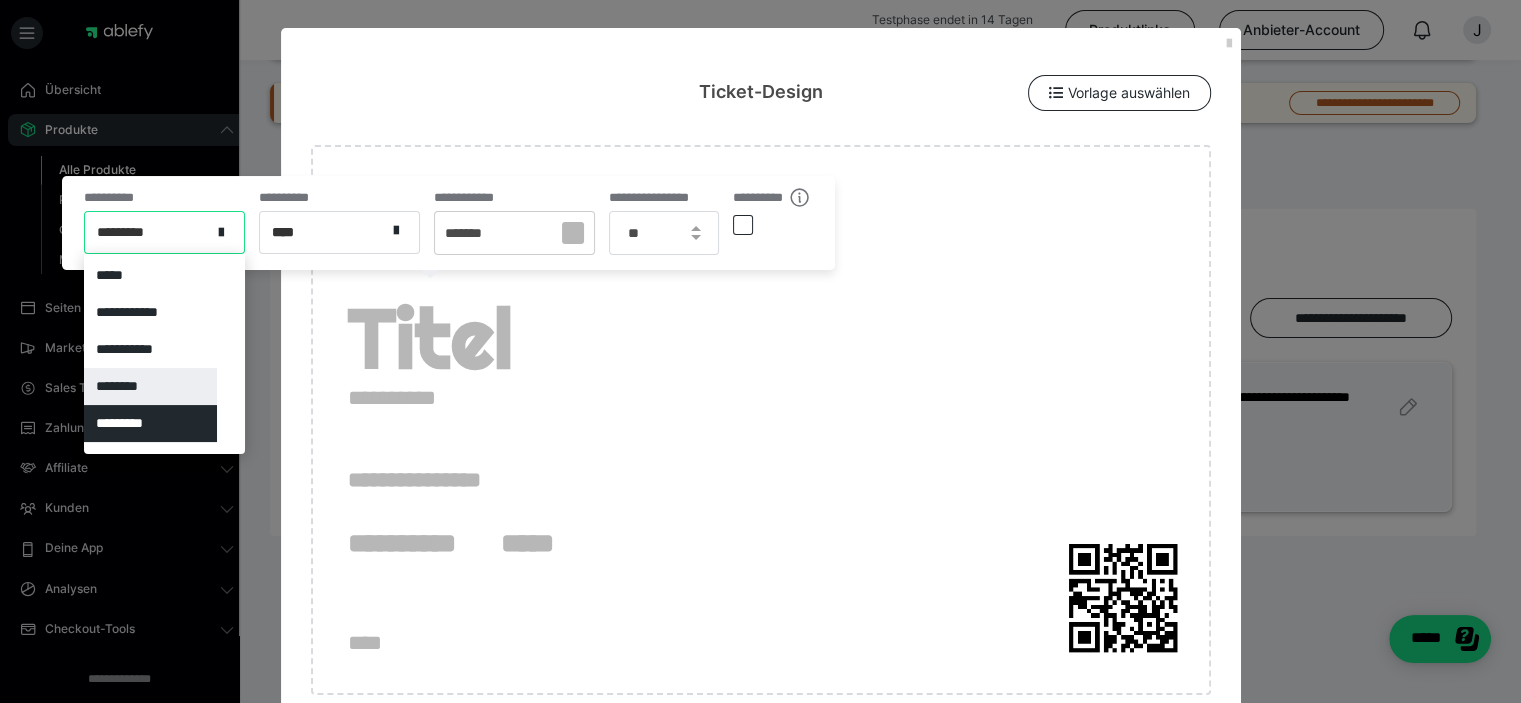 click on "********" at bounding box center (150, 386) 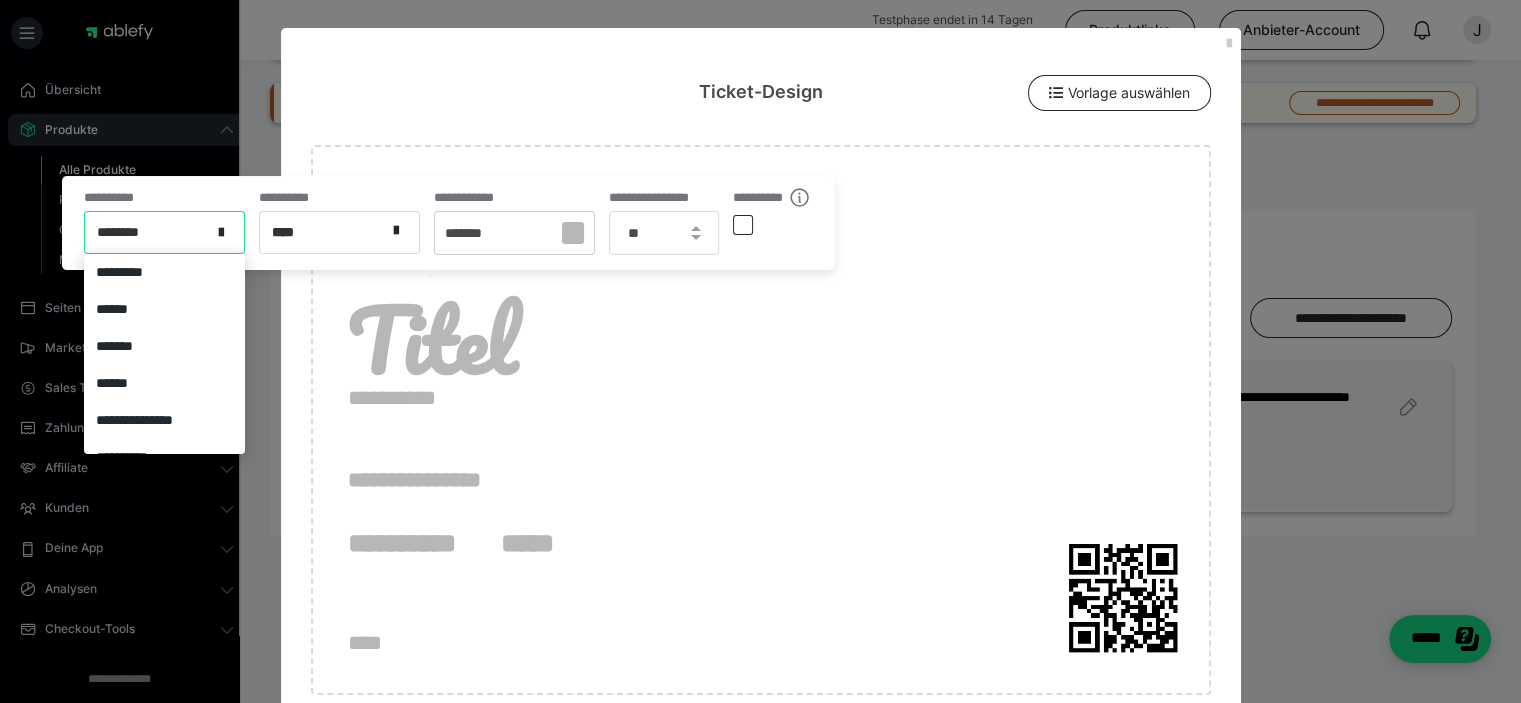 scroll, scrollTop: 219, scrollLeft: 0, axis: vertical 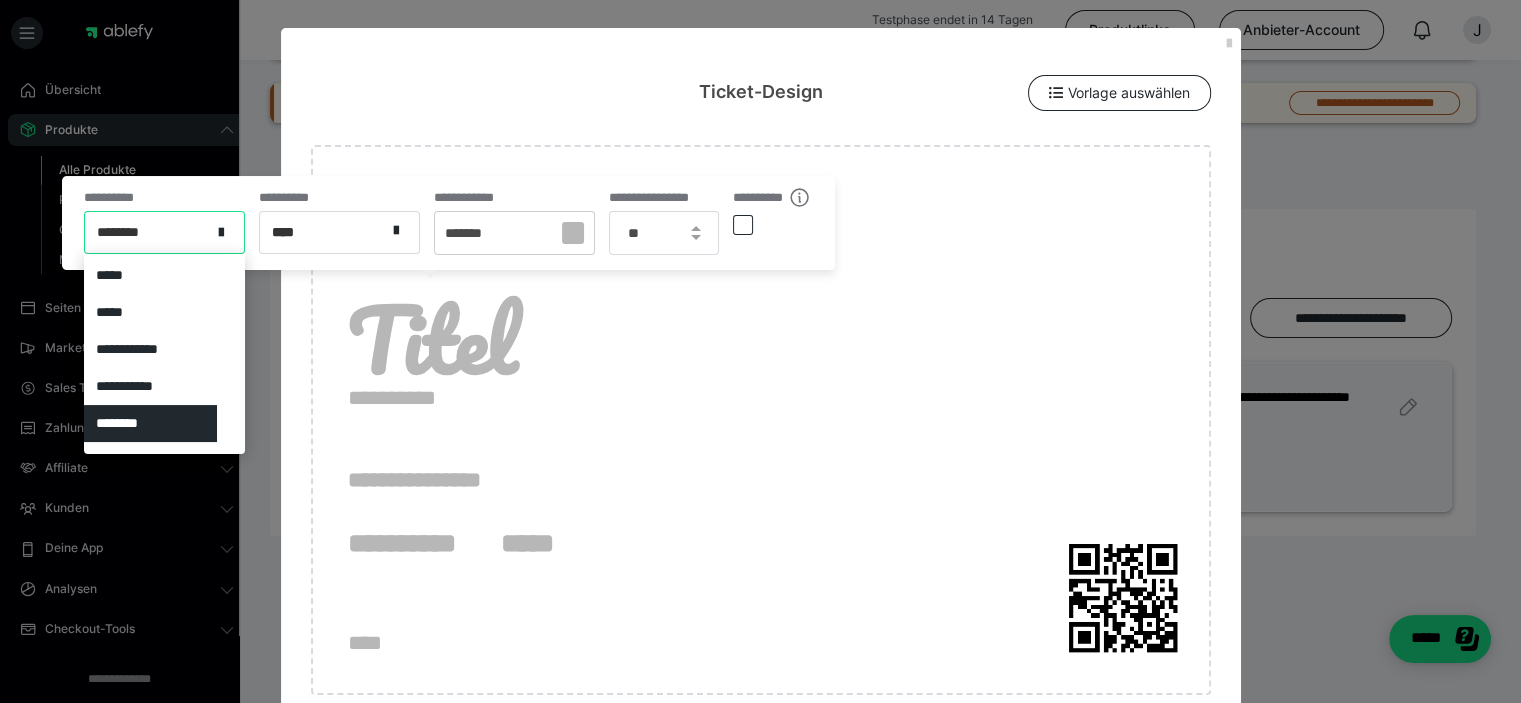 click on "********" at bounding box center (148, 232) 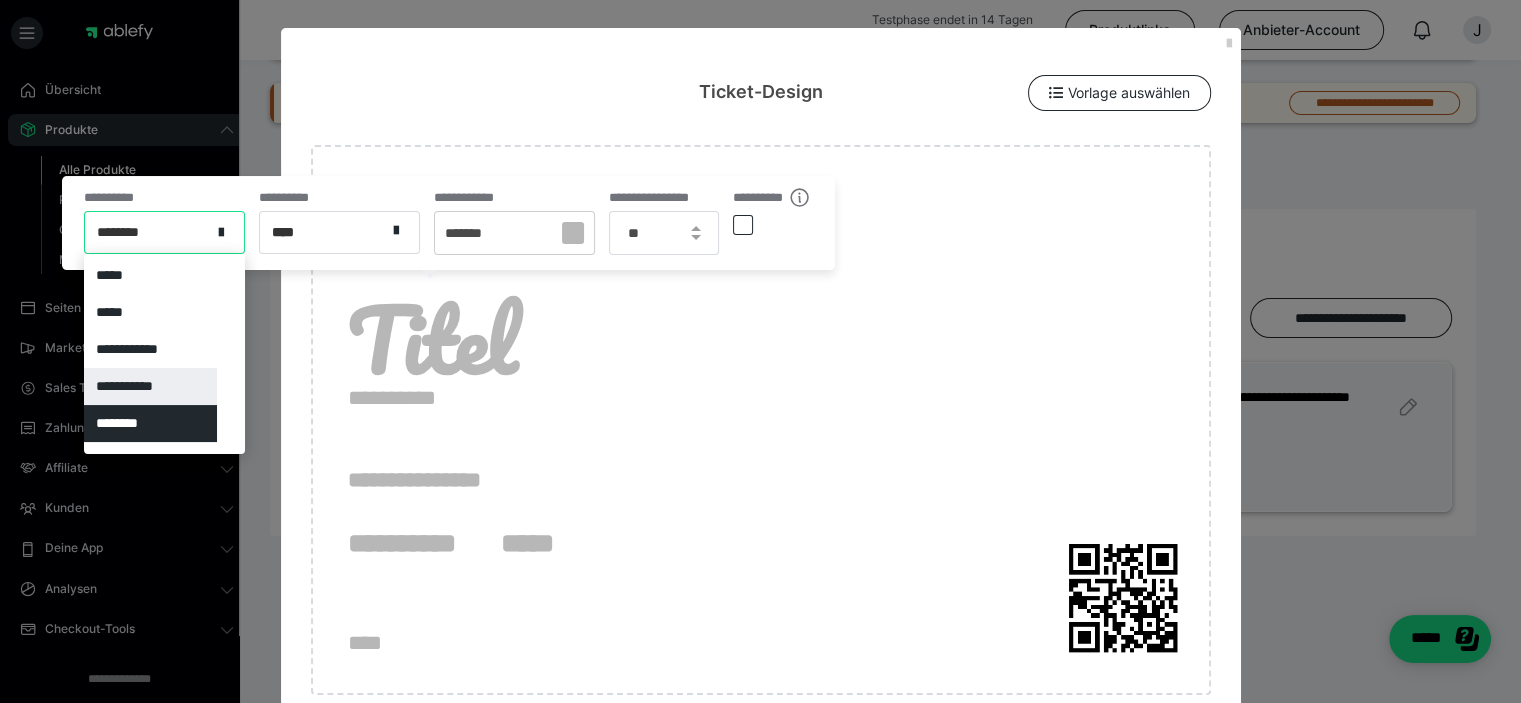 click on "**********" at bounding box center [150, 386] 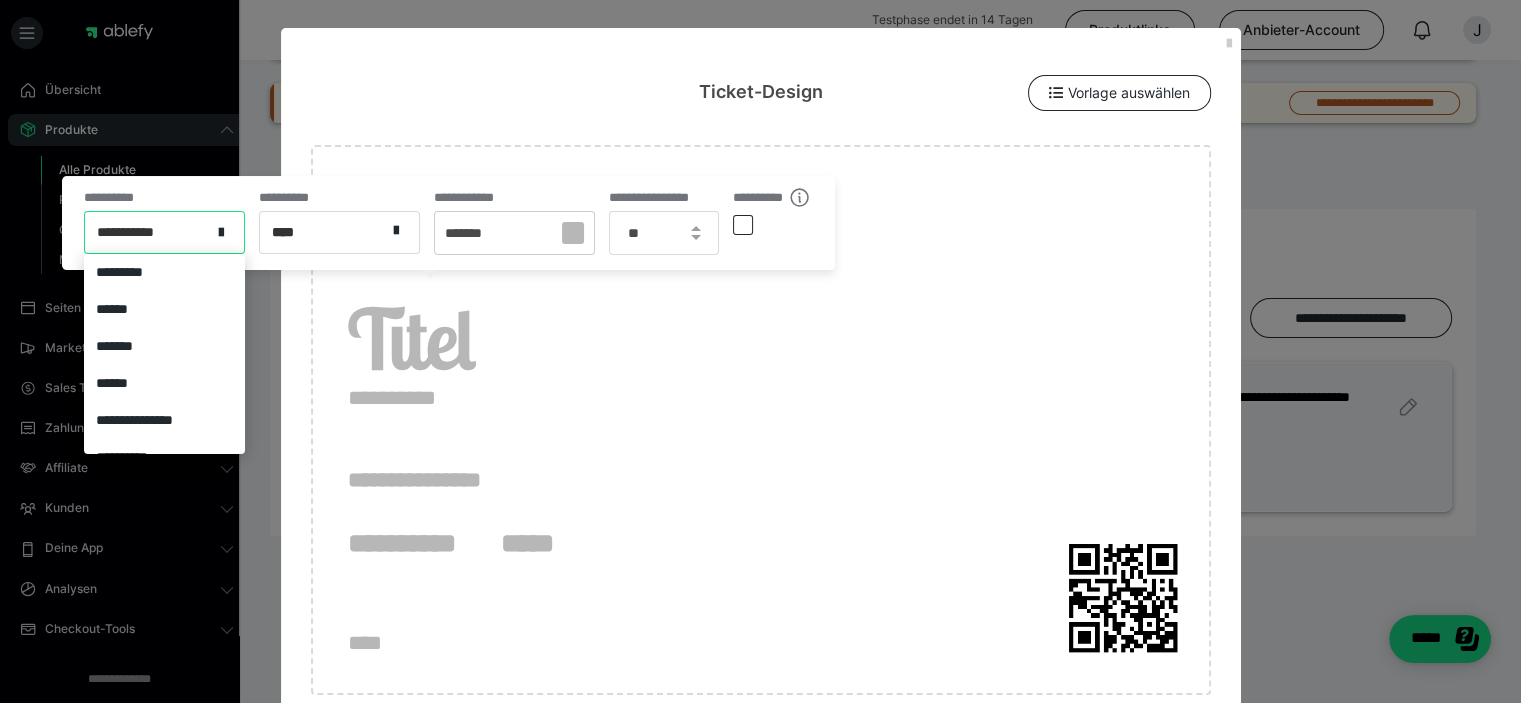 click on "**********" at bounding box center [148, 232] 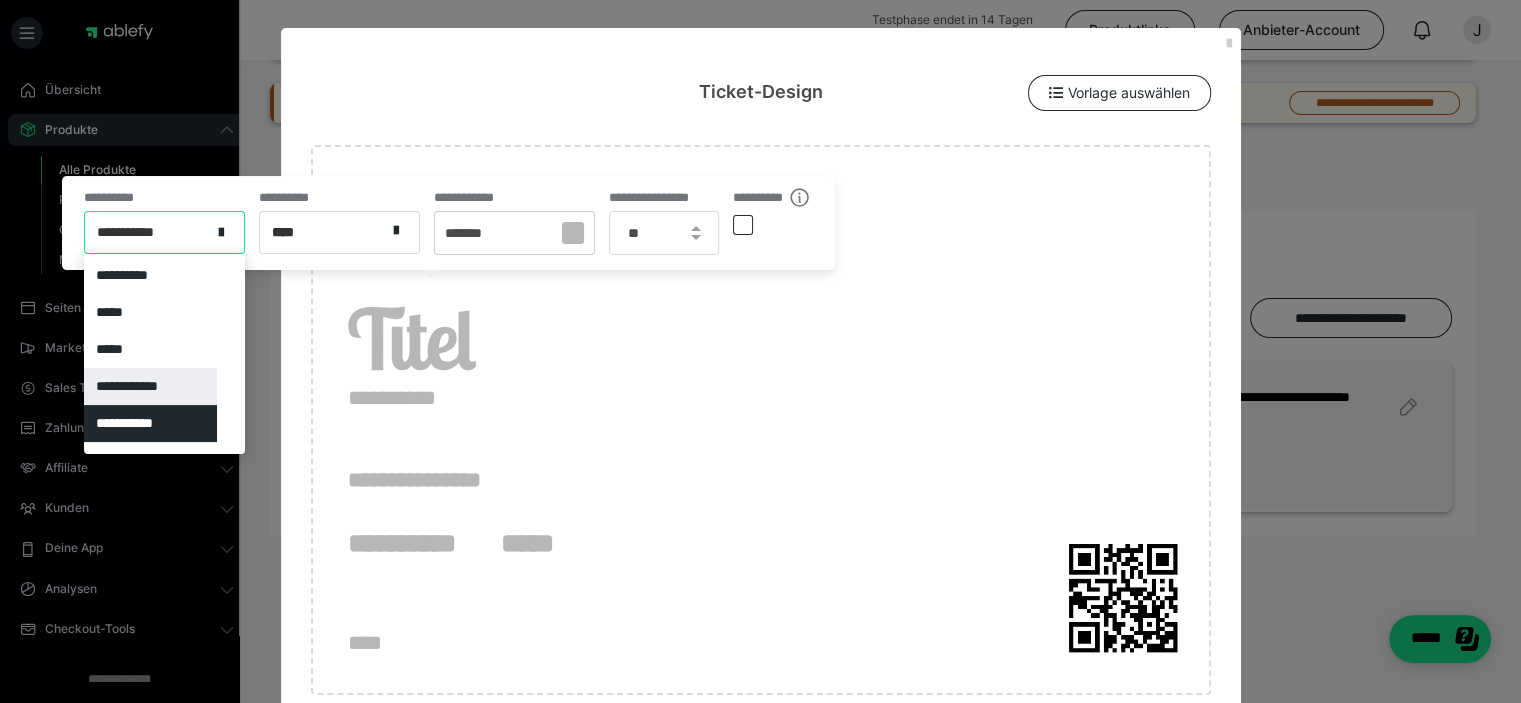 click on "**********" at bounding box center [150, 386] 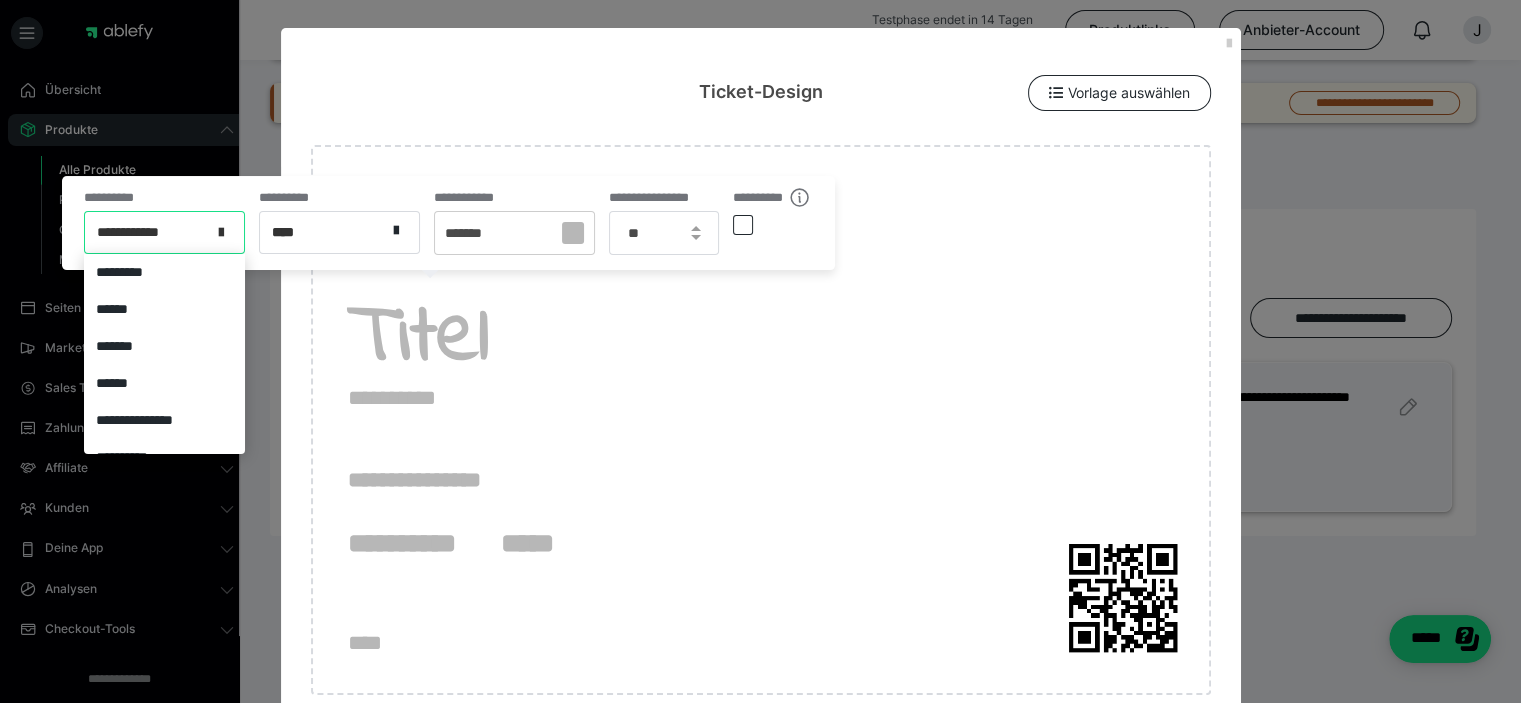 click at bounding box center [227, 232] 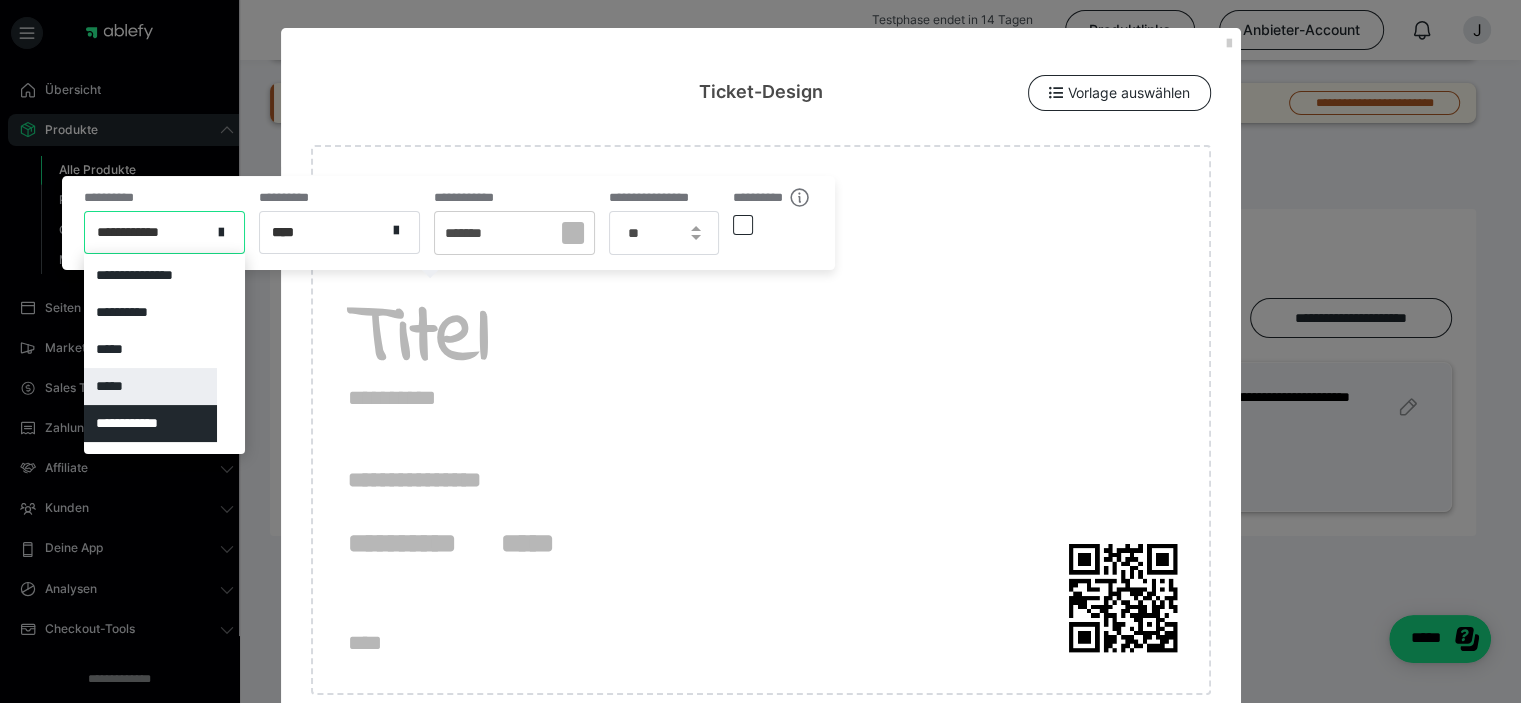 click on "*****" at bounding box center (150, 386) 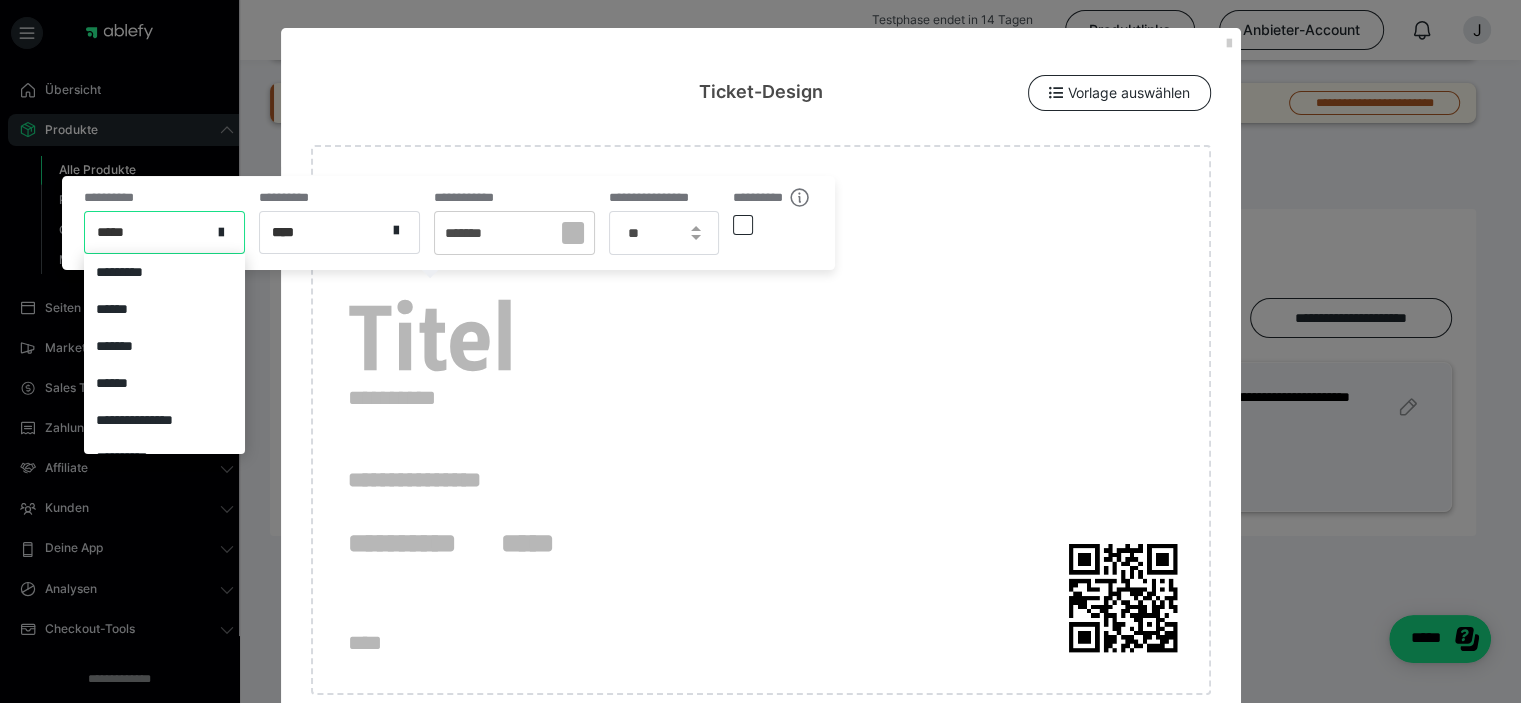 click on "*****" at bounding box center (148, 232) 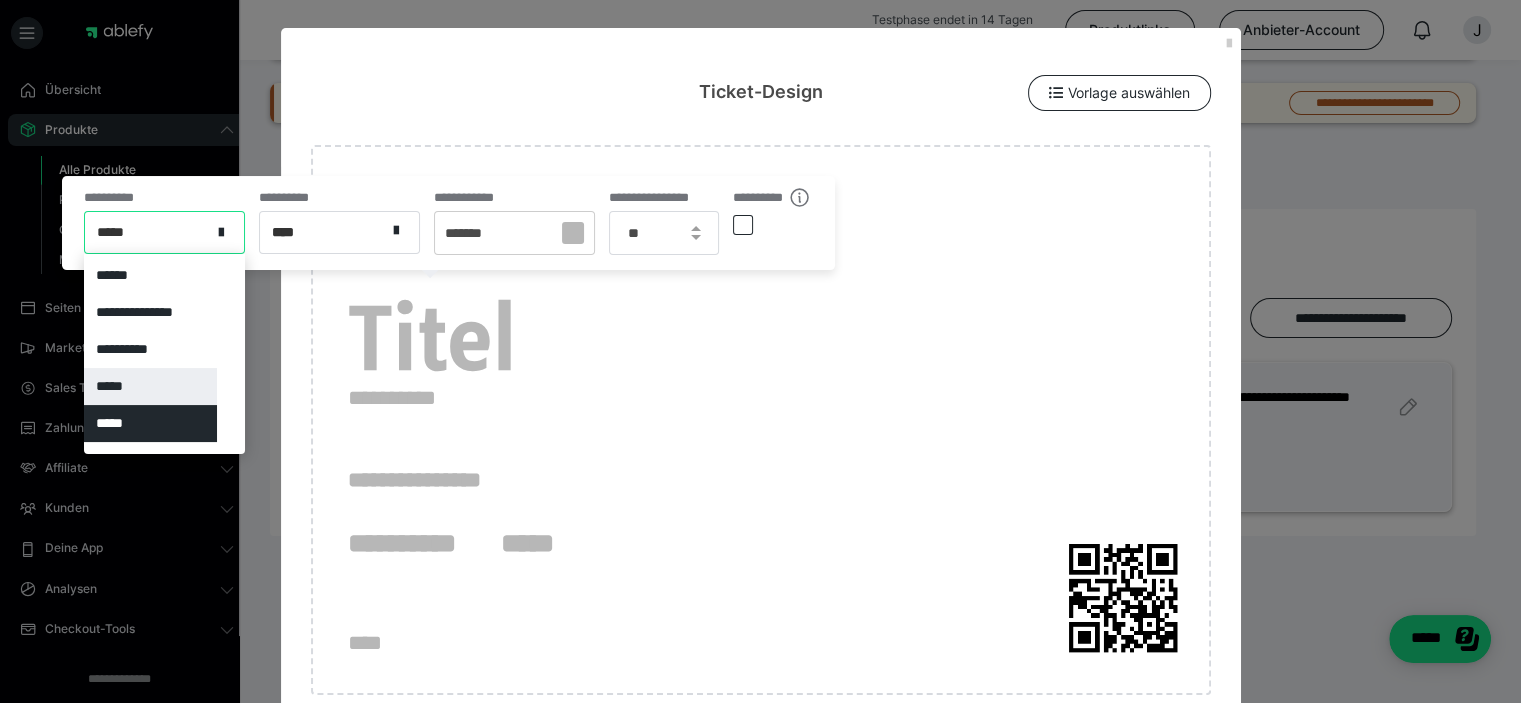 click on "*****" at bounding box center [150, 386] 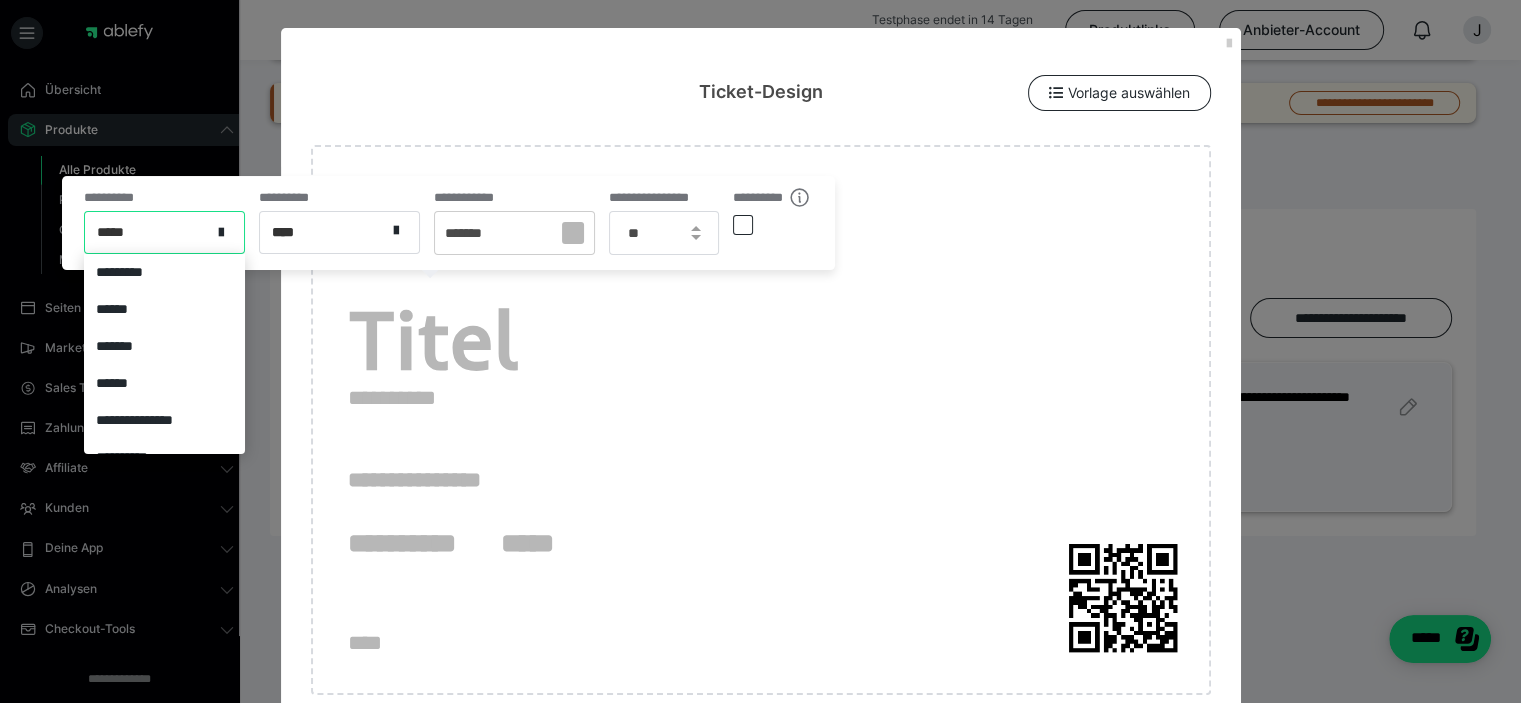 click on "*****" at bounding box center [148, 232] 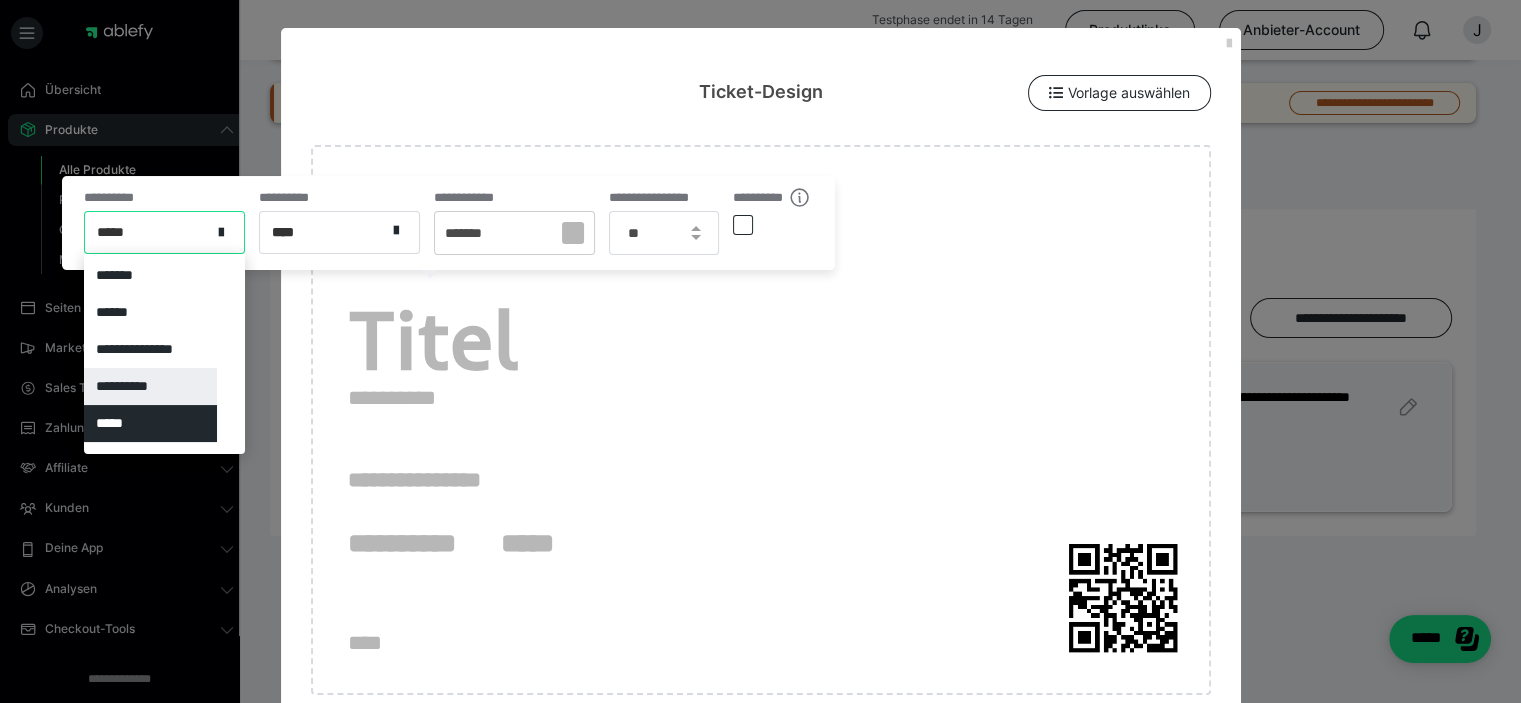 click on "**********" at bounding box center [150, 386] 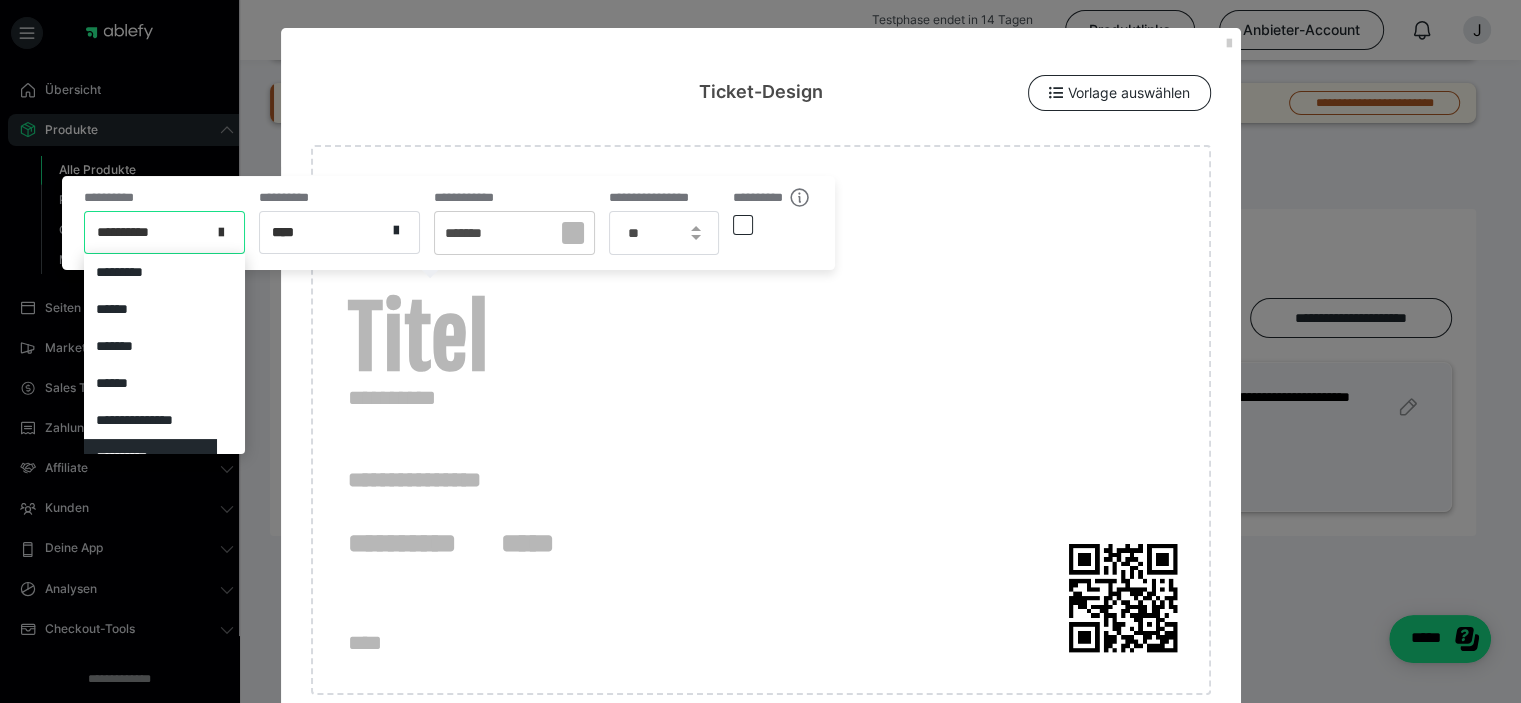 click at bounding box center [227, 232] 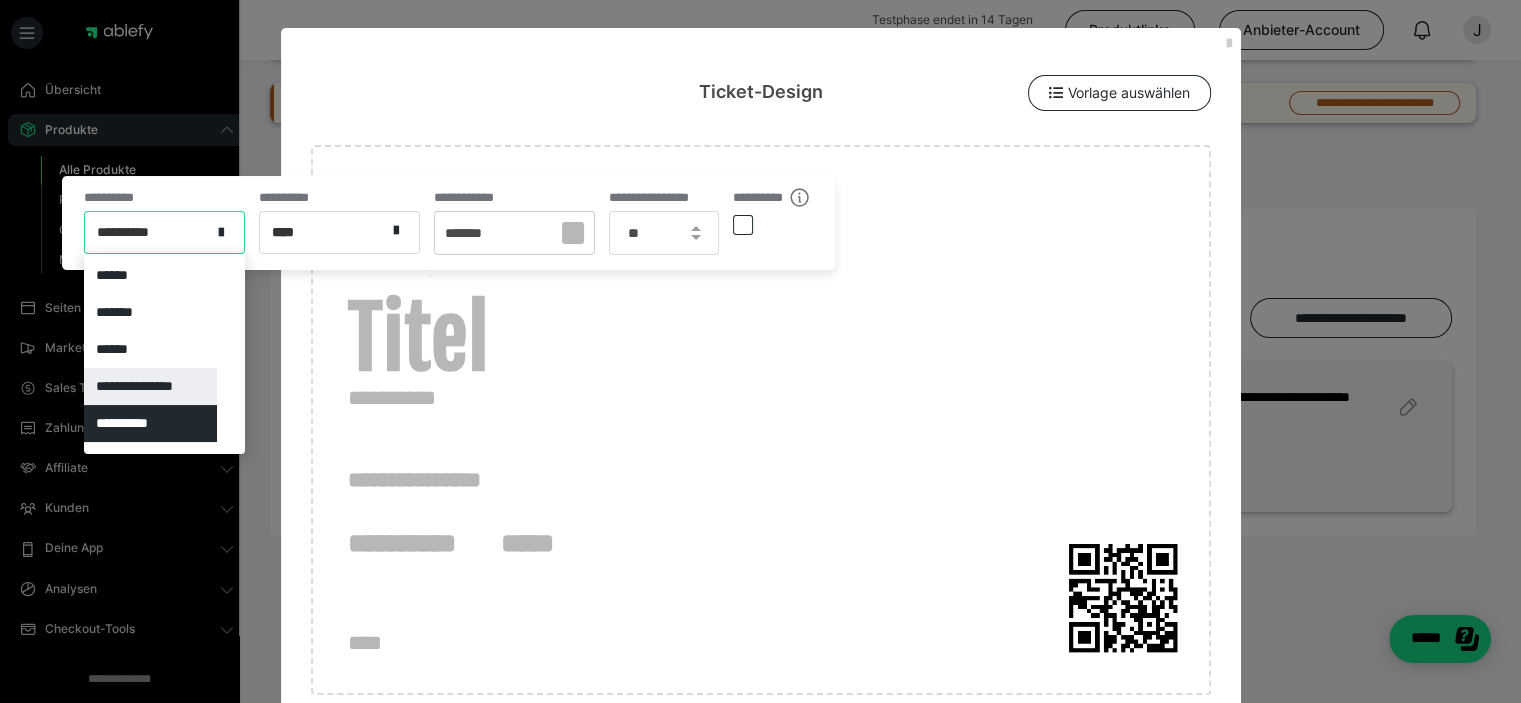 click on "**********" at bounding box center (150, 386) 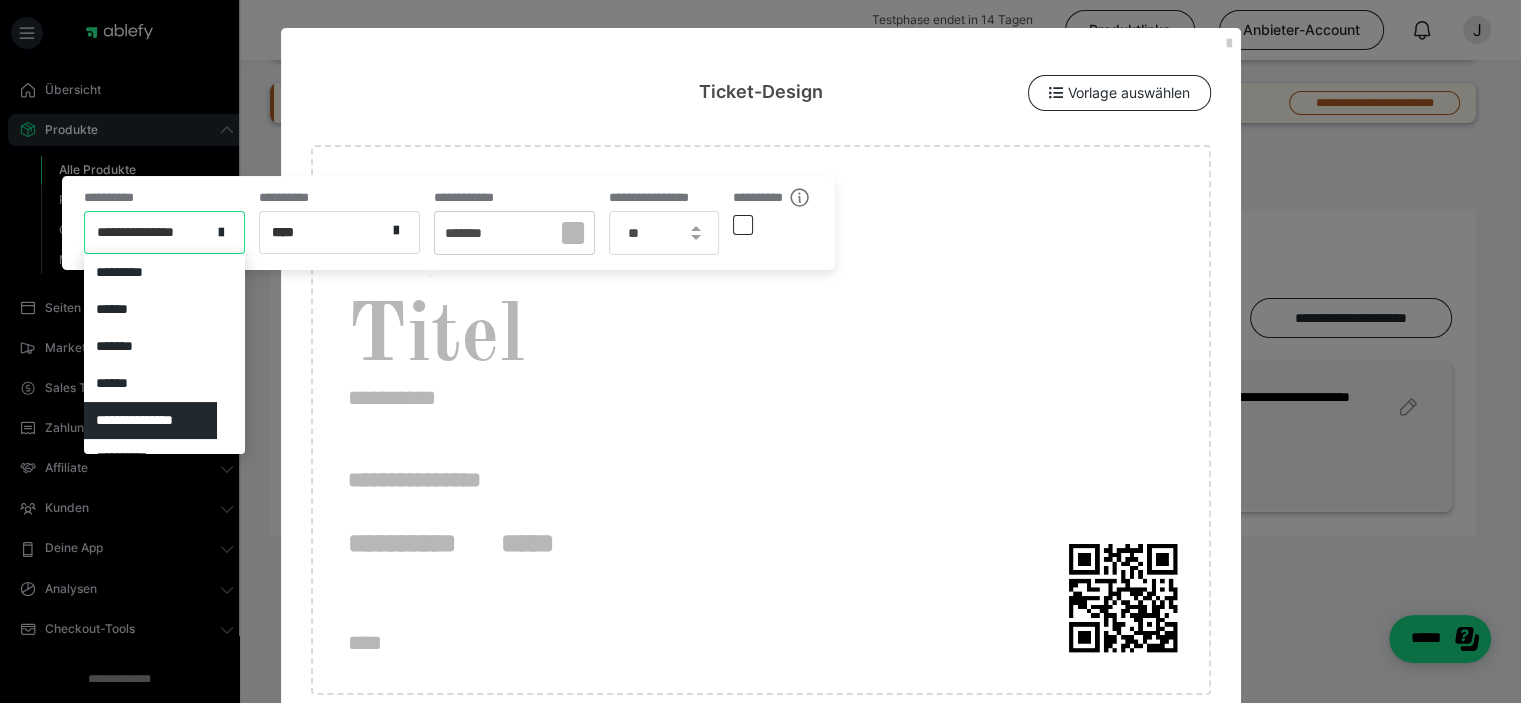 click on "**********" at bounding box center [147, 232] 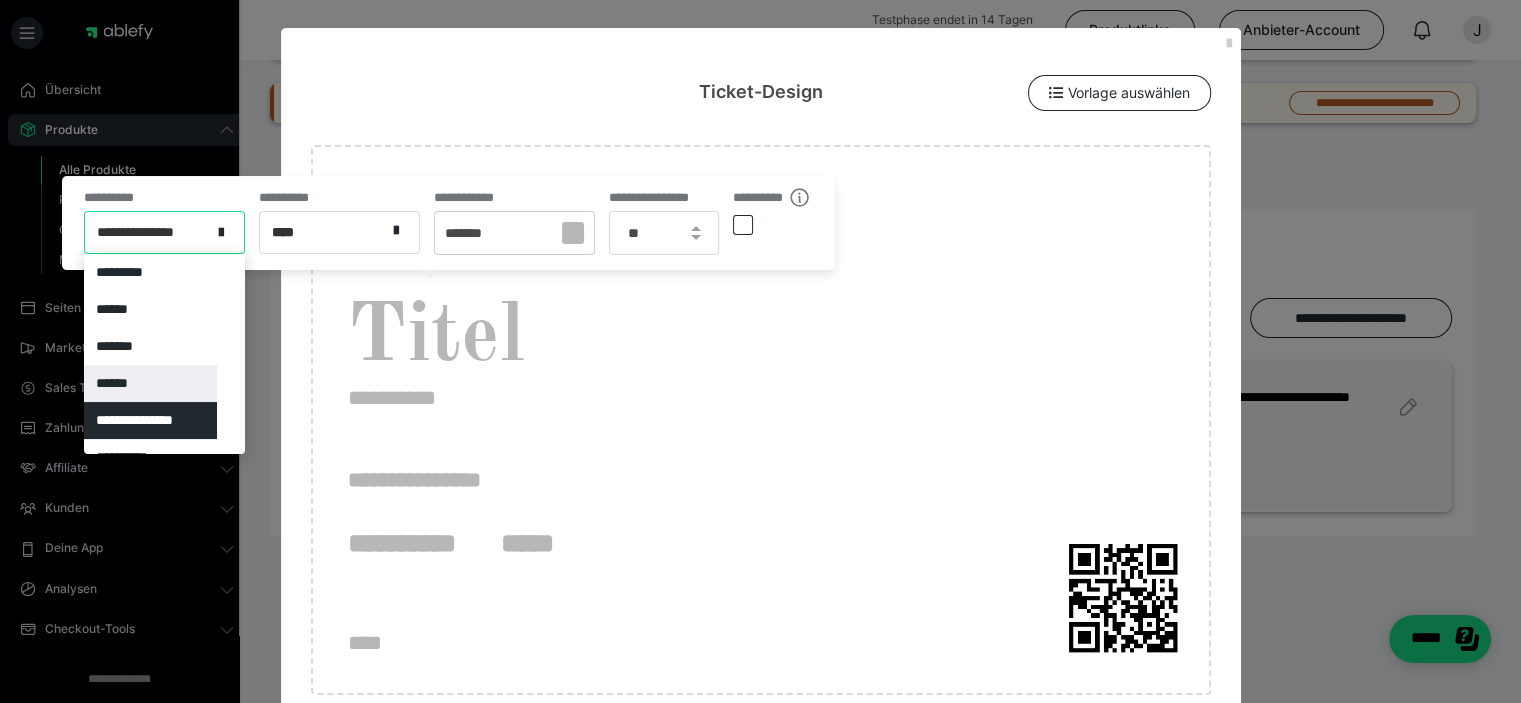 click on "******" at bounding box center [150, 383] 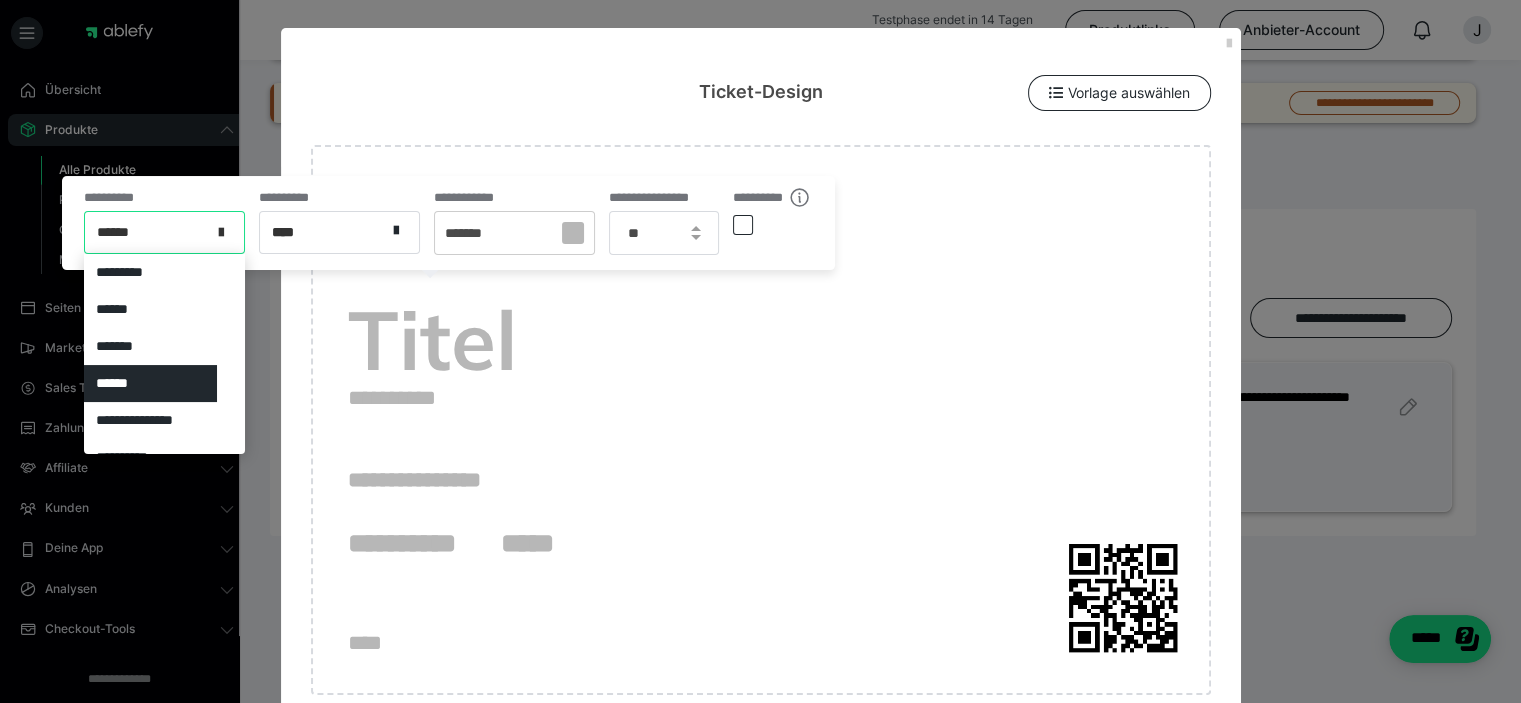 click at bounding box center [227, 232] 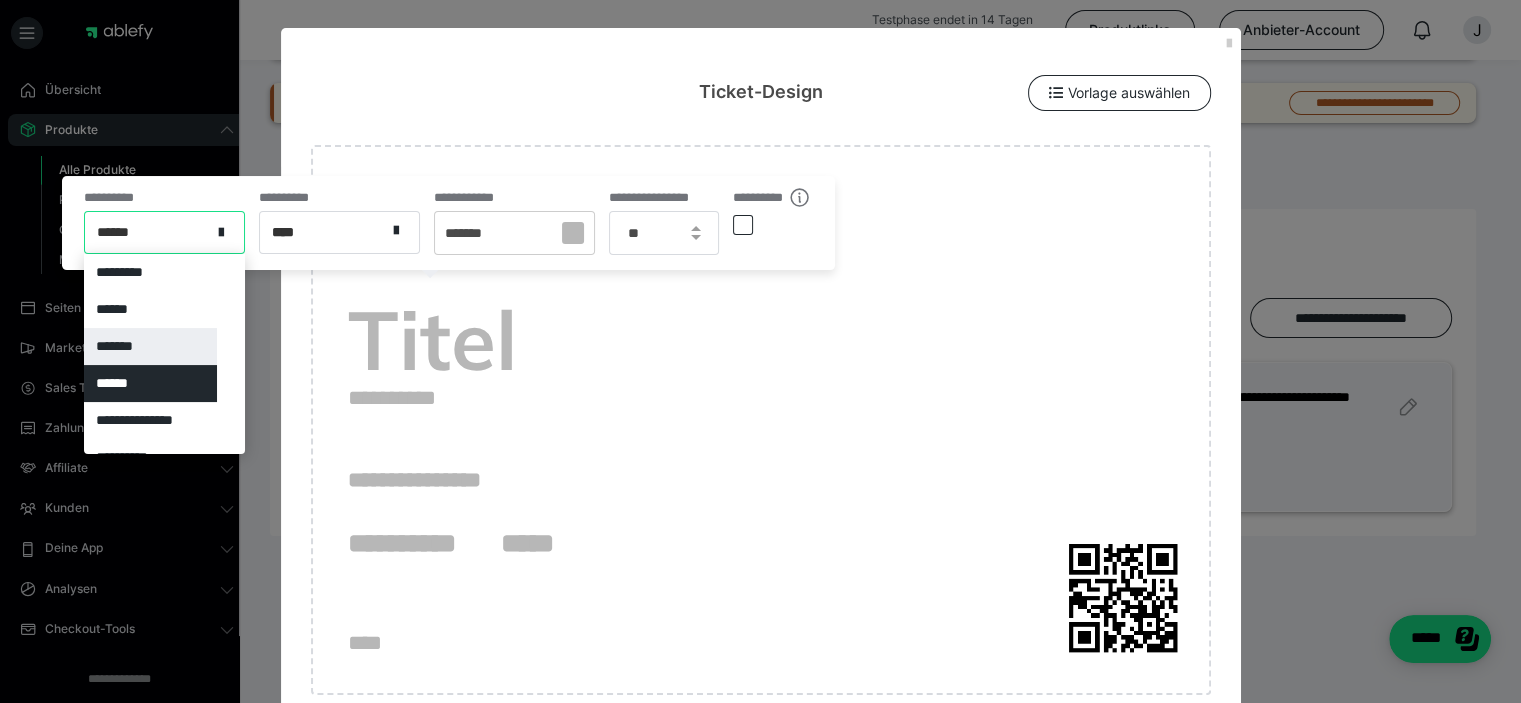 click on "*******" at bounding box center [150, 346] 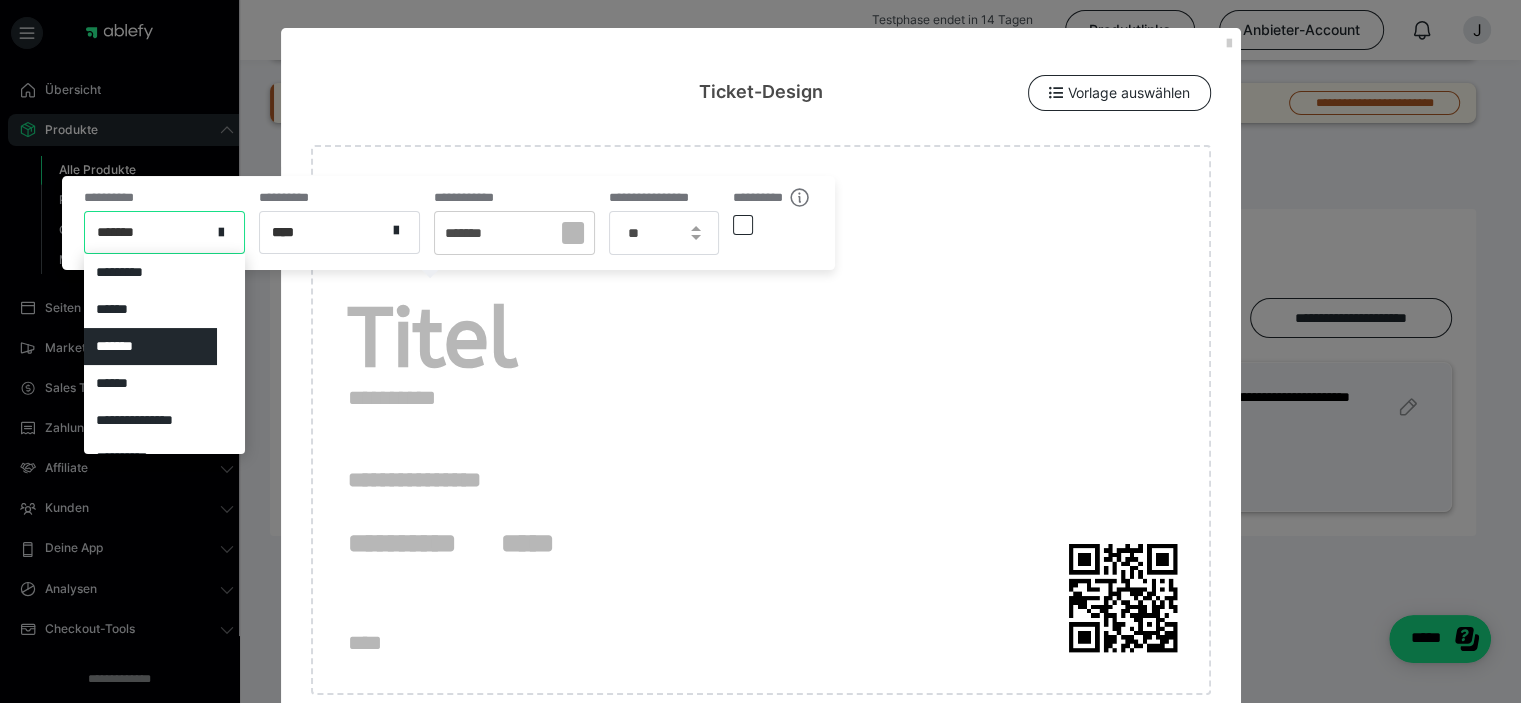 click on "*******" at bounding box center [148, 232] 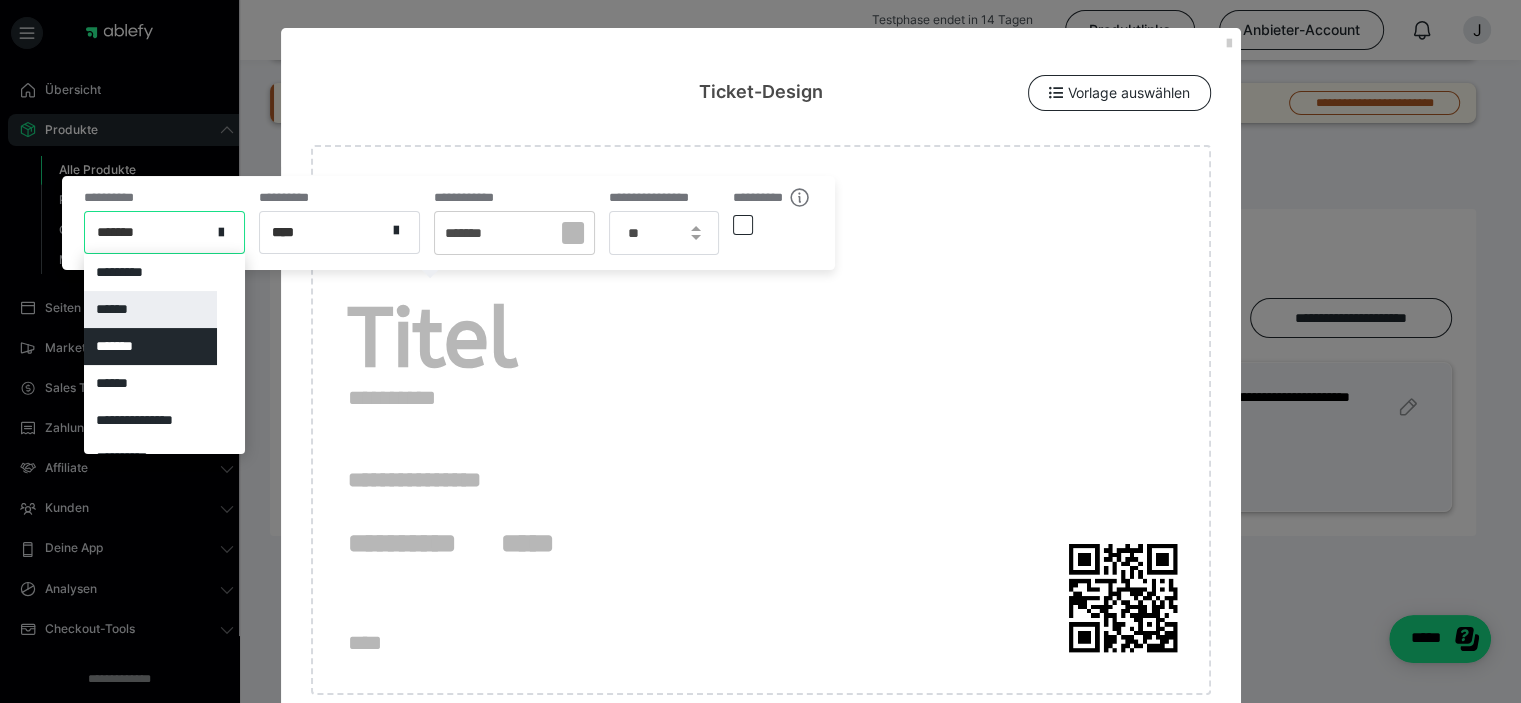 click on "******" at bounding box center [150, 309] 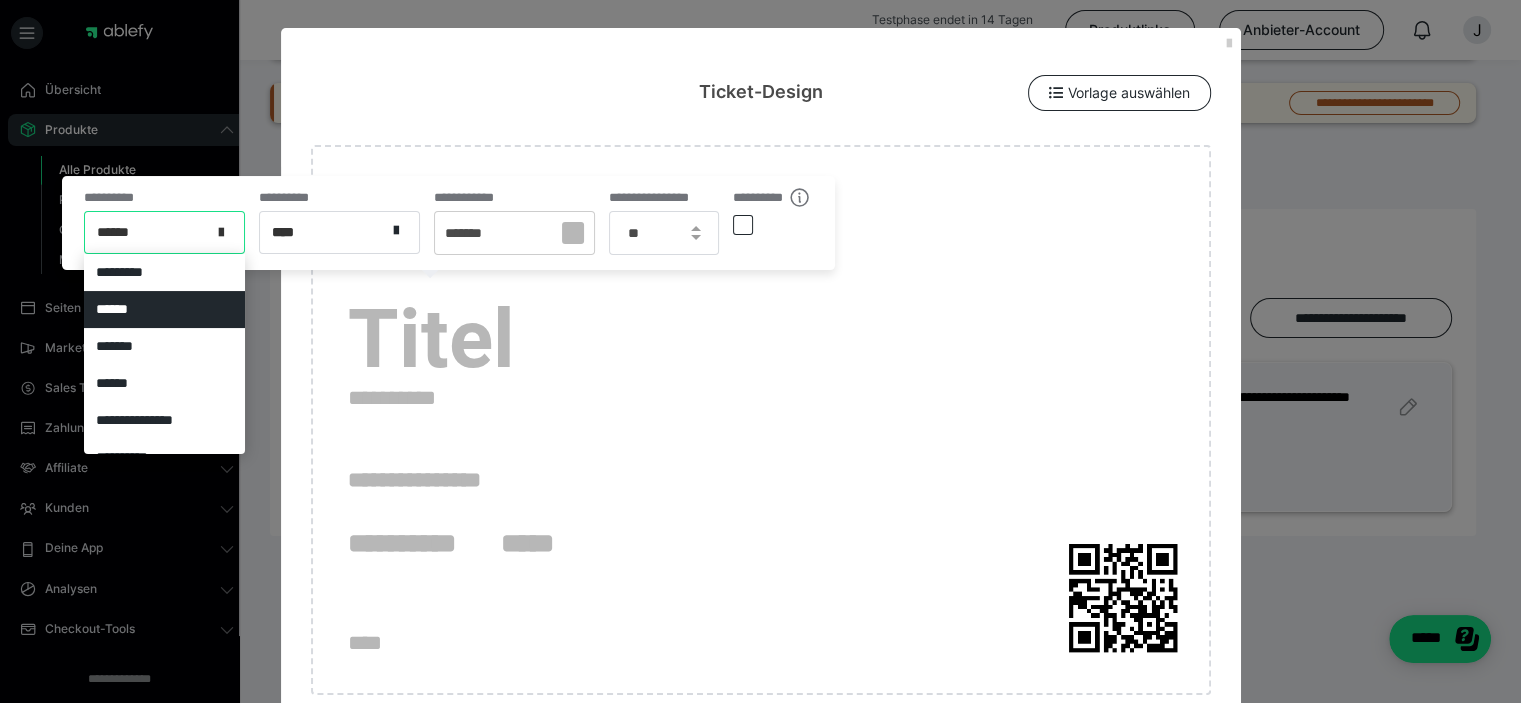 click at bounding box center [227, 232] 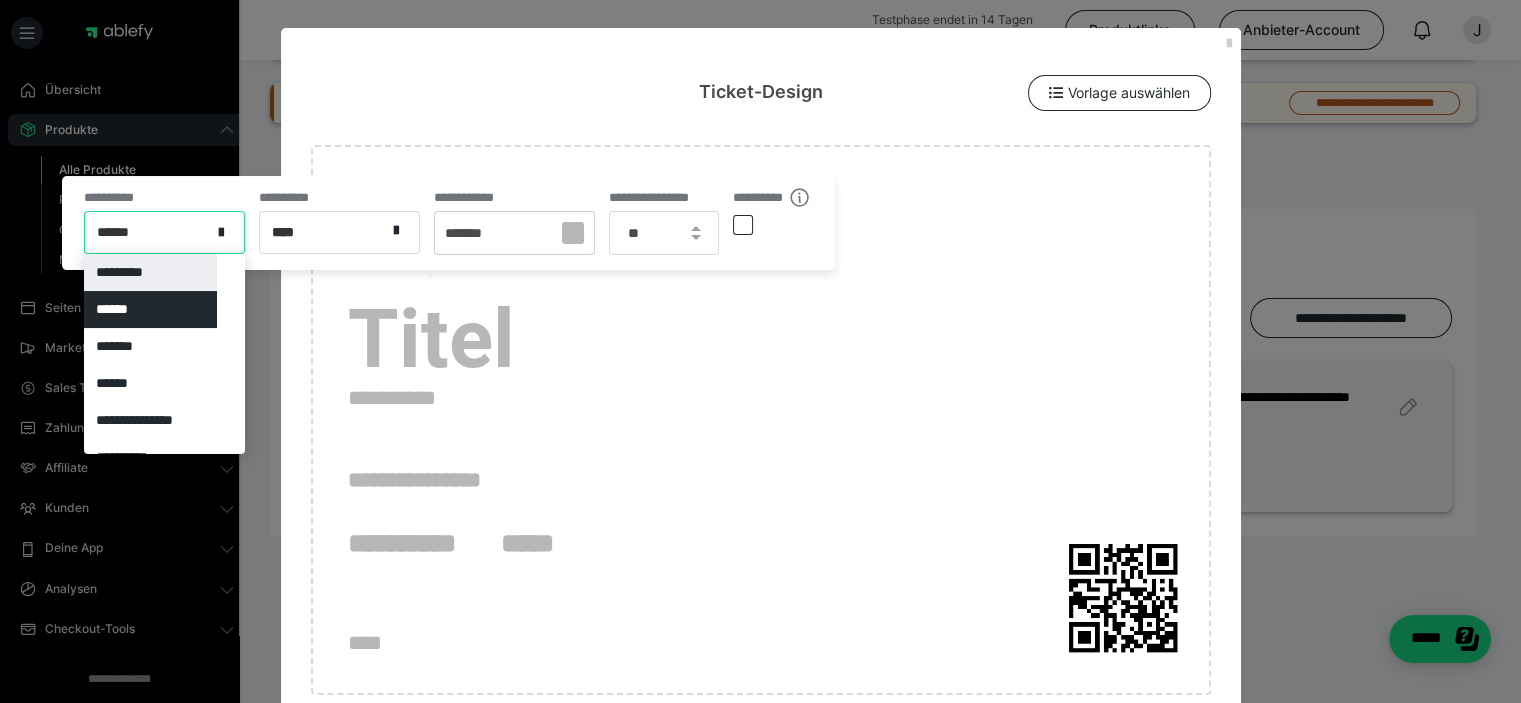 click on "*********" at bounding box center (150, 272) 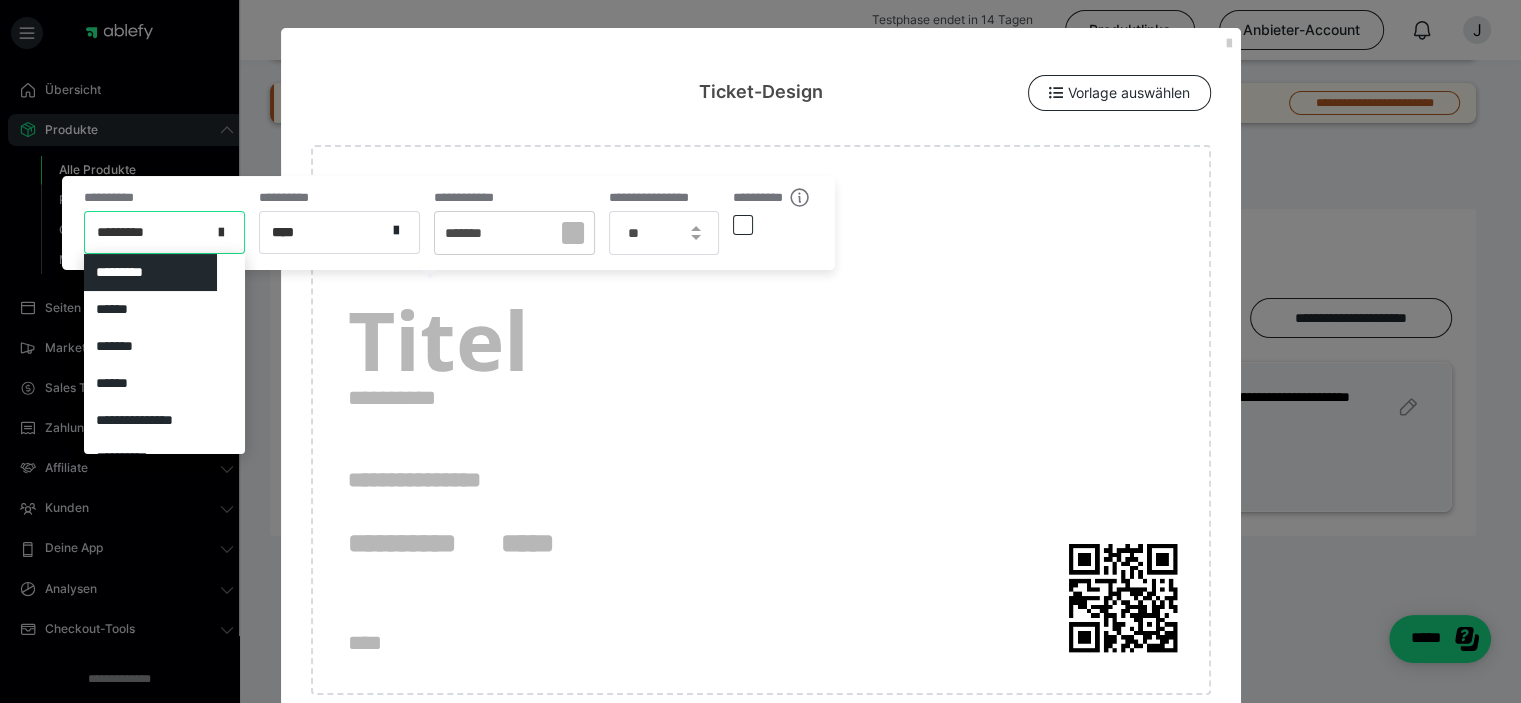 click at bounding box center [221, 230] 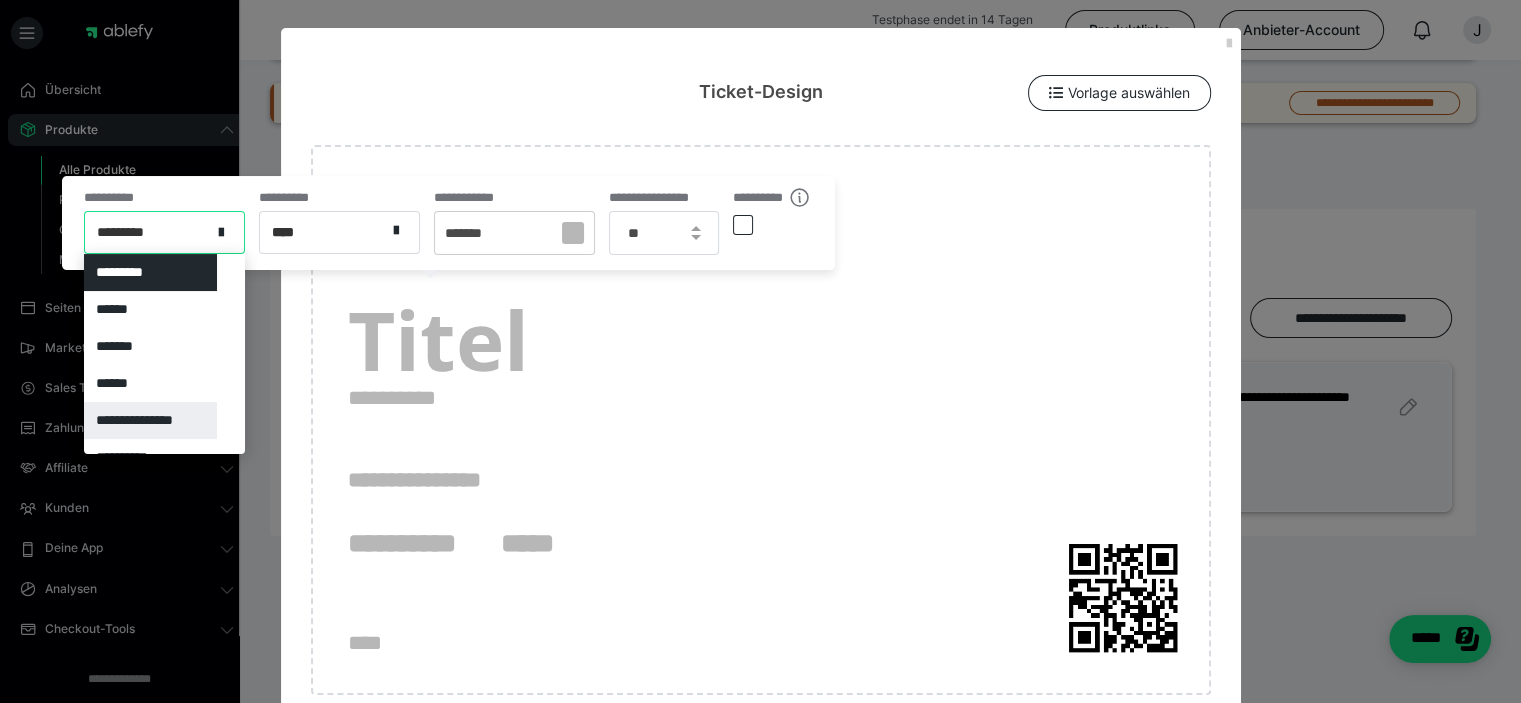 click on "**********" at bounding box center [150, 420] 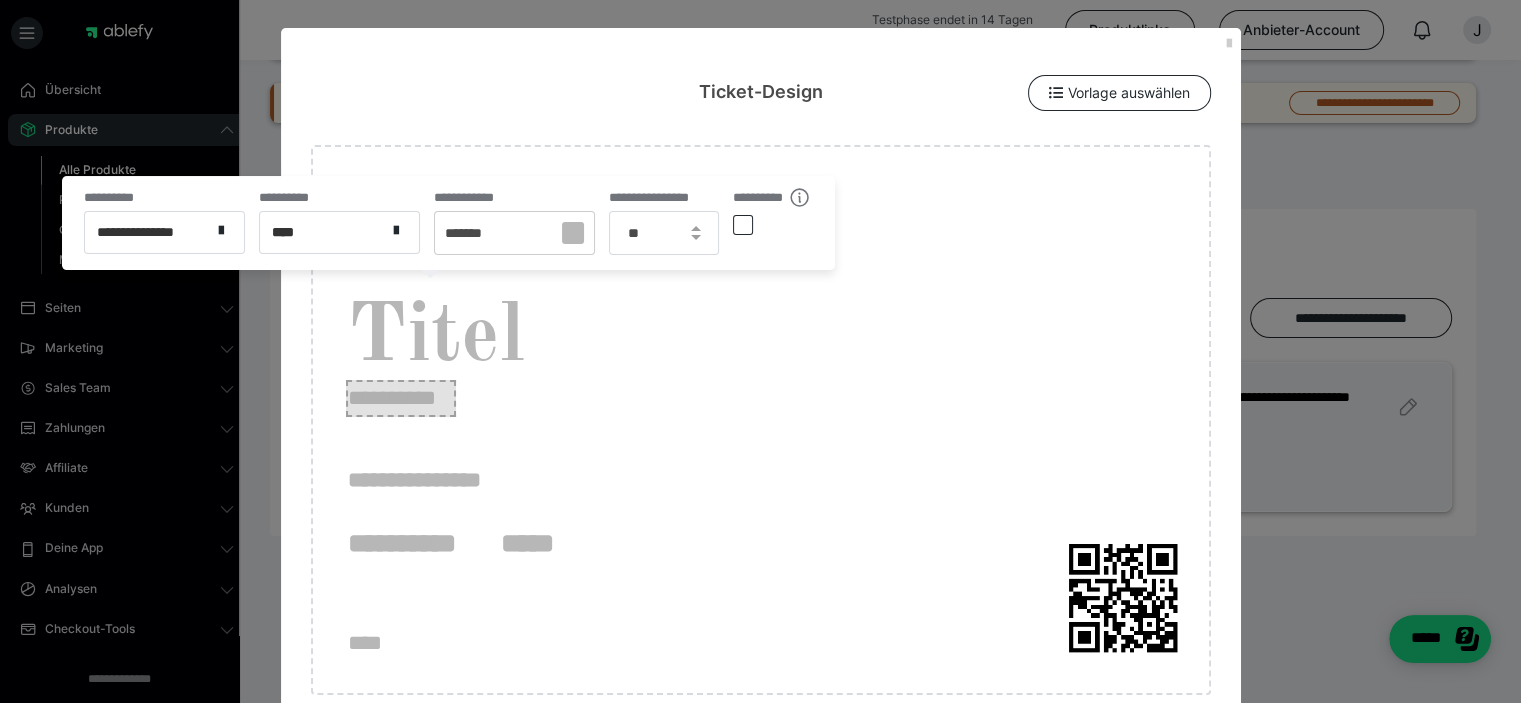 click on "**********" at bounding box center [401, 398] 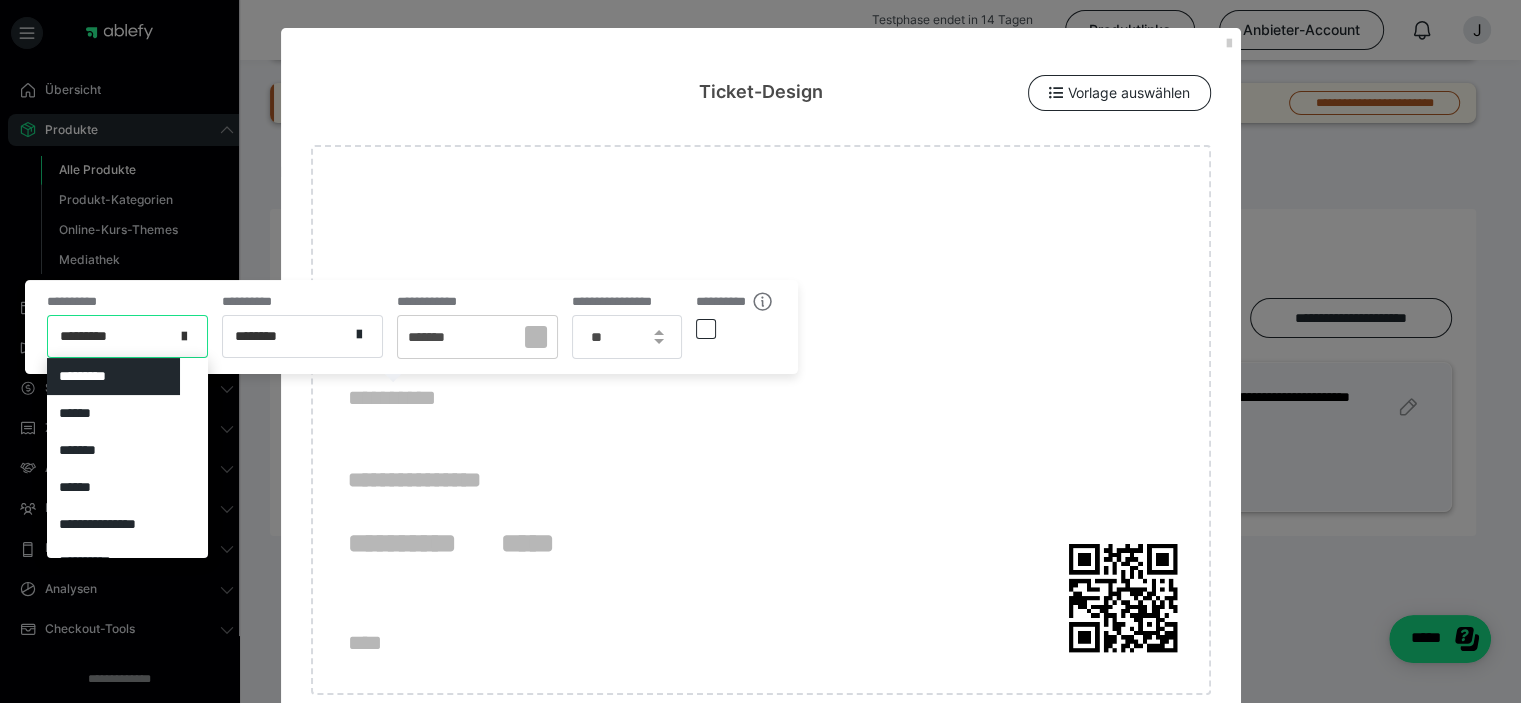 click at bounding box center [190, 336] 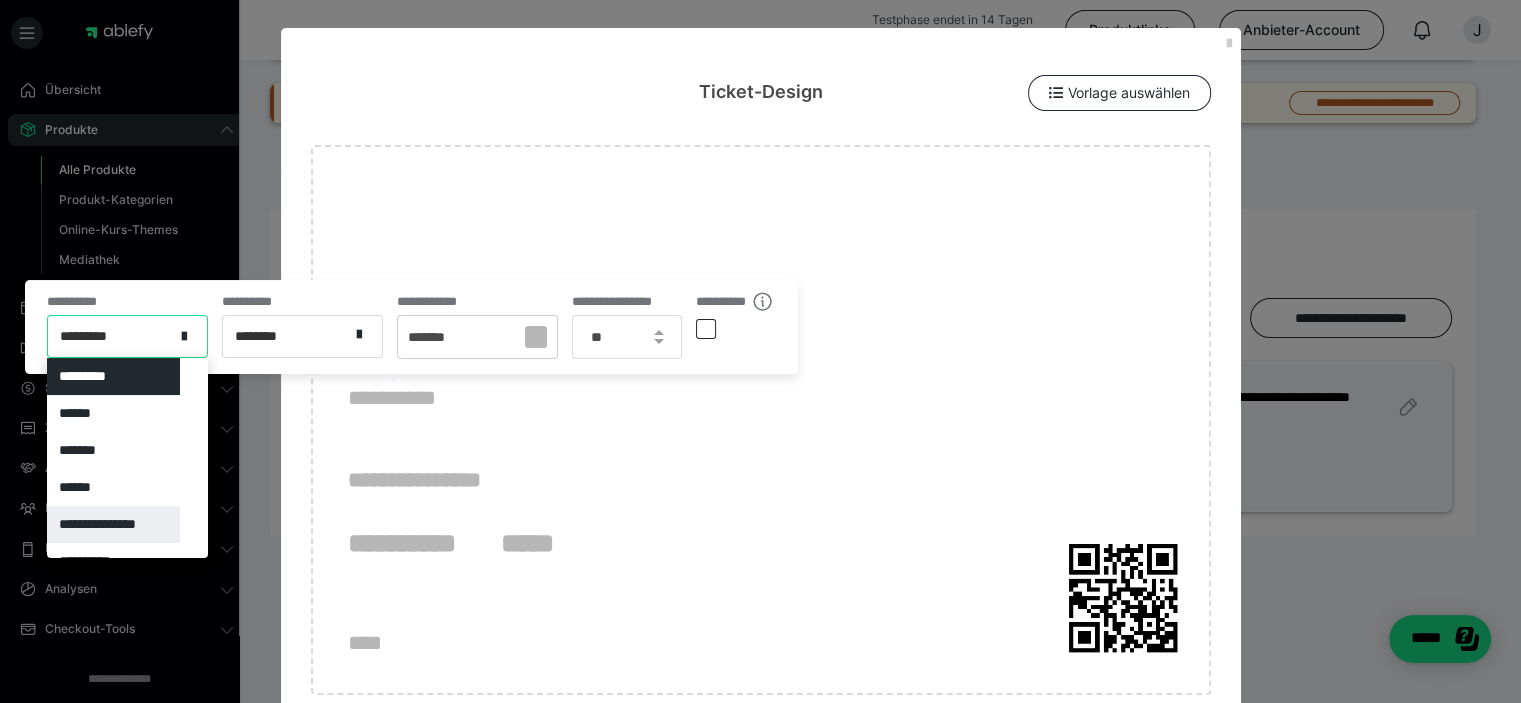 click on "**********" at bounding box center (113, 524) 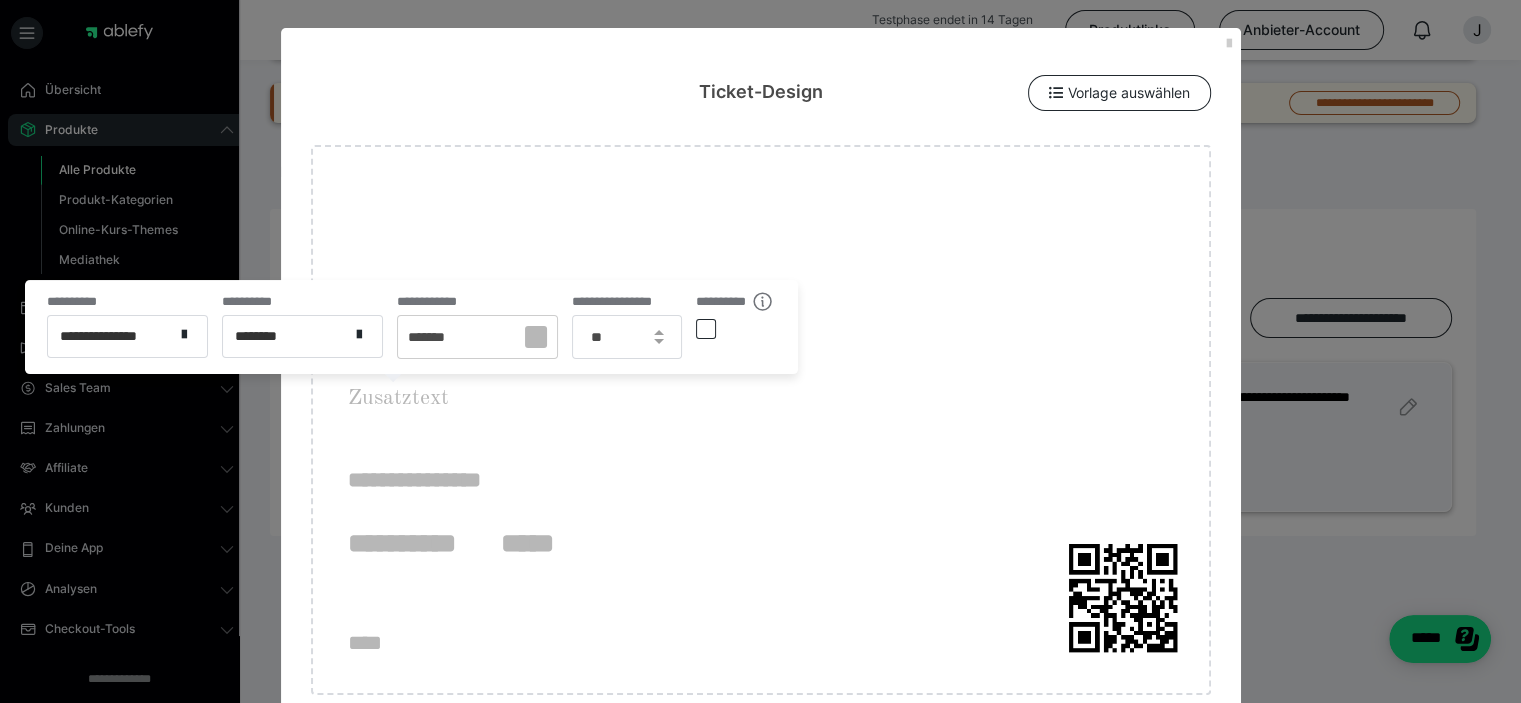click on "**********" at bounding box center (761, 420) 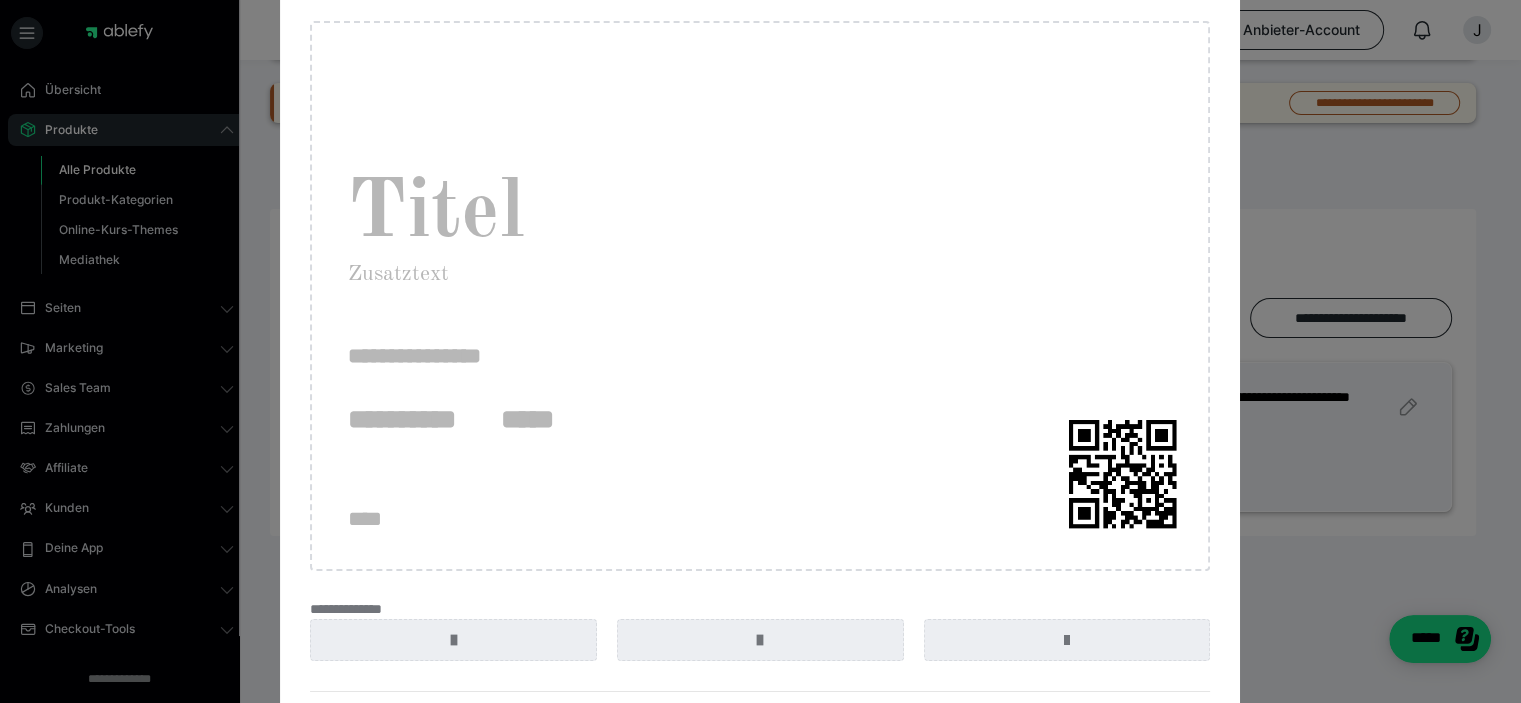 scroll, scrollTop: 317, scrollLeft: 0, axis: vertical 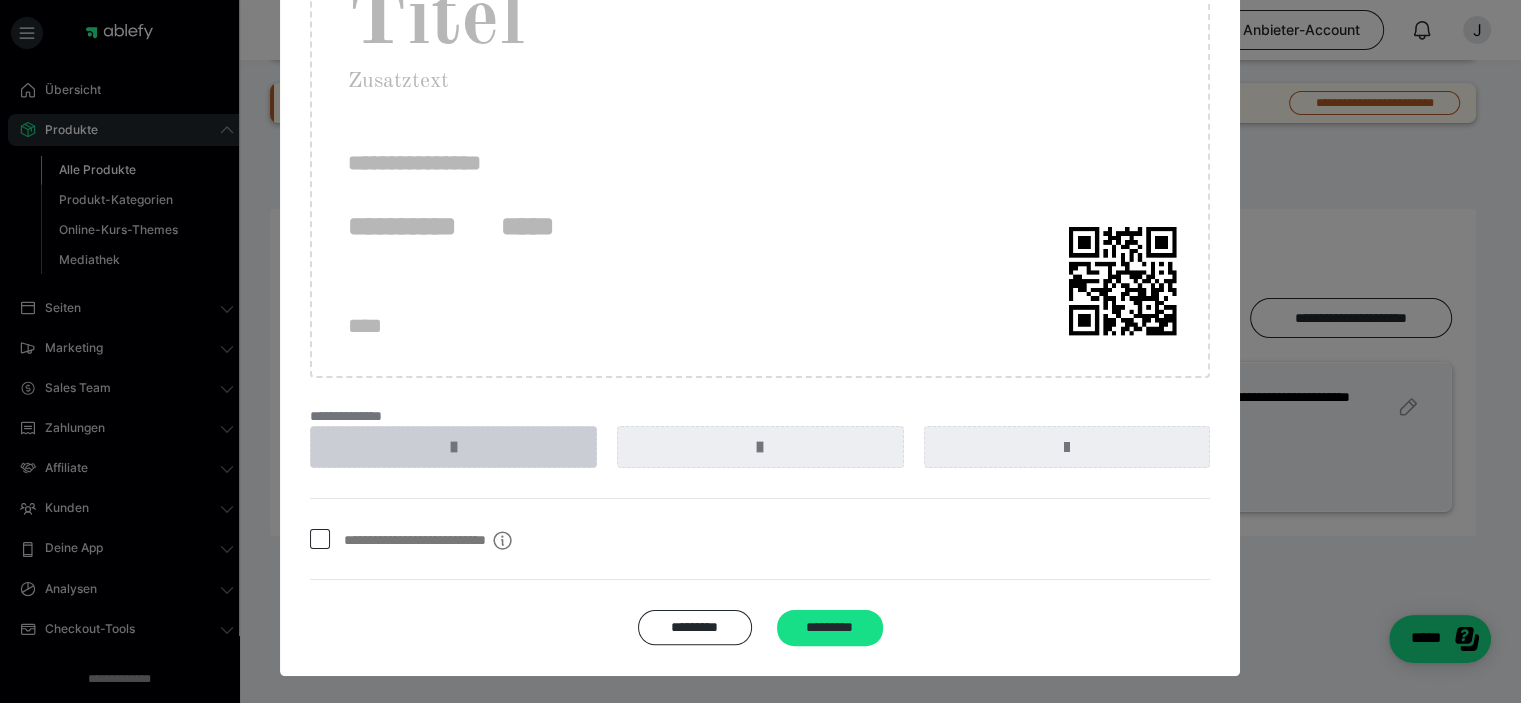 click at bounding box center [453, 447] 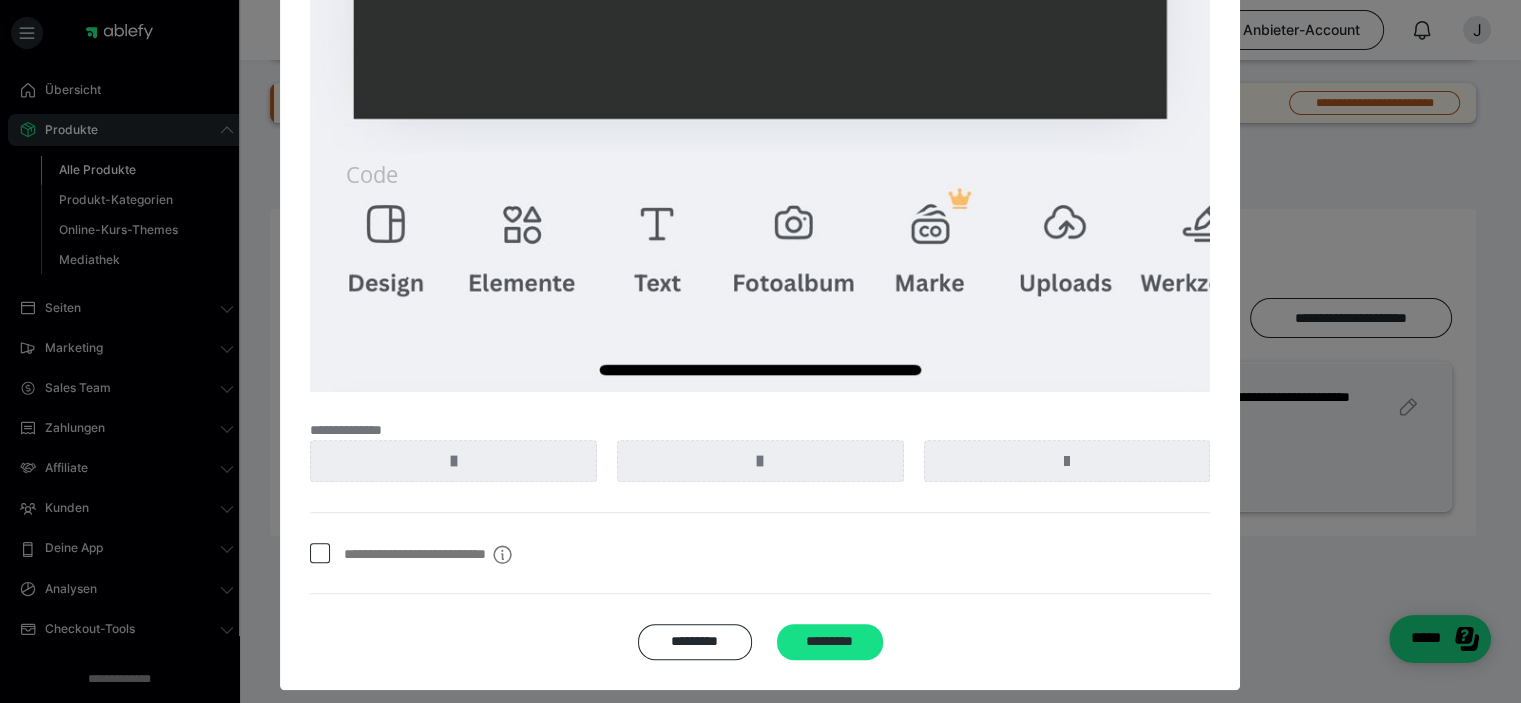 scroll, scrollTop: 1700, scrollLeft: 0, axis: vertical 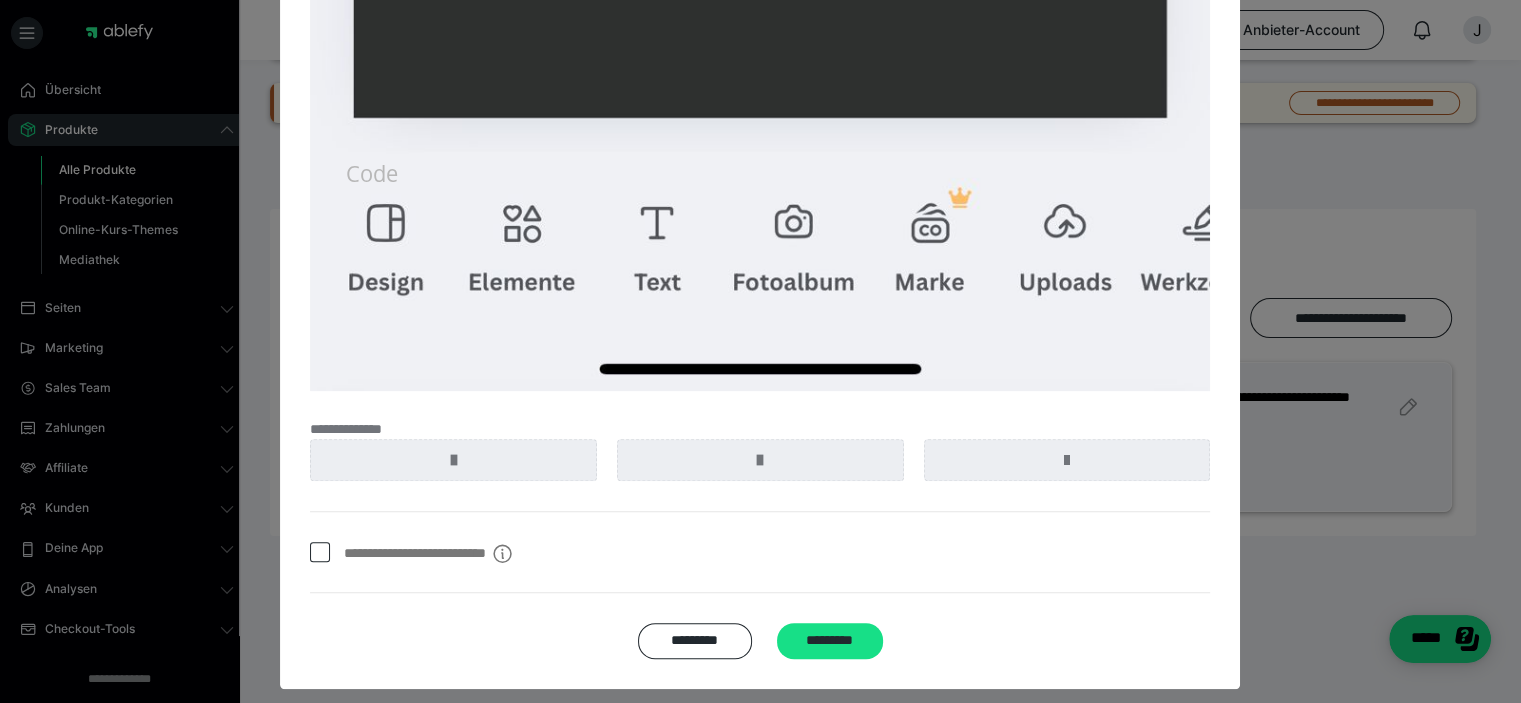 click at bounding box center (760, -582) 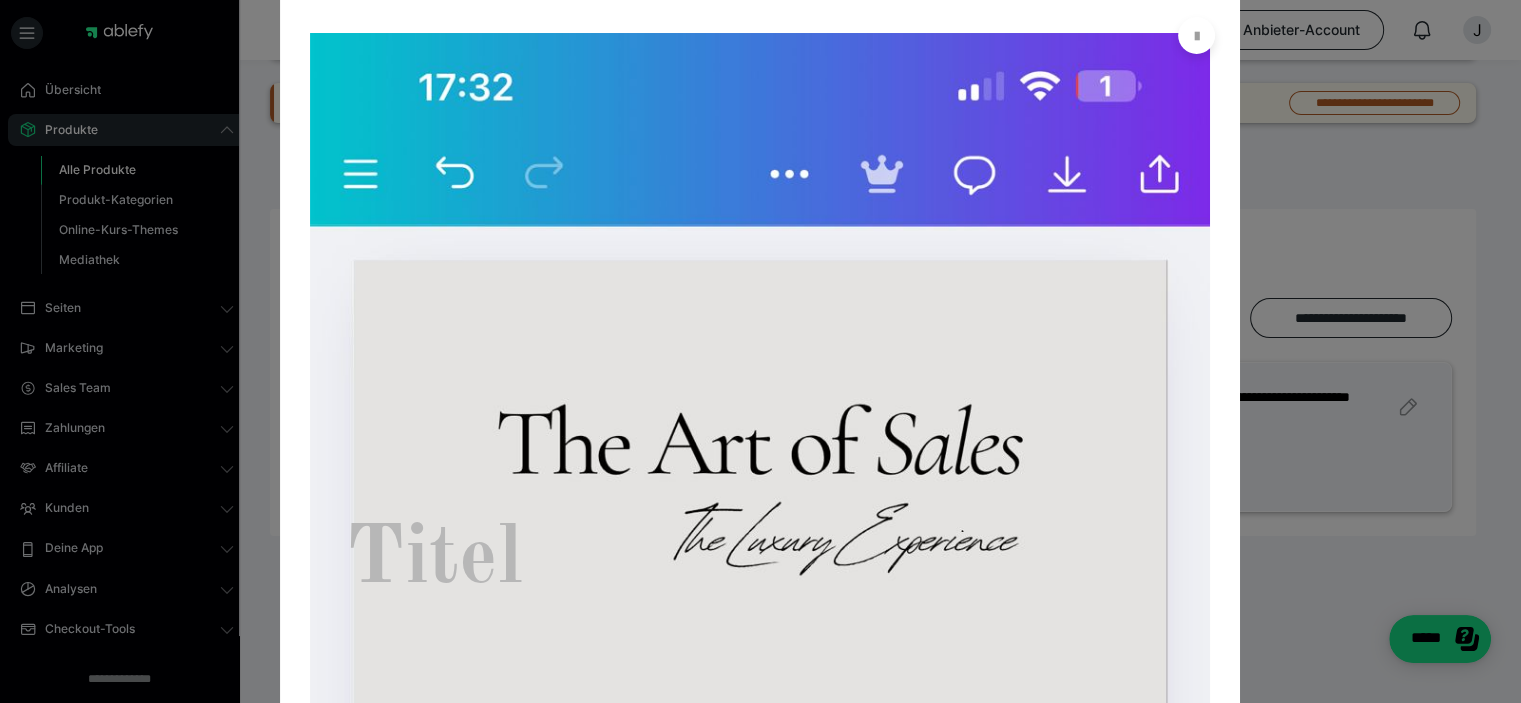 scroll, scrollTop: 0, scrollLeft: 0, axis: both 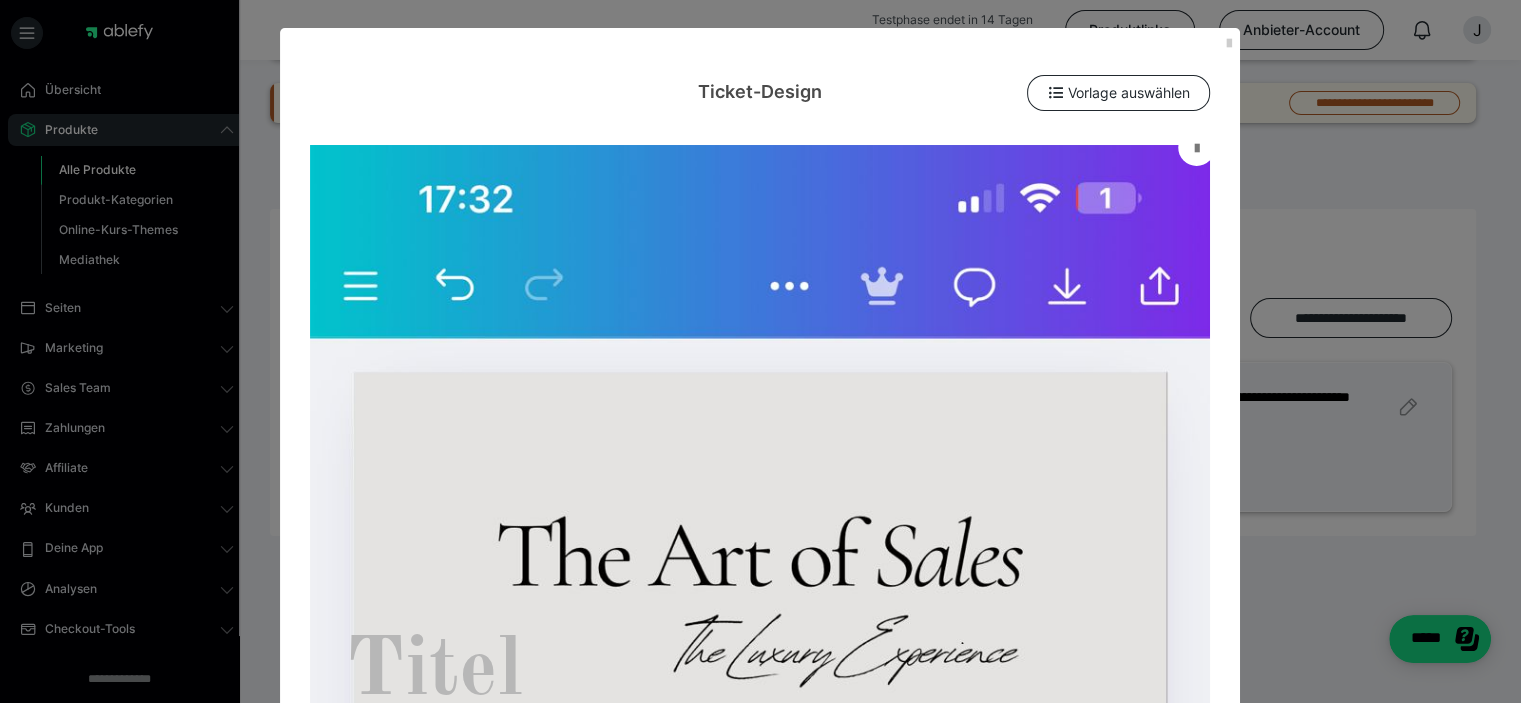 click at bounding box center [1197, 147] 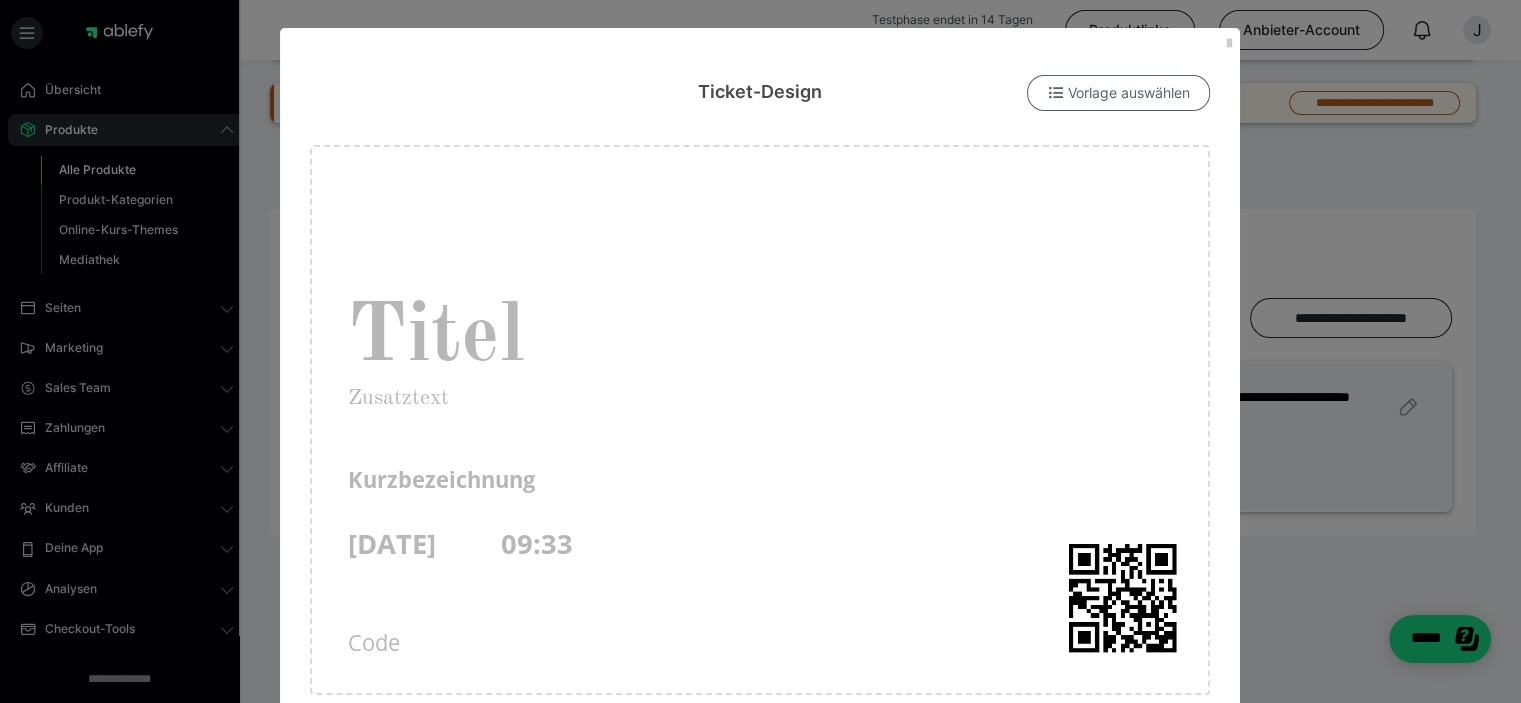 click on "Vorlage auswählen" at bounding box center [1118, 93] 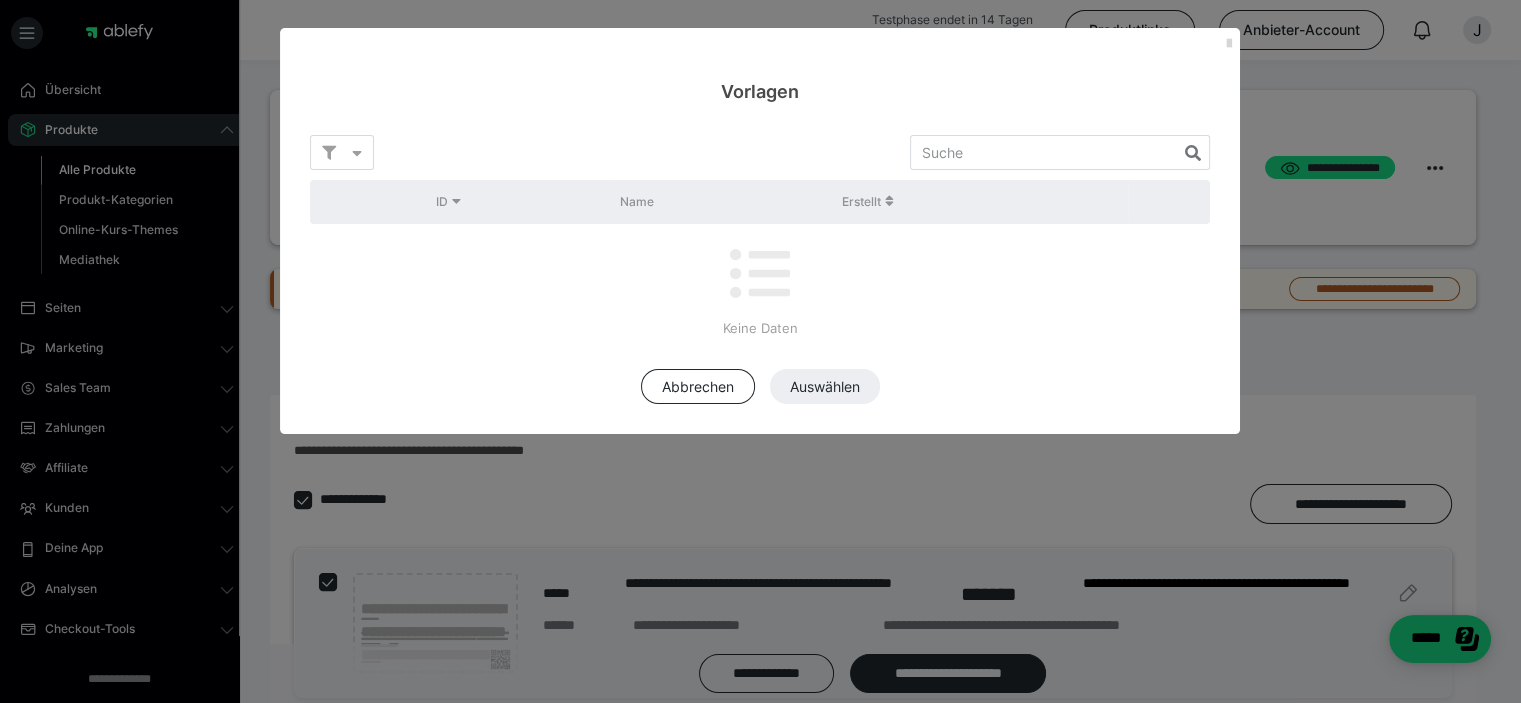 click at bounding box center [1228, 44] 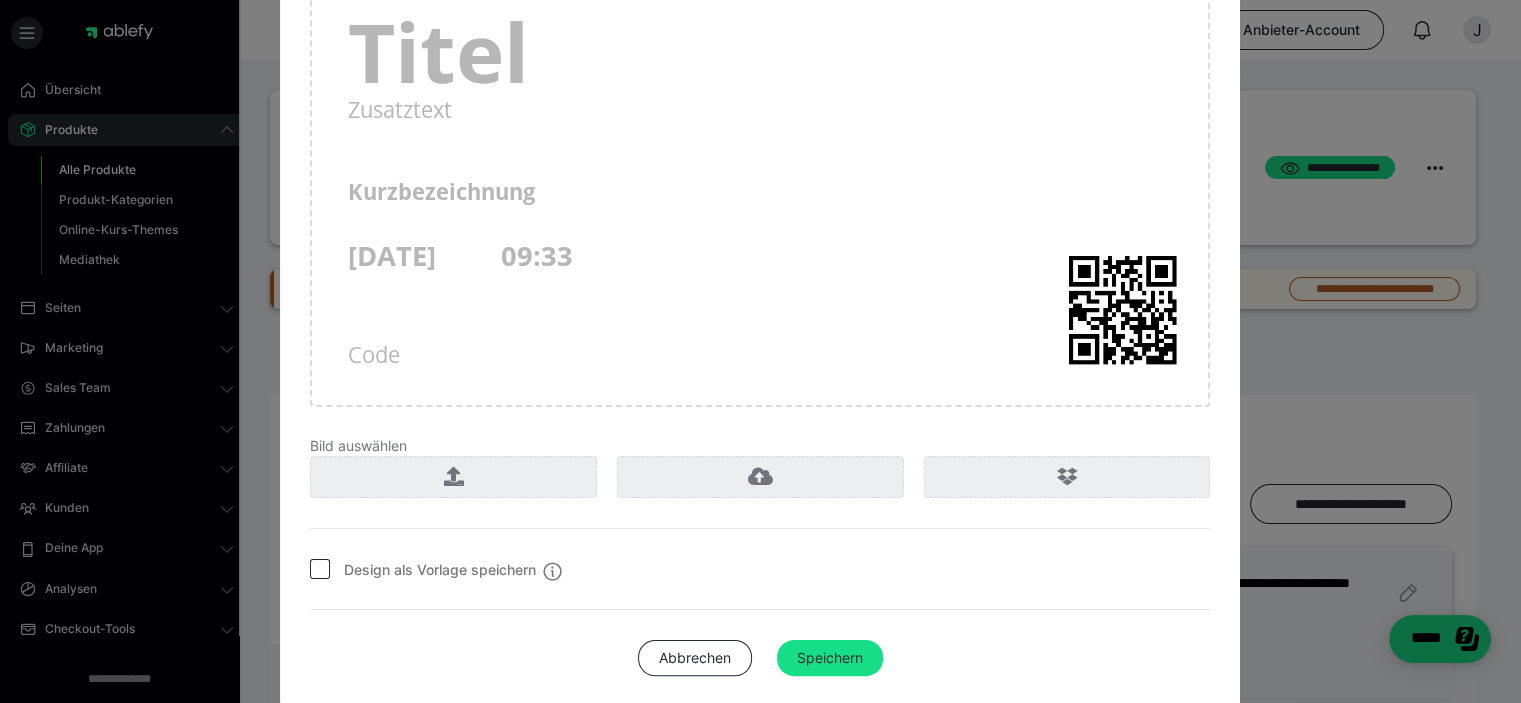 scroll, scrollTop: 311, scrollLeft: 0, axis: vertical 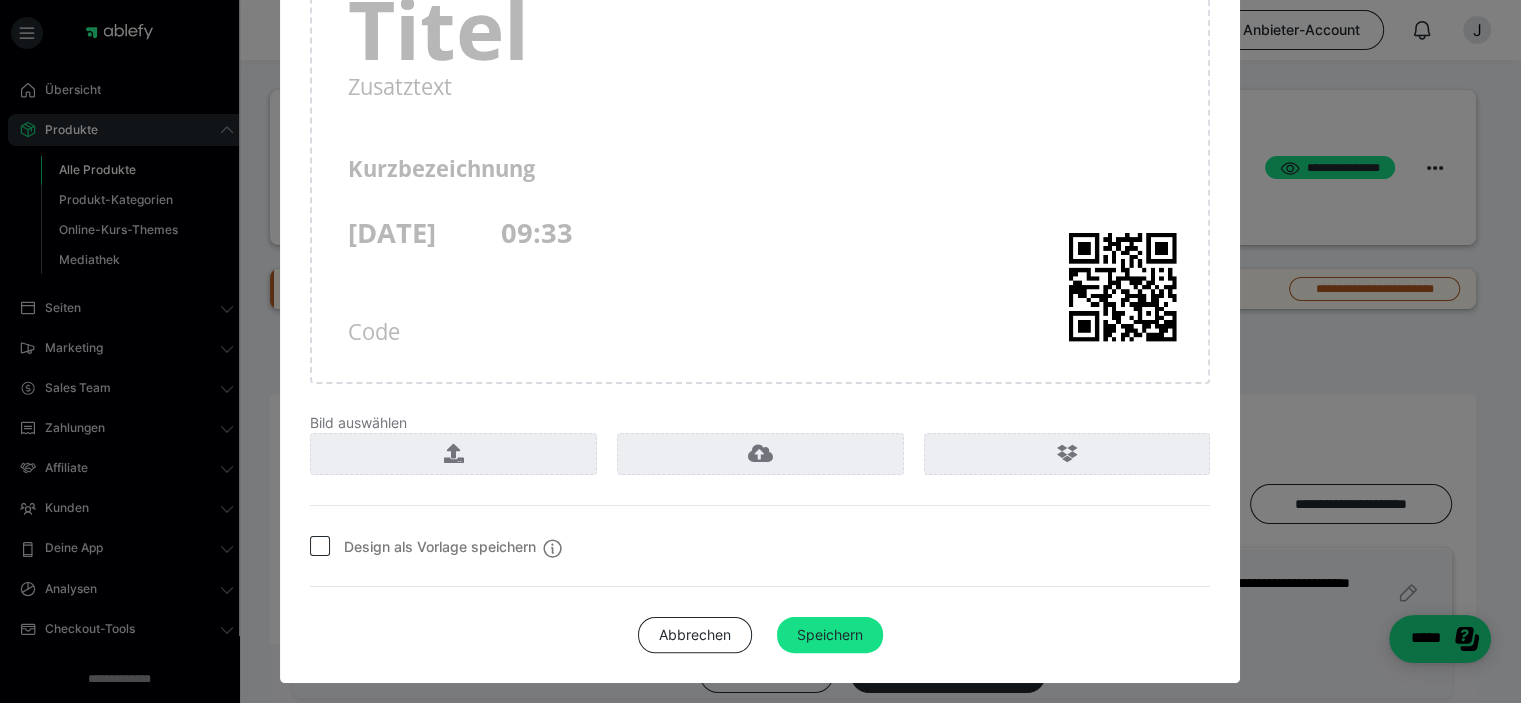 click on "Titel Kurzbezeichnung [DATE] 09:33 Zusatztext Code Bild auswählen Design als Vorlage speichern Abbrechen Speichern" at bounding box center (760, 238) 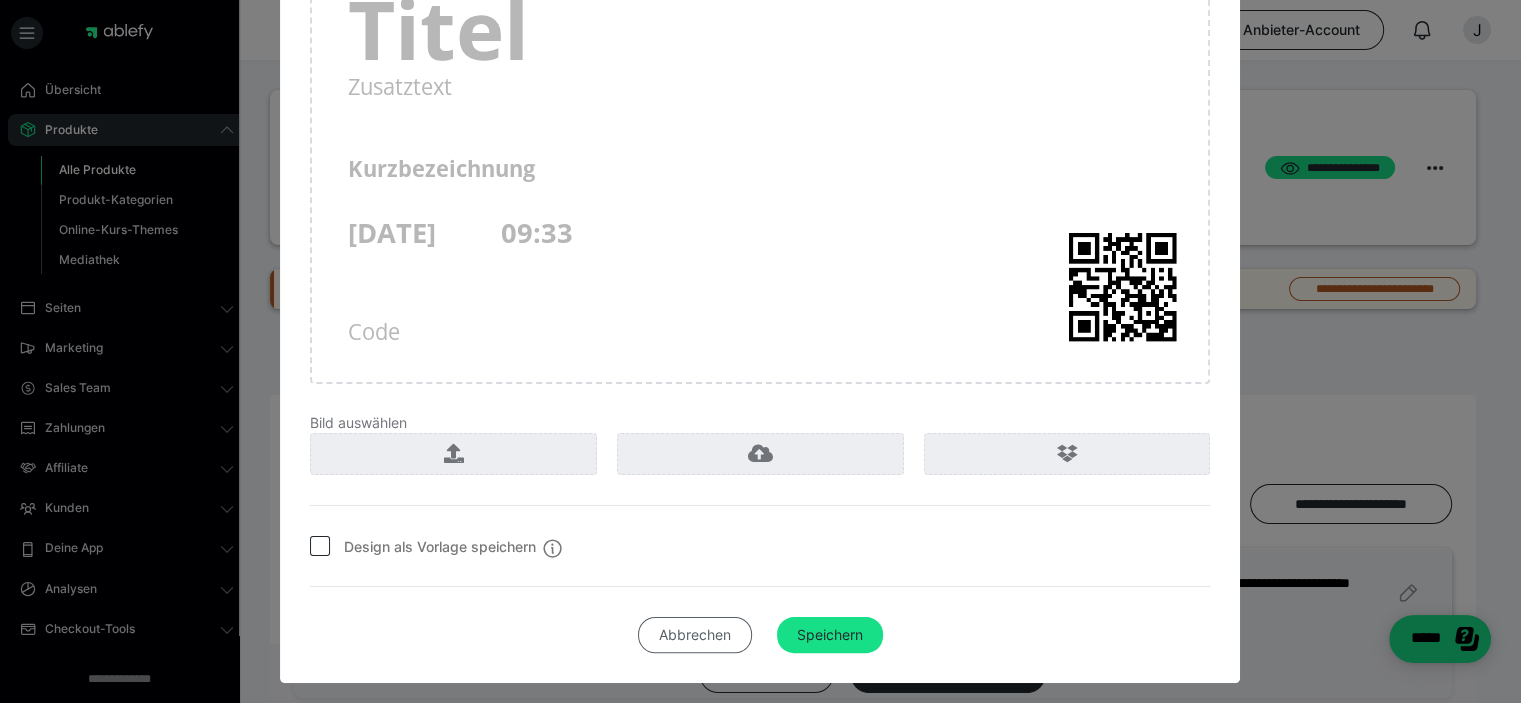 click on "Abbrechen" at bounding box center (695, 635) 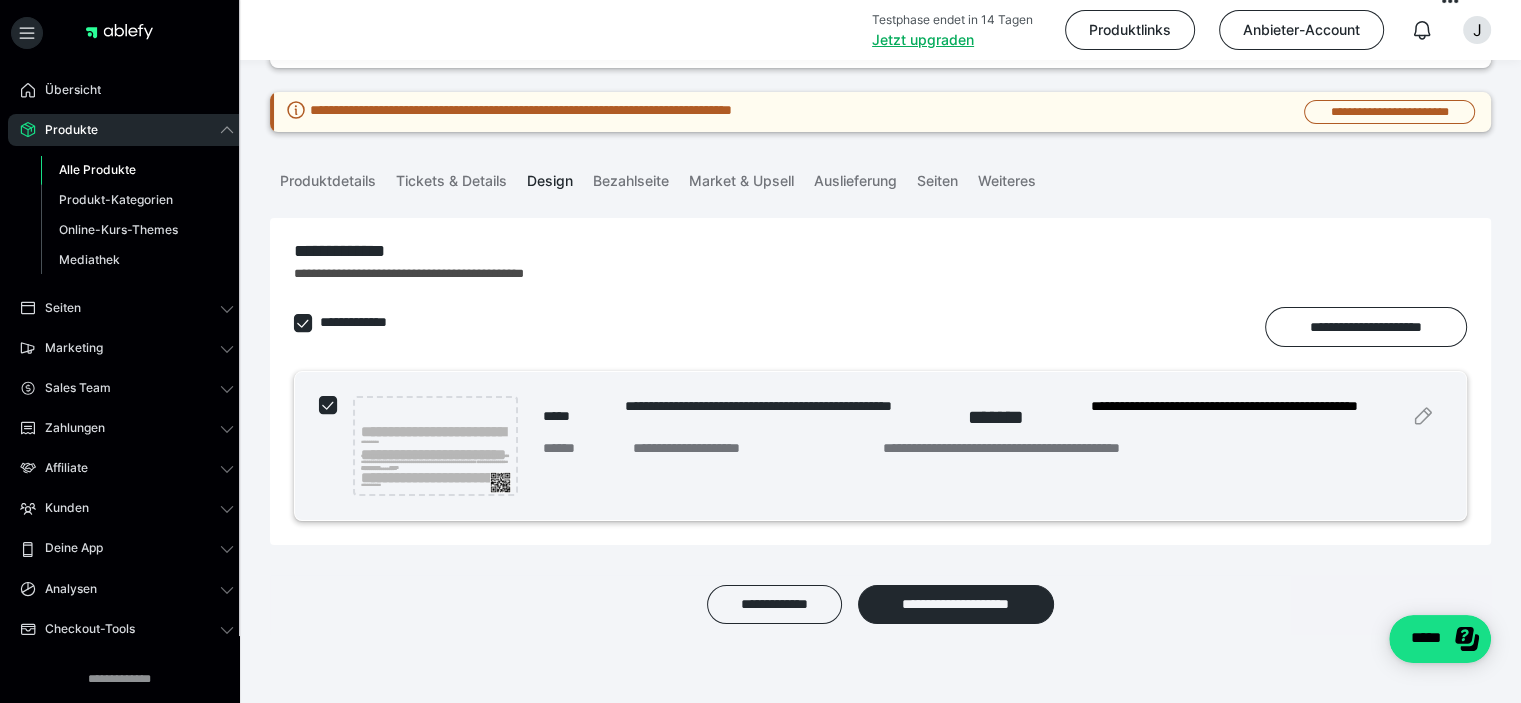 scroll, scrollTop: 156, scrollLeft: 0, axis: vertical 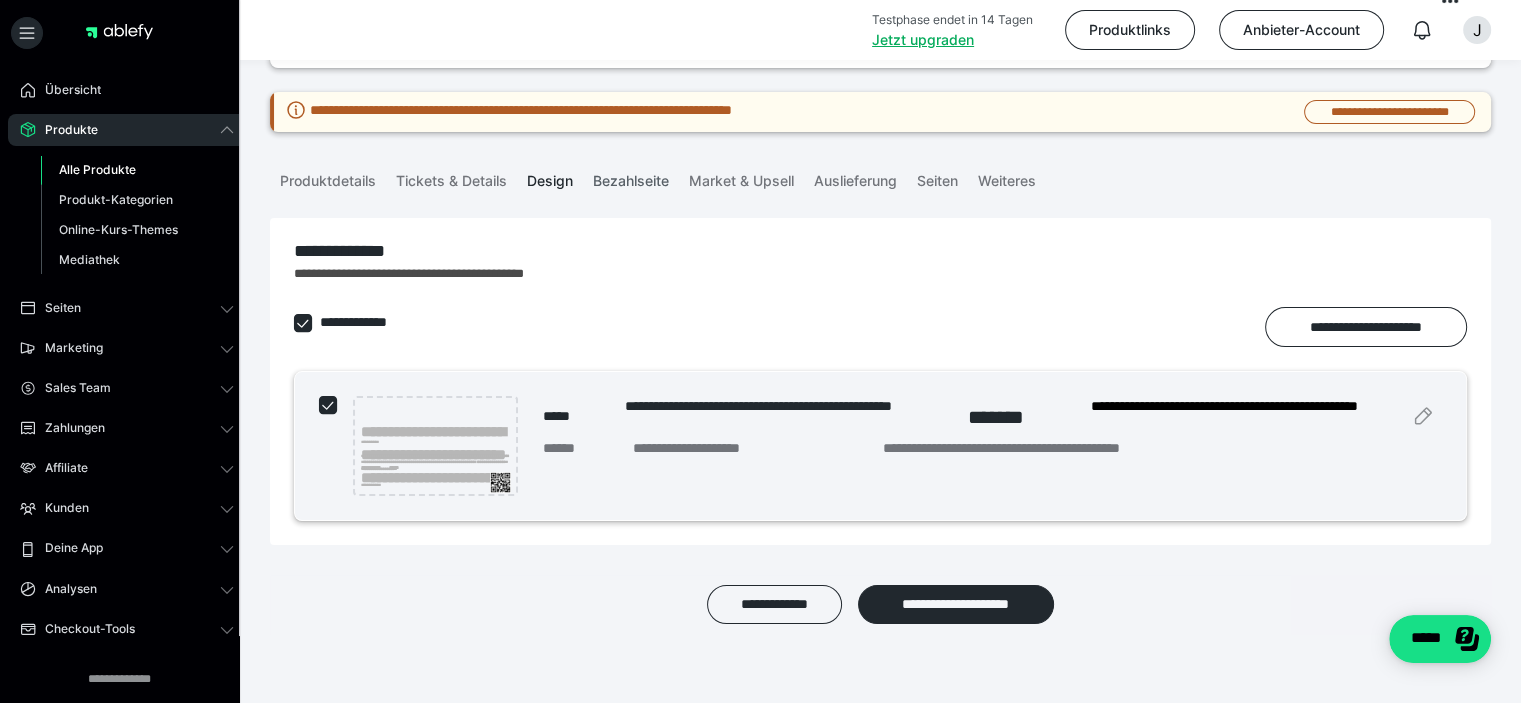 click on "Bezahlseite" at bounding box center (631, 177) 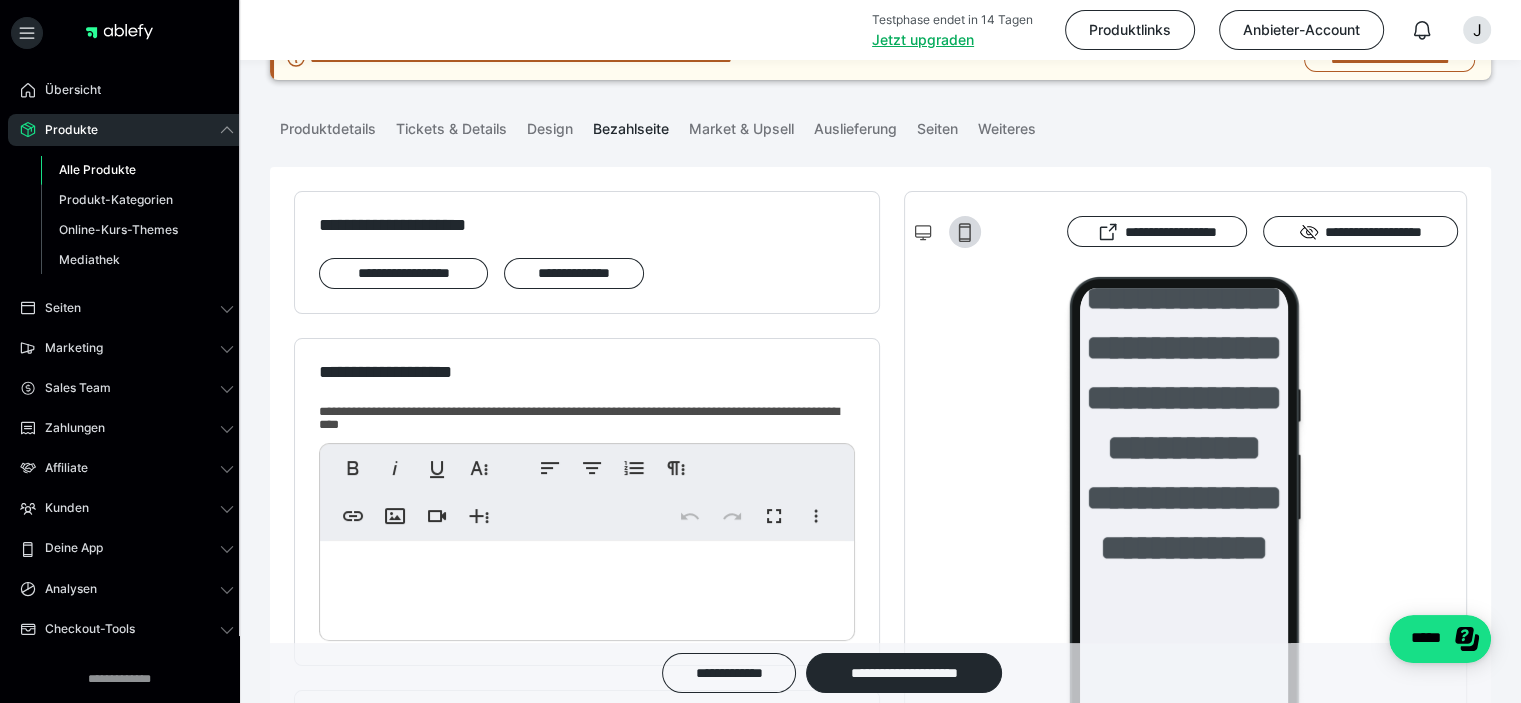 scroll, scrollTop: 208, scrollLeft: 0, axis: vertical 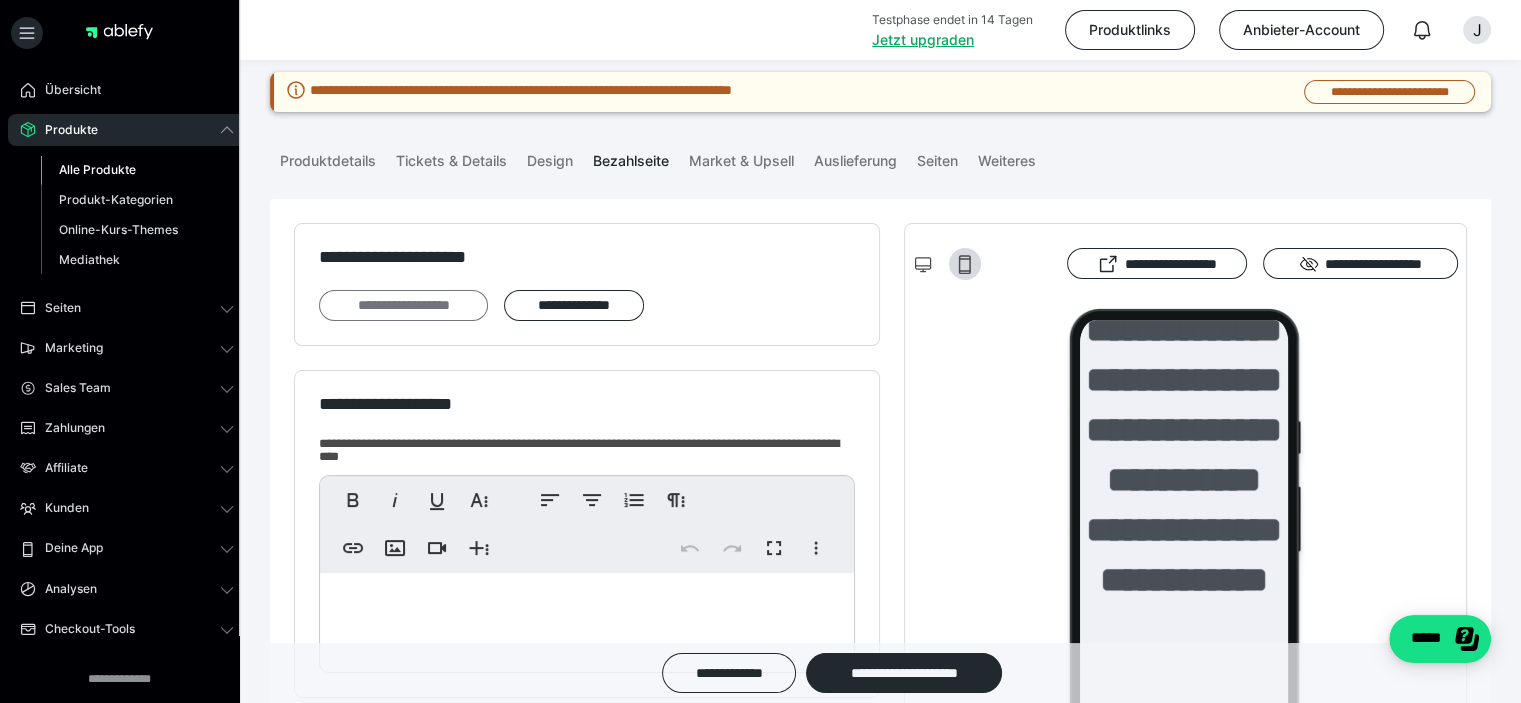 click on "**********" at bounding box center (403, 306) 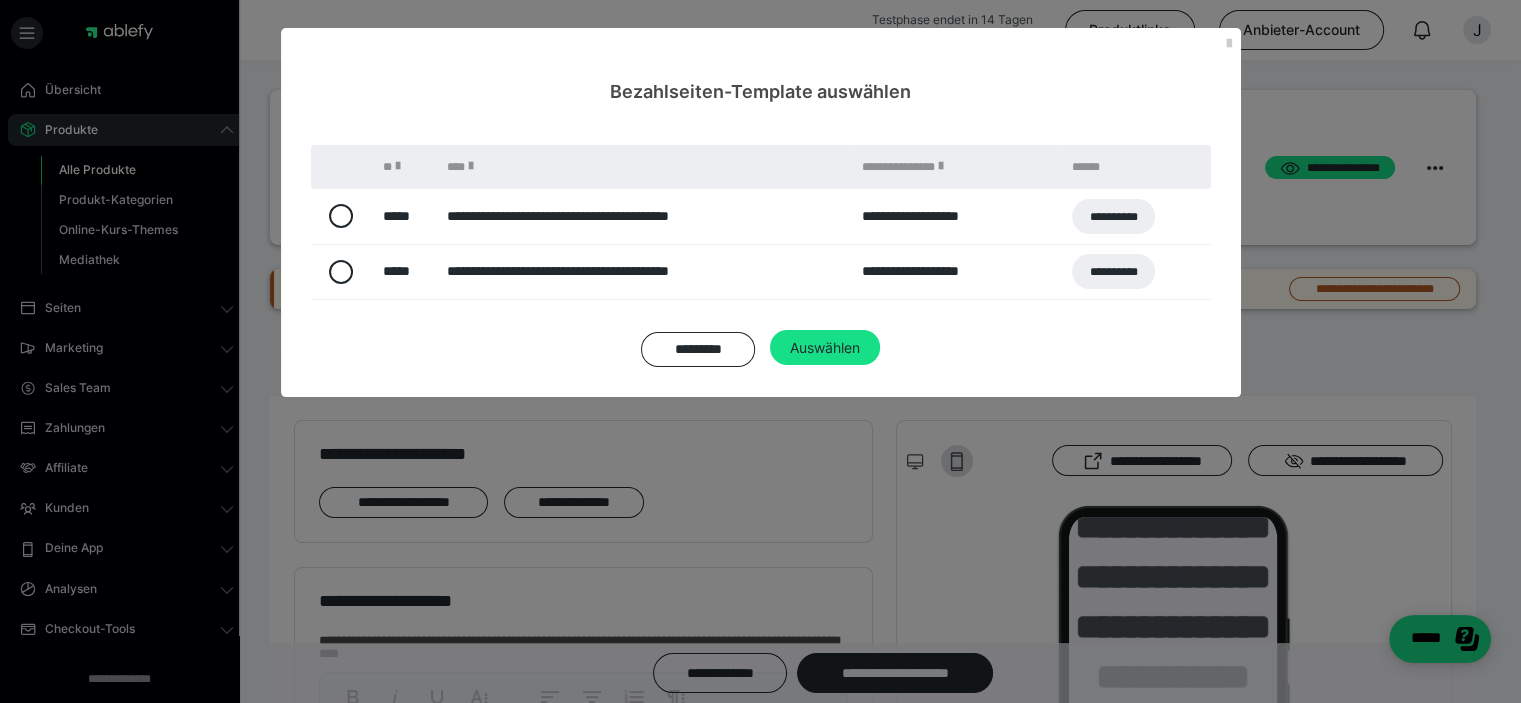 click on "**********" at bounding box center [957, 216] 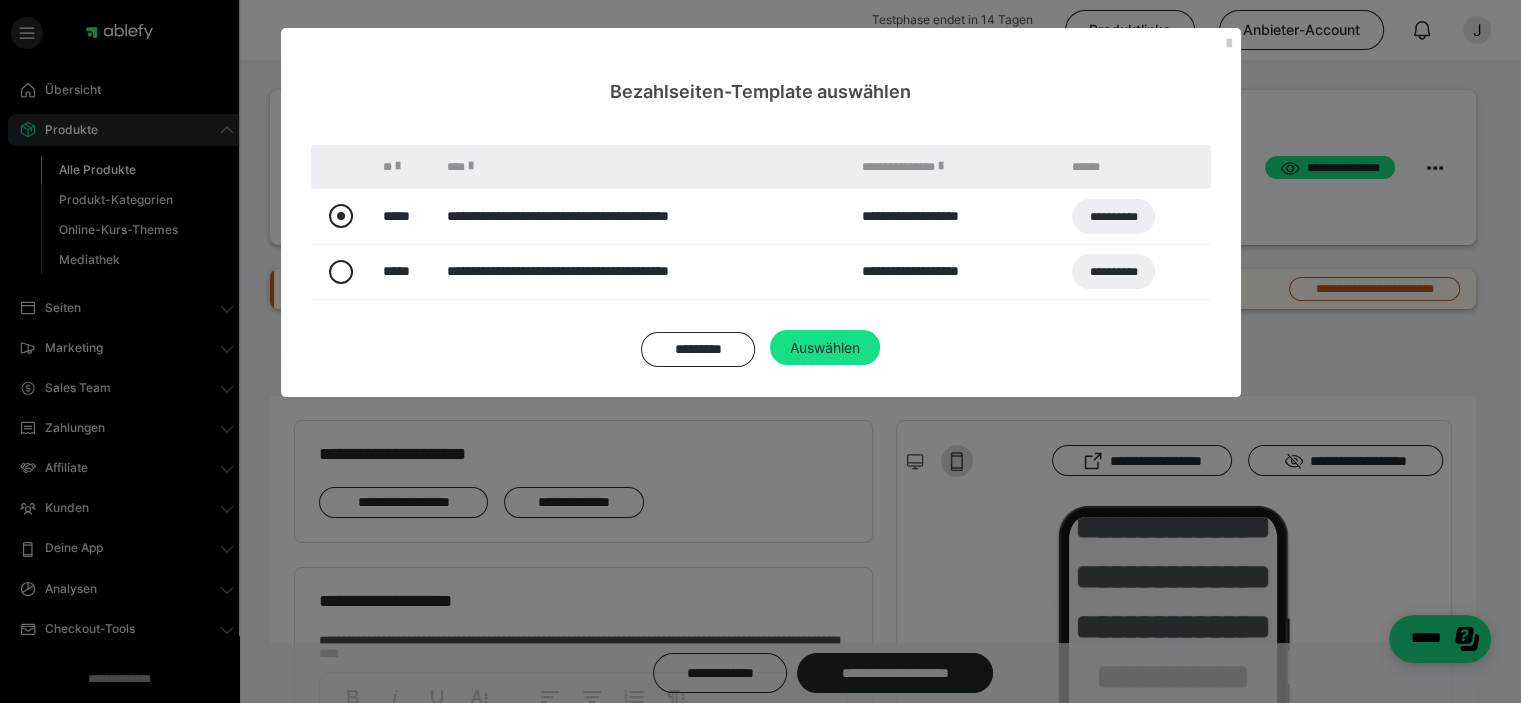 click at bounding box center [341, 216] 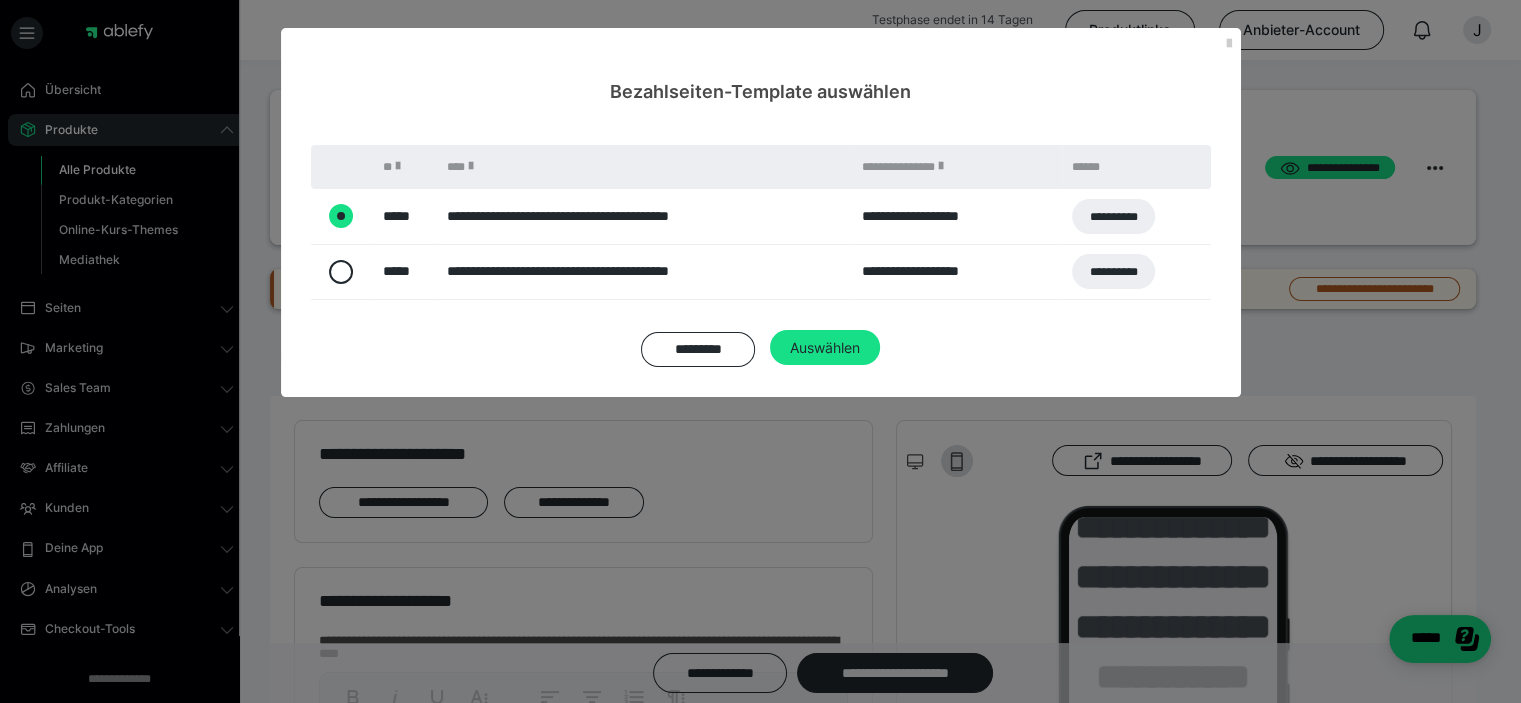 radio on "true" 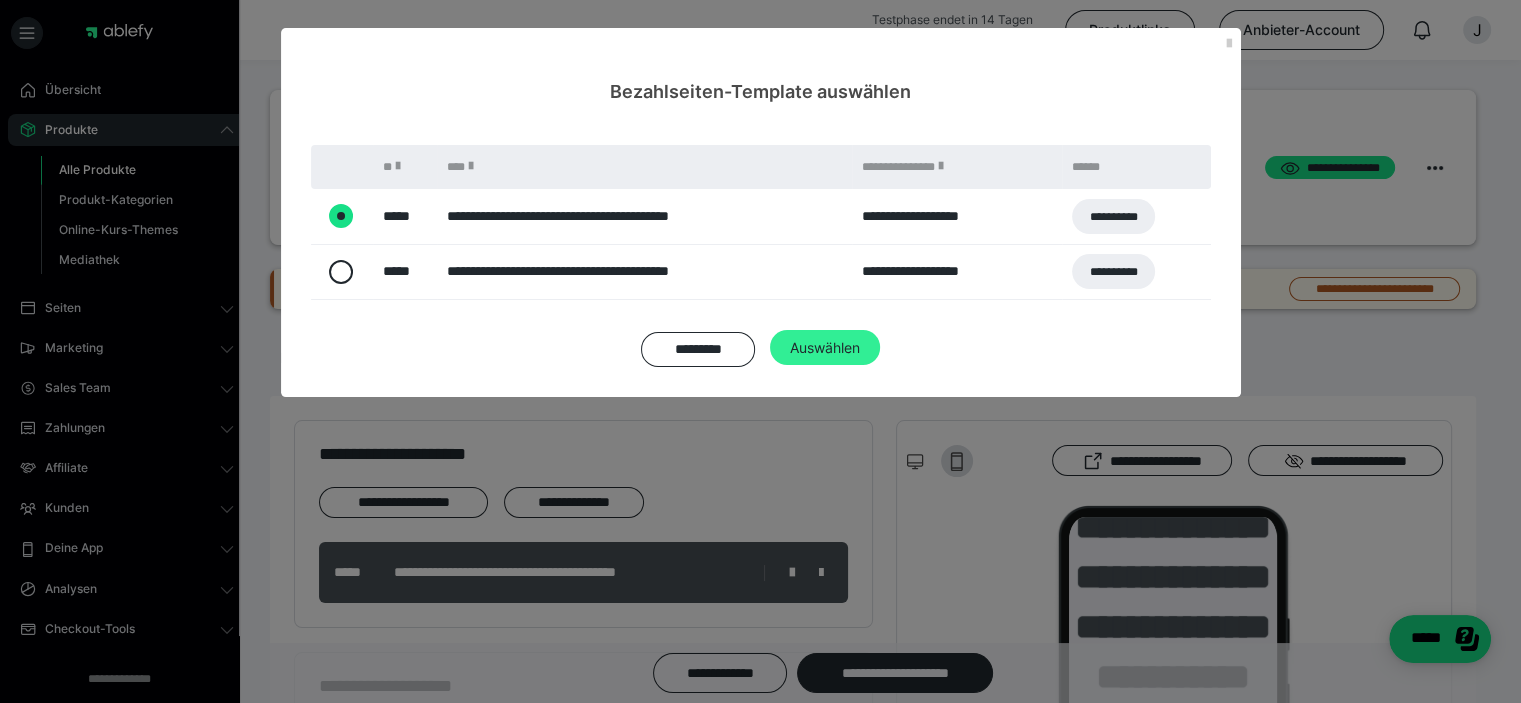 click on "Auswählen" at bounding box center [825, 348] 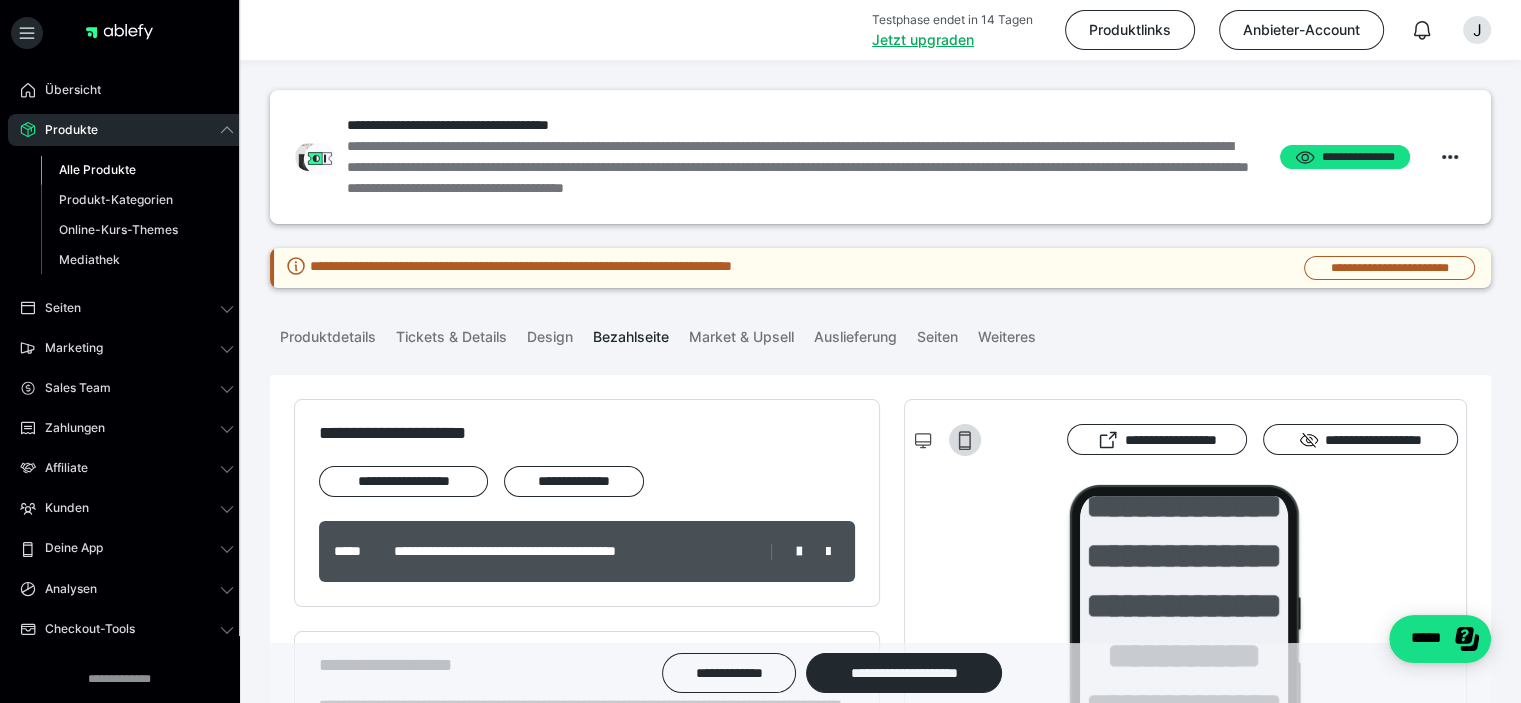 click on "**********" at bounding box center [539, 551] 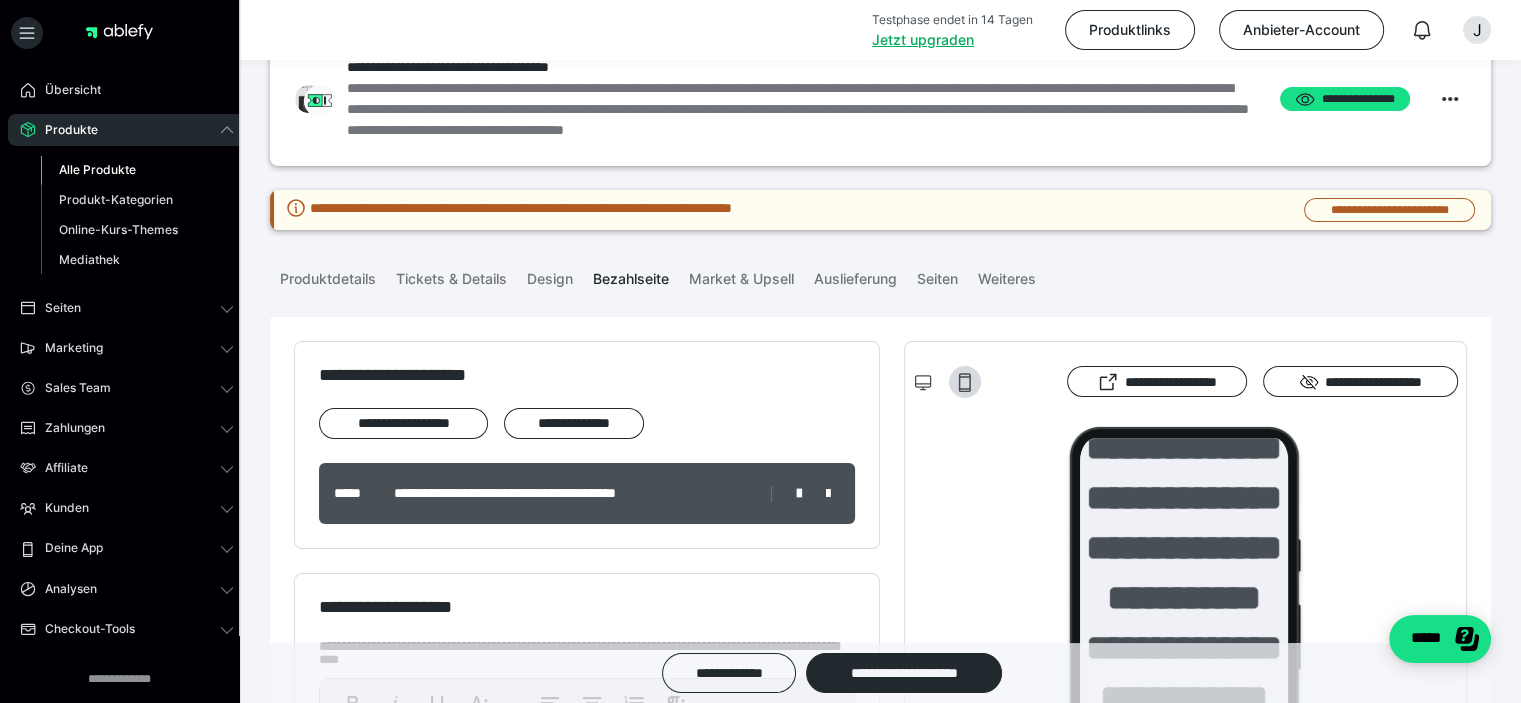 scroll, scrollTop: 68, scrollLeft: 0, axis: vertical 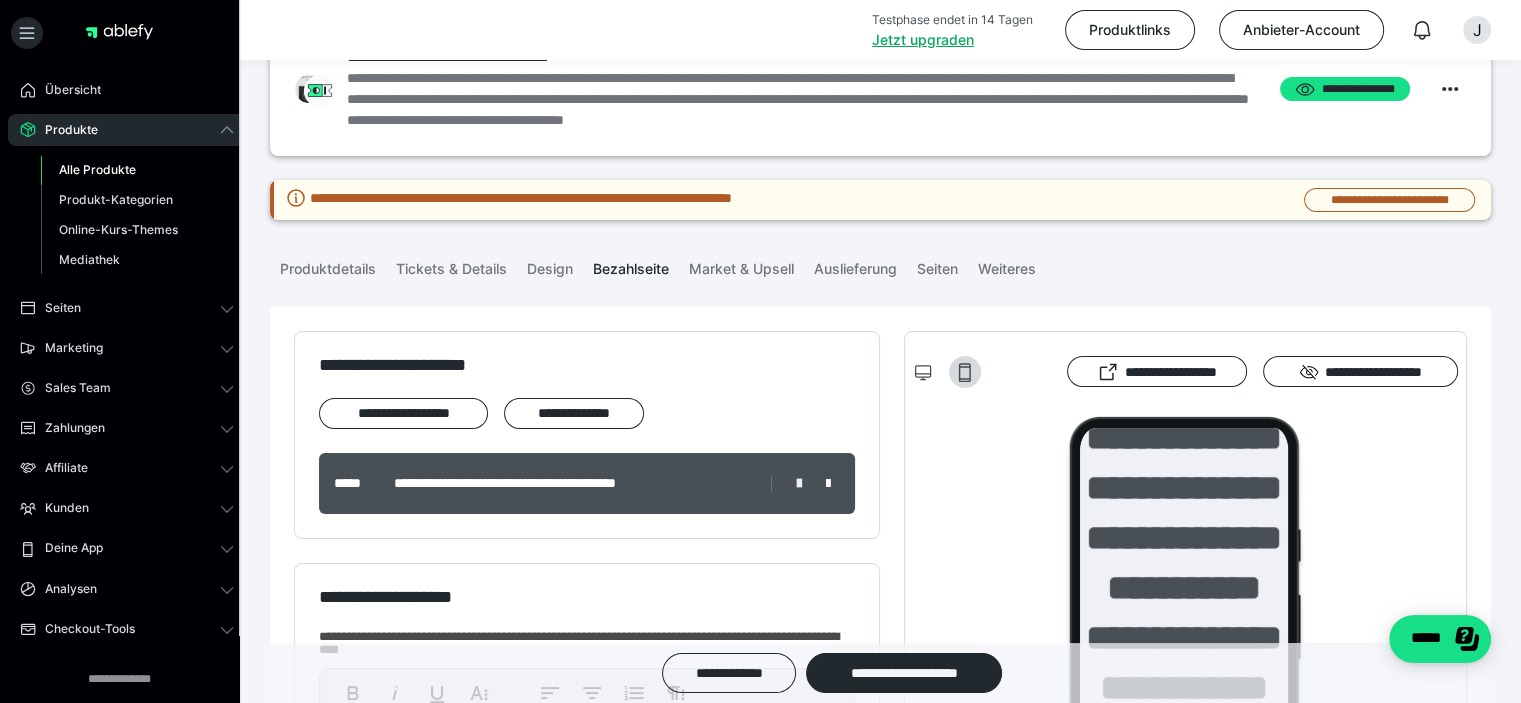 click at bounding box center [799, 484] 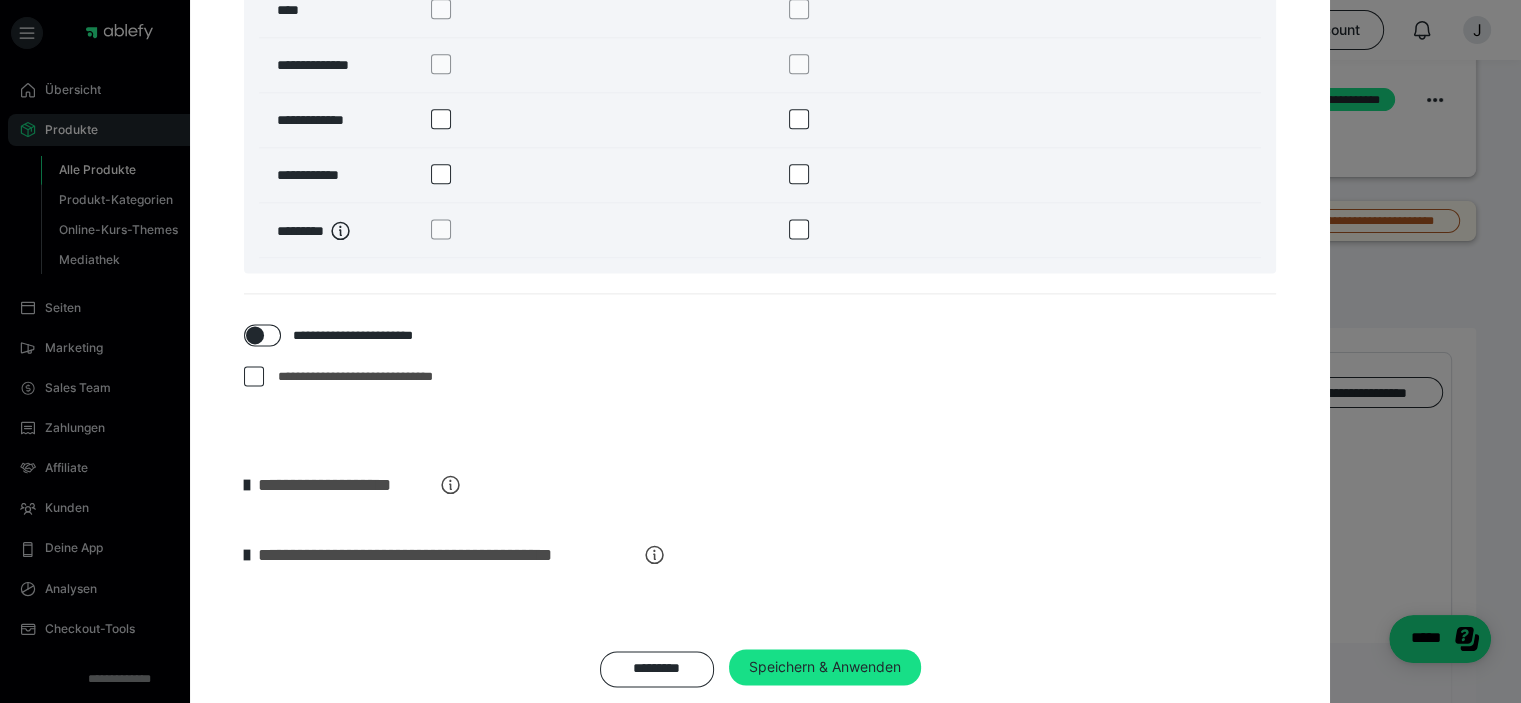scroll, scrollTop: 2696, scrollLeft: 0, axis: vertical 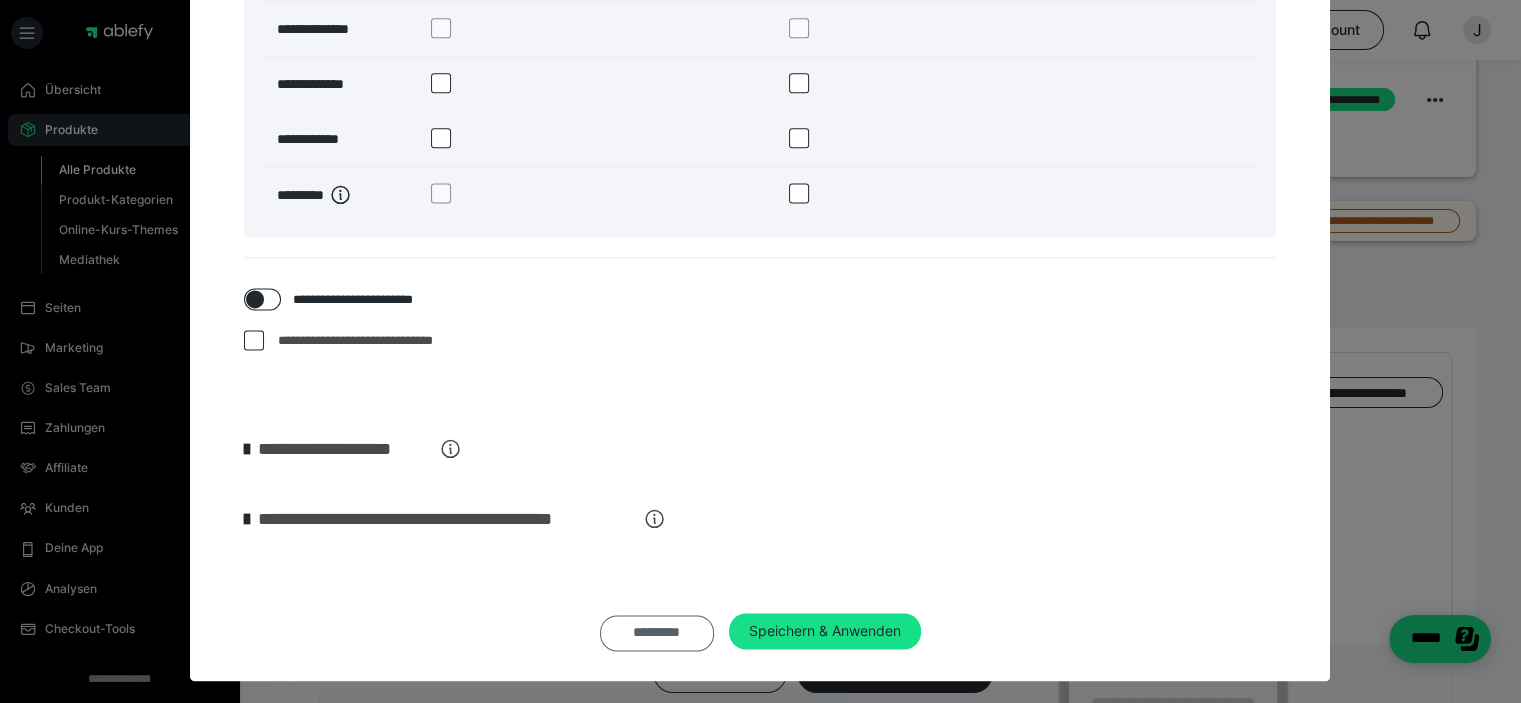 click on "*********" at bounding box center [657, 632] 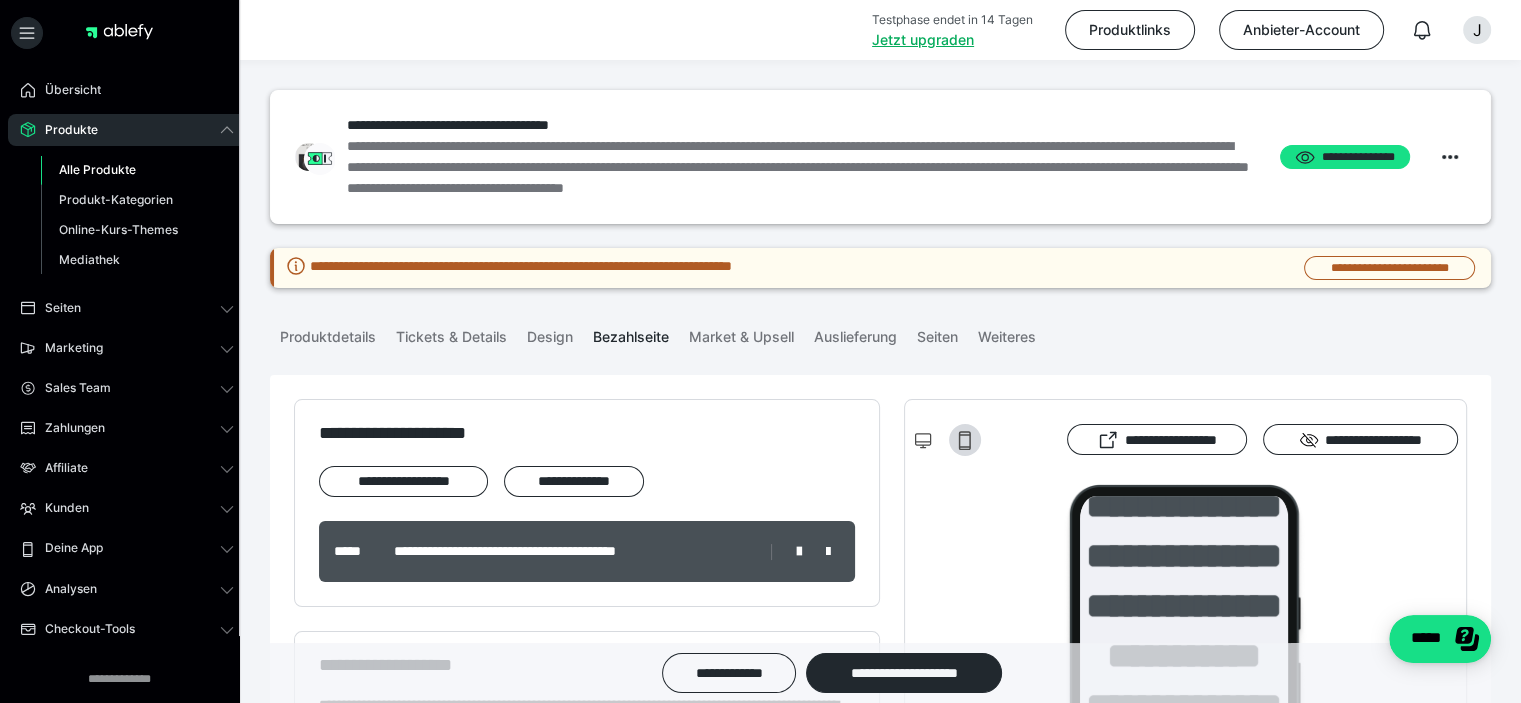 scroll, scrollTop: 200, scrollLeft: 0, axis: vertical 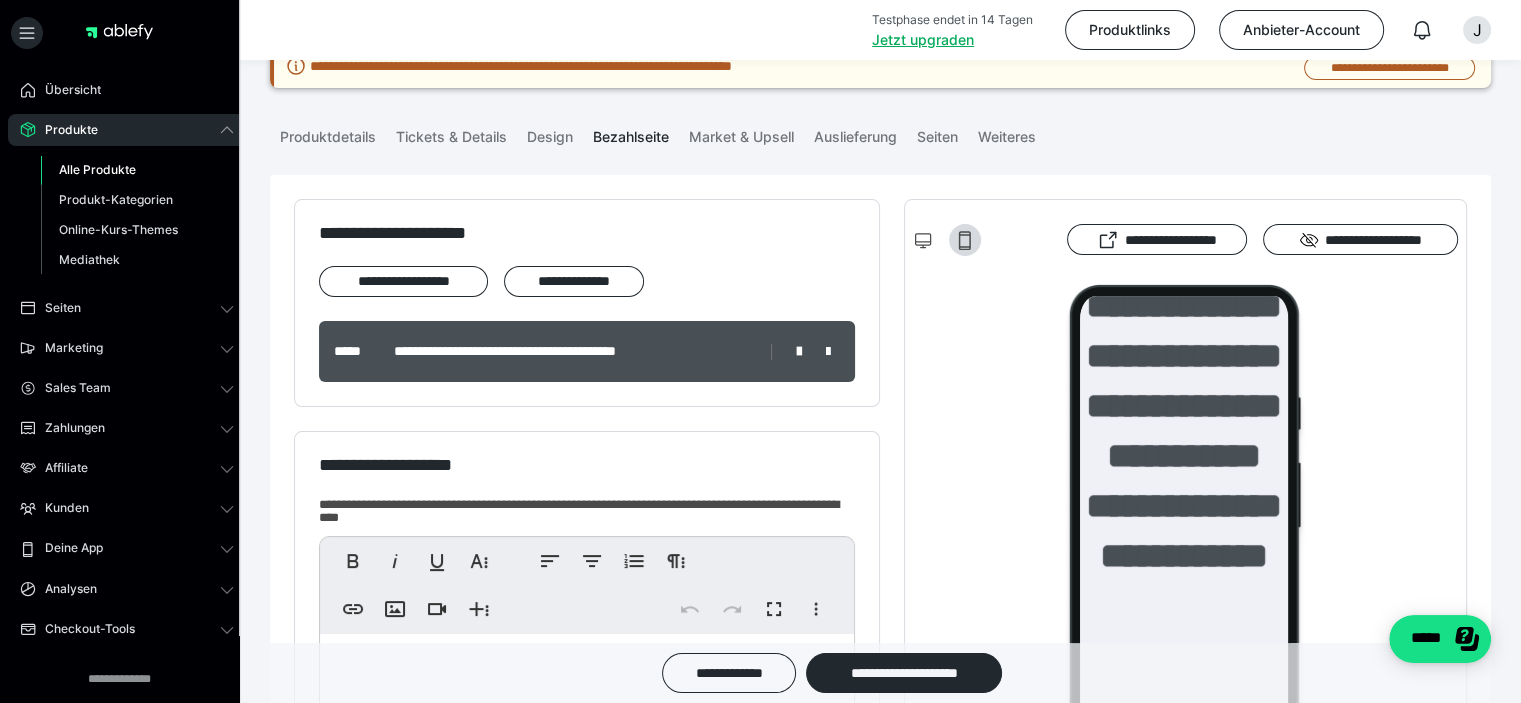 click 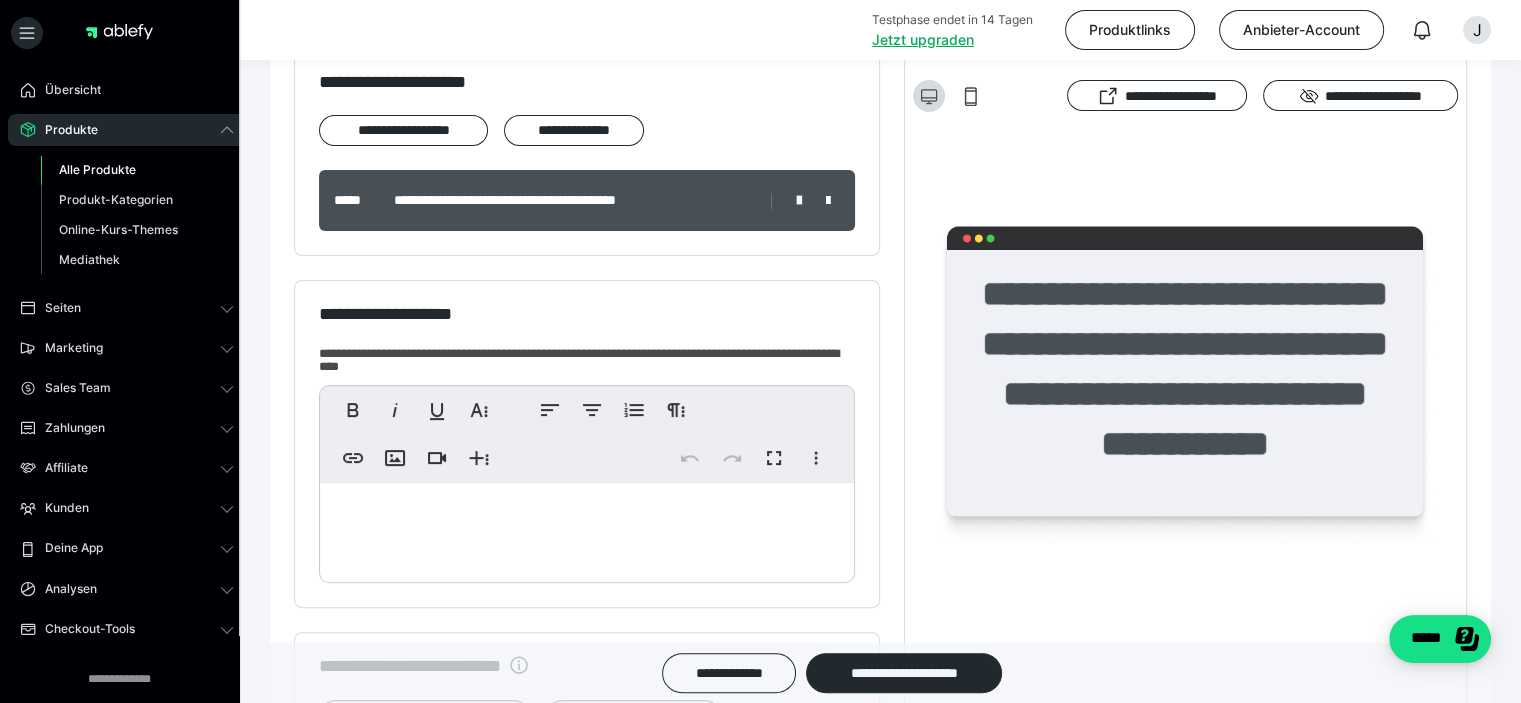 scroll, scrollTop: 388, scrollLeft: 0, axis: vertical 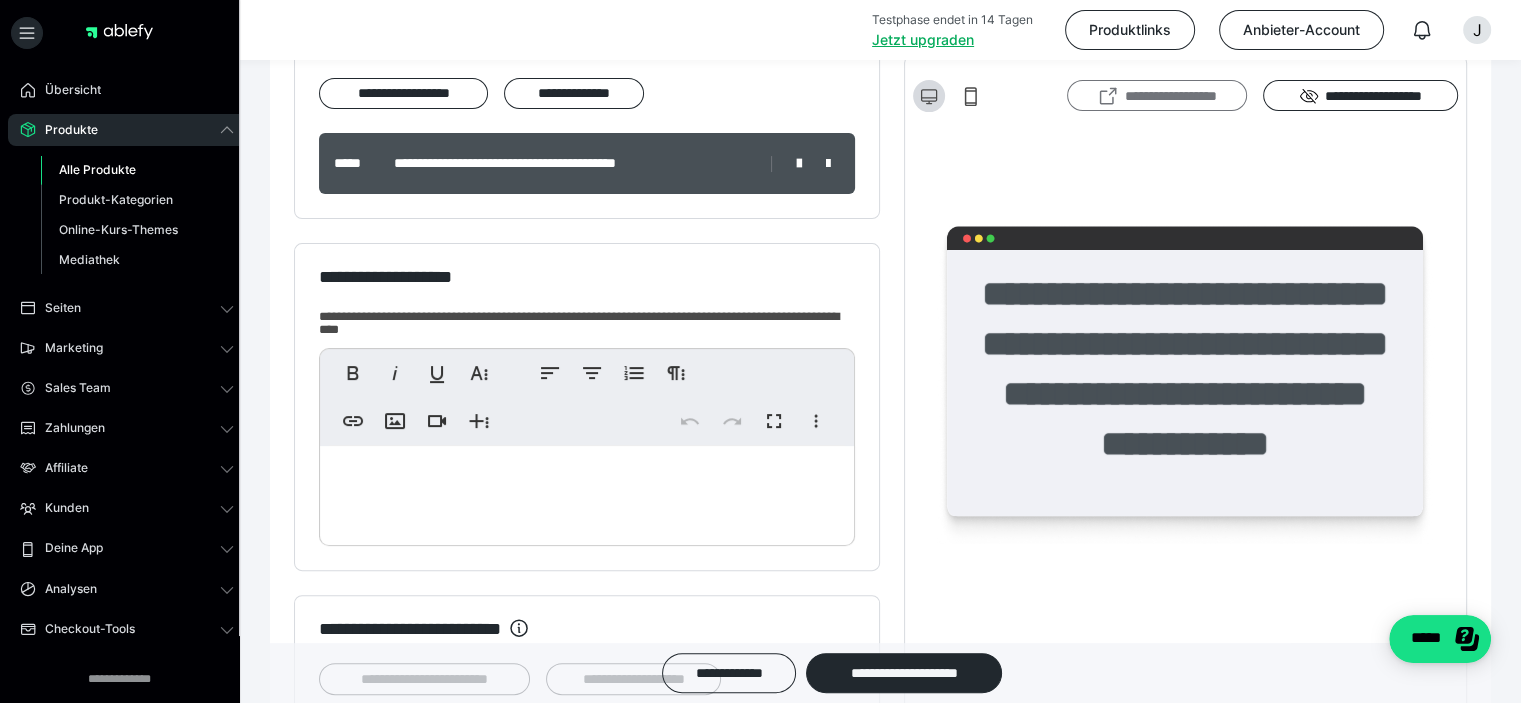 click on "**********" at bounding box center [1157, 96] 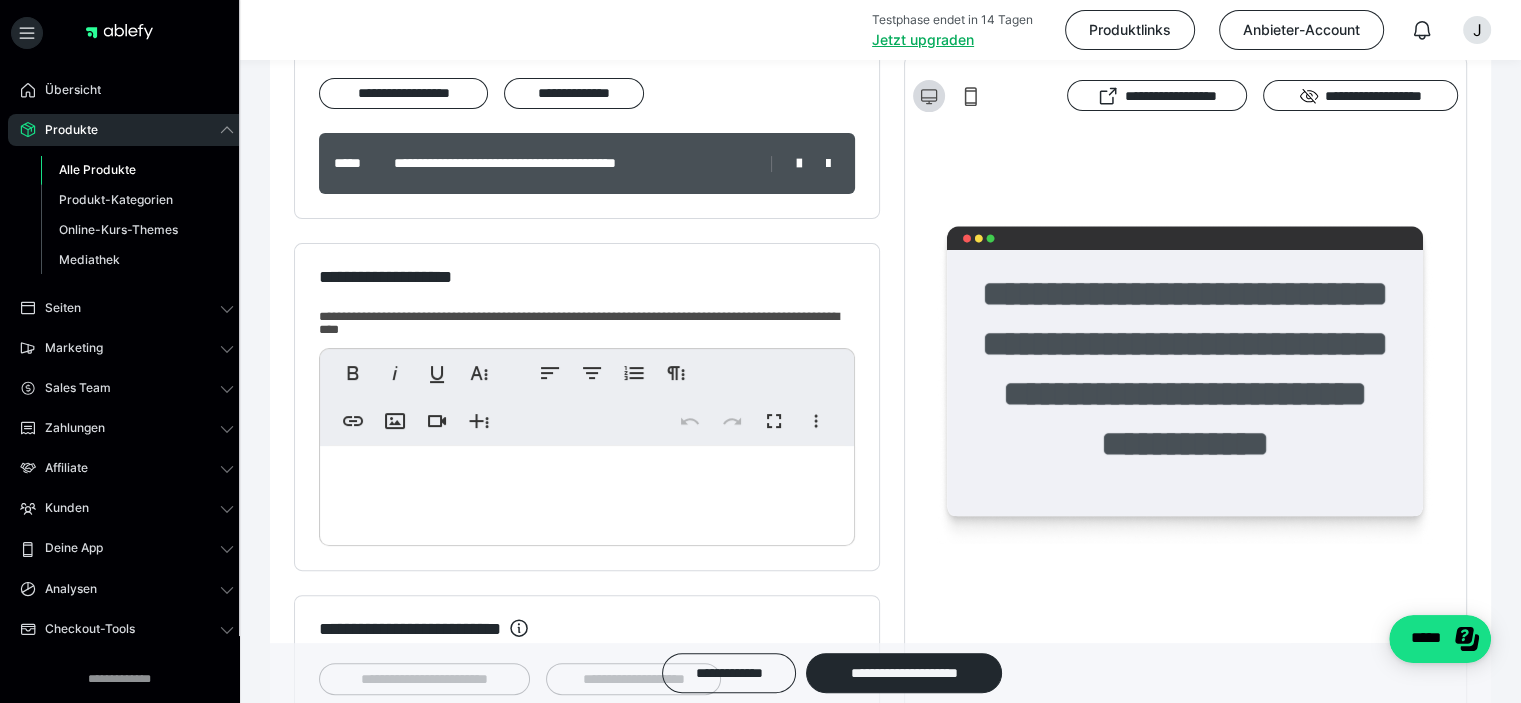 click 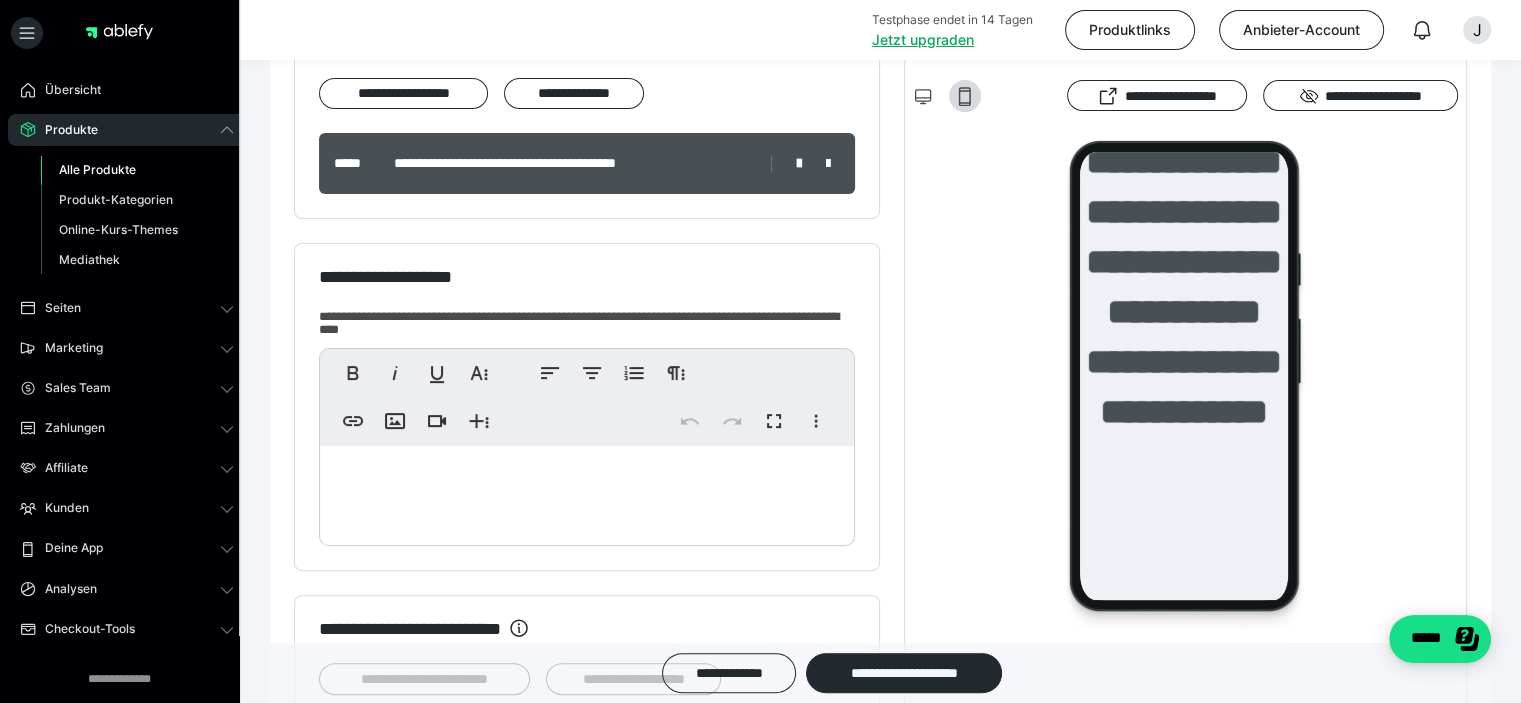 scroll, scrollTop: 230, scrollLeft: 0, axis: vertical 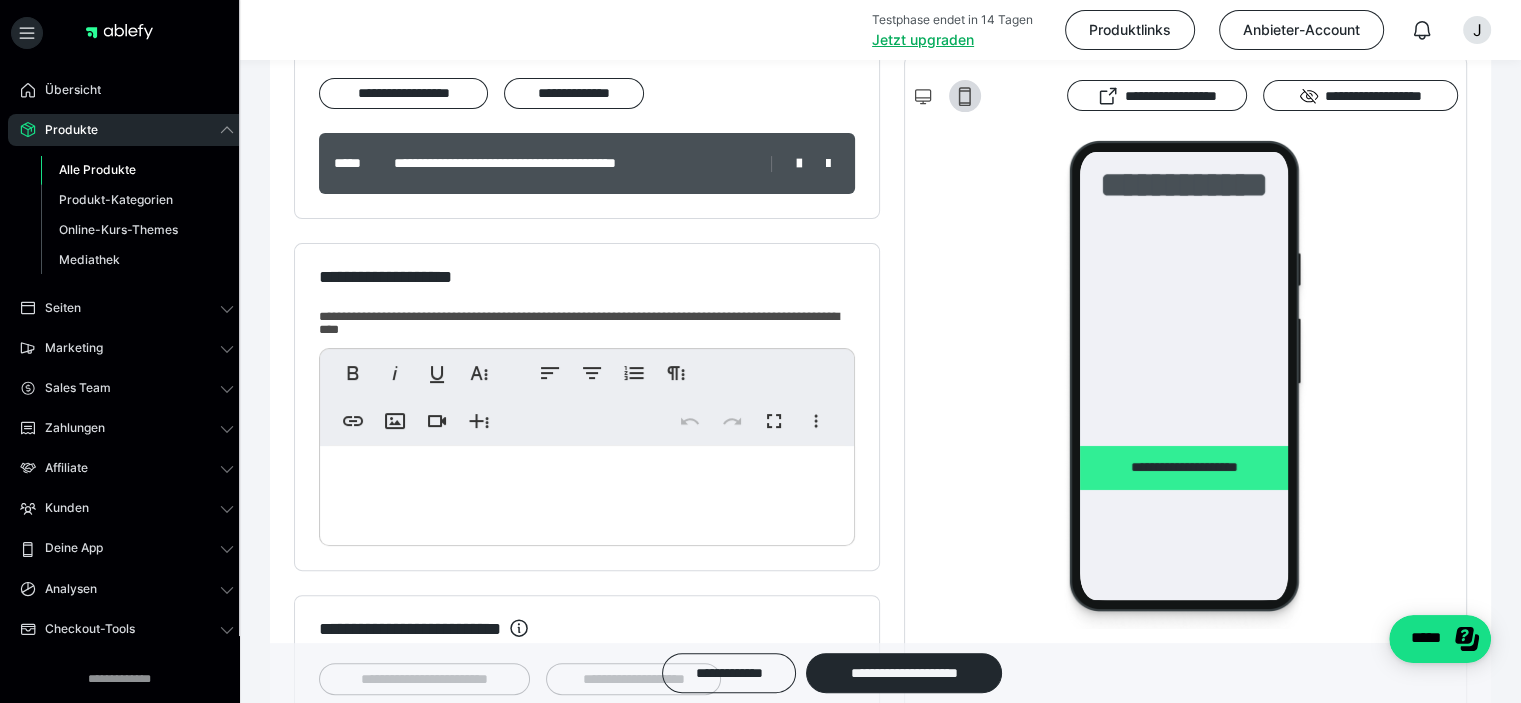 click on "**********" at bounding box center [1164, 455] 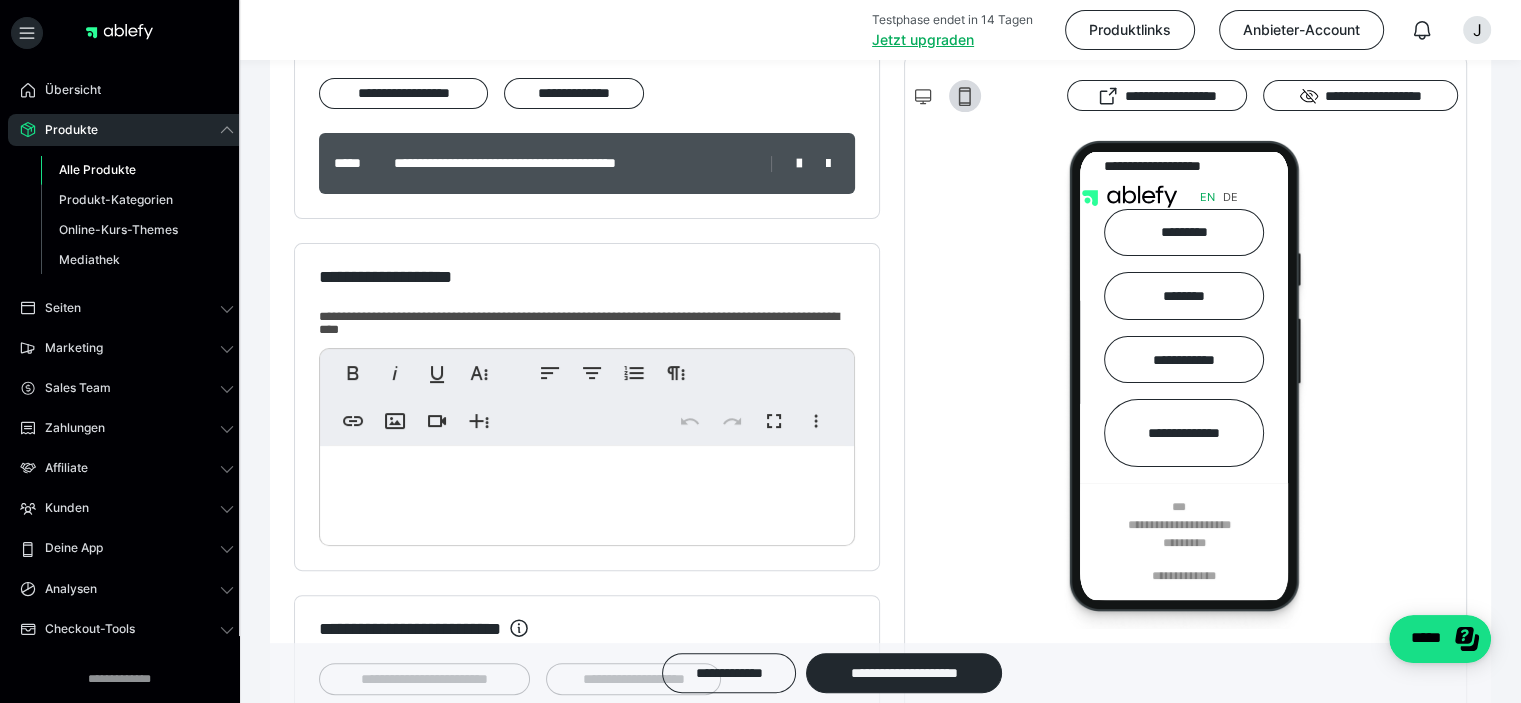 scroll, scrollTop: 0, scrollLeft: 0, axis: both 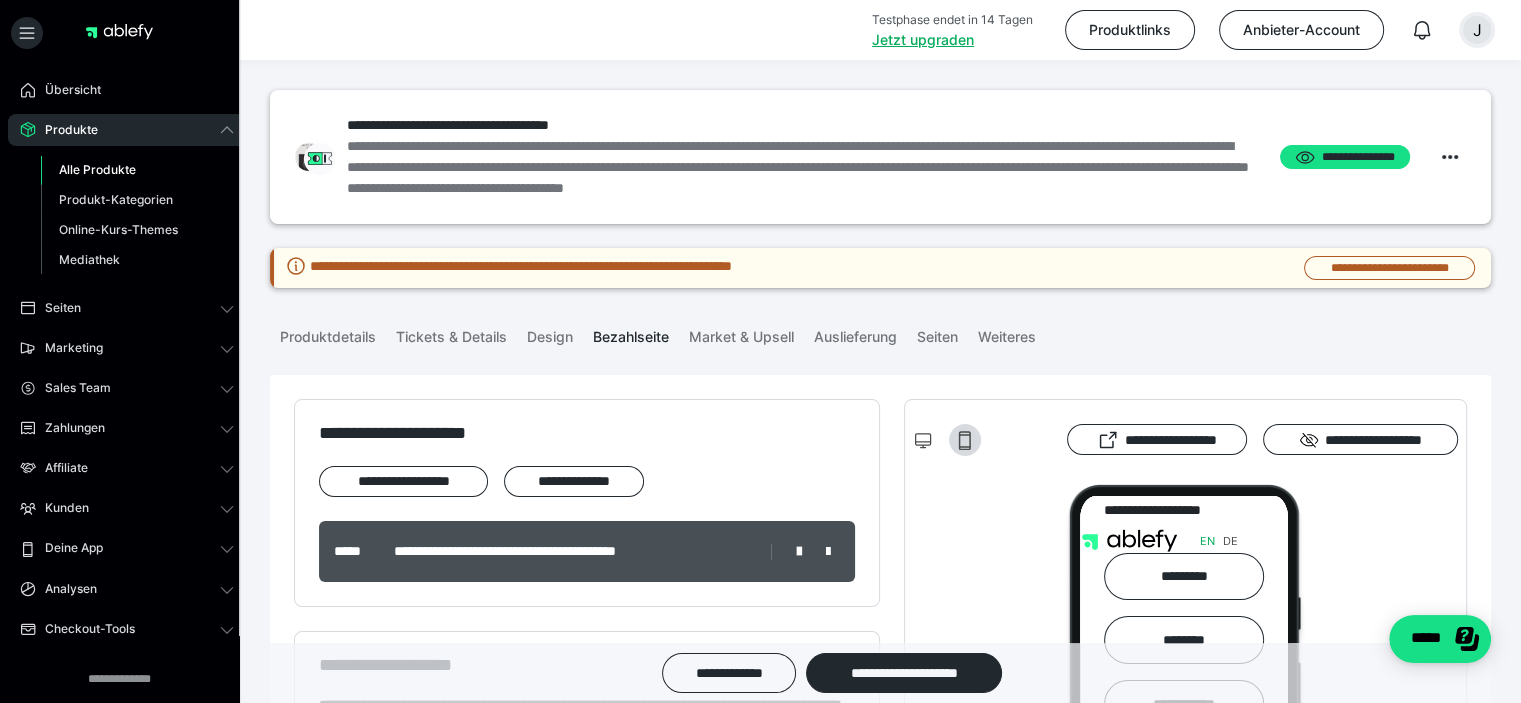 click on "J" at bounding box center [1477, 30] 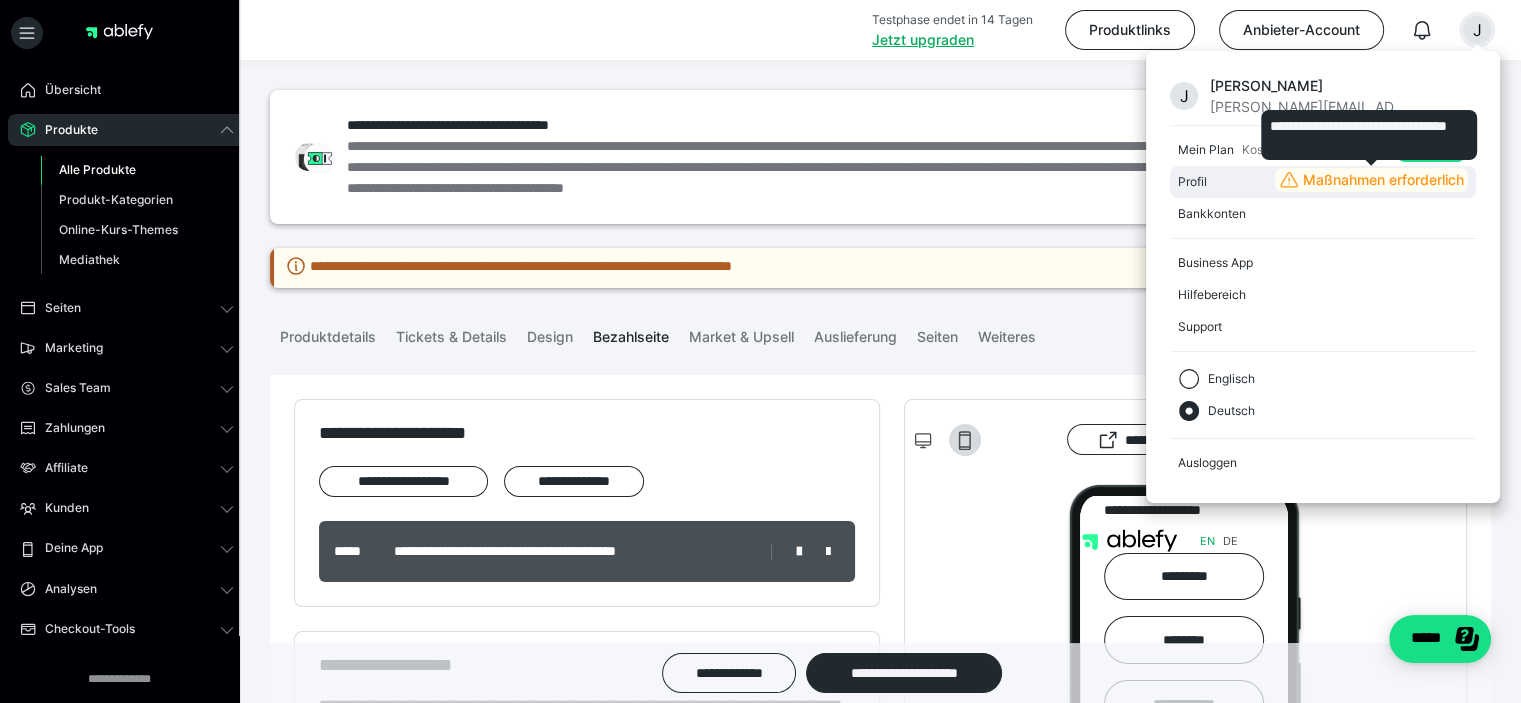 click on "Maßnahmen erforderlich" at bounding box center [1383, 180] 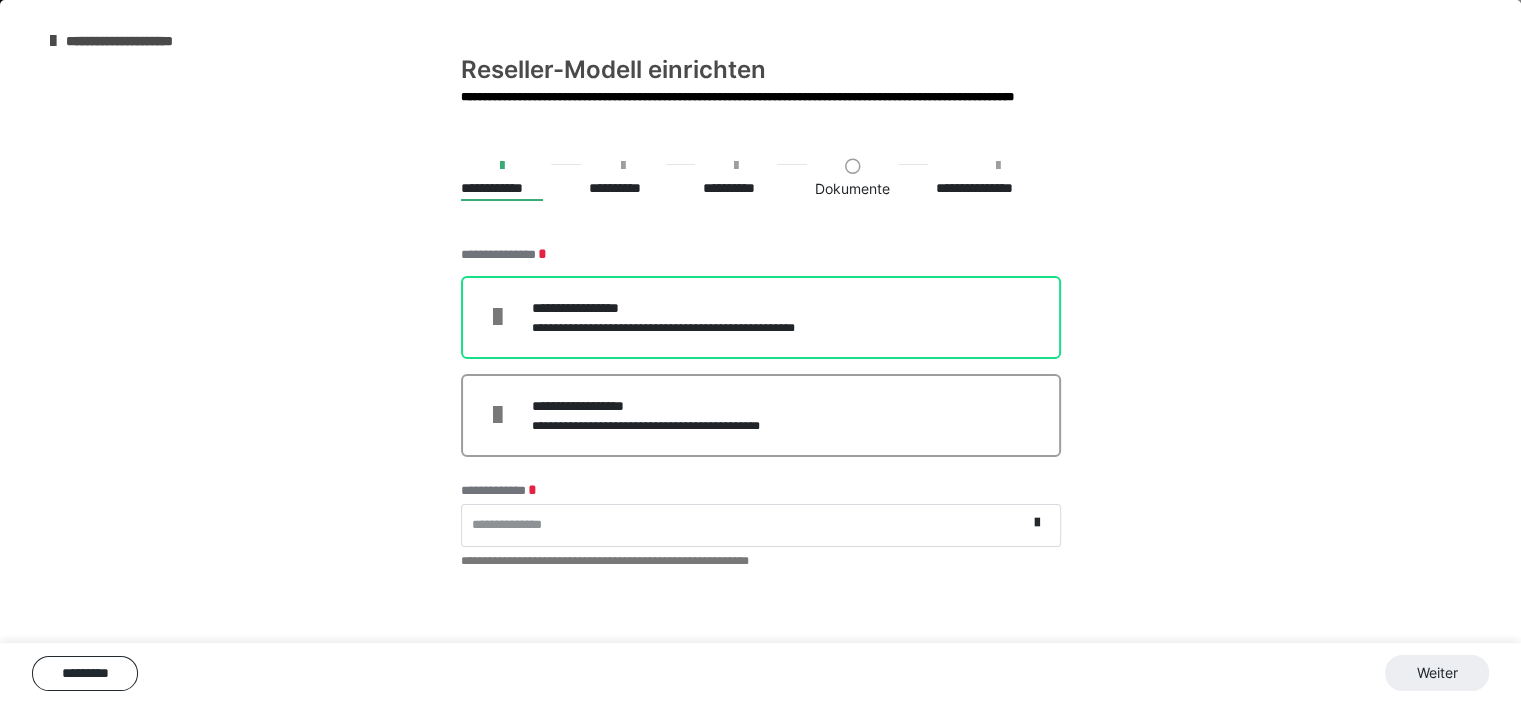 click on "**********" at bounding box center (689, 308) 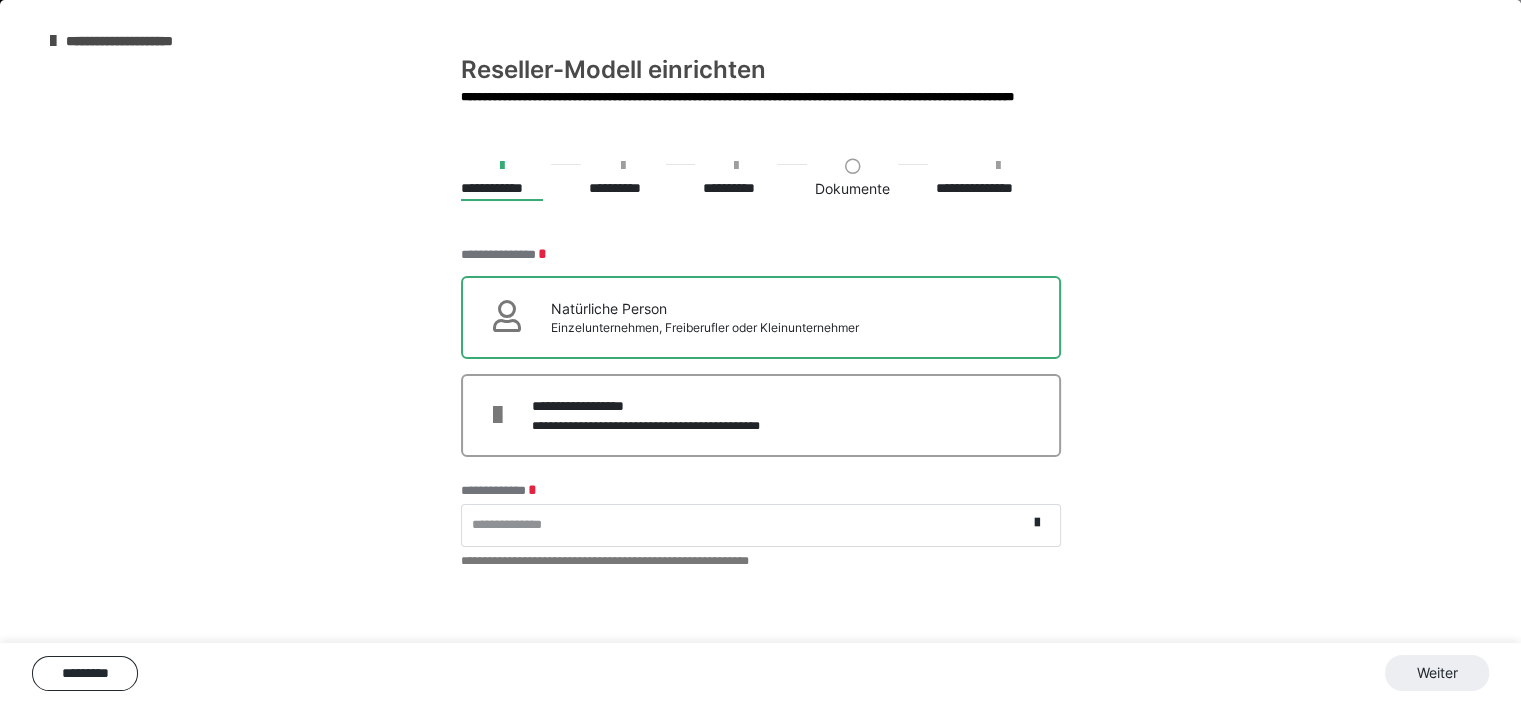 click on "Natürliche Person" at bounding box center (705, 308) 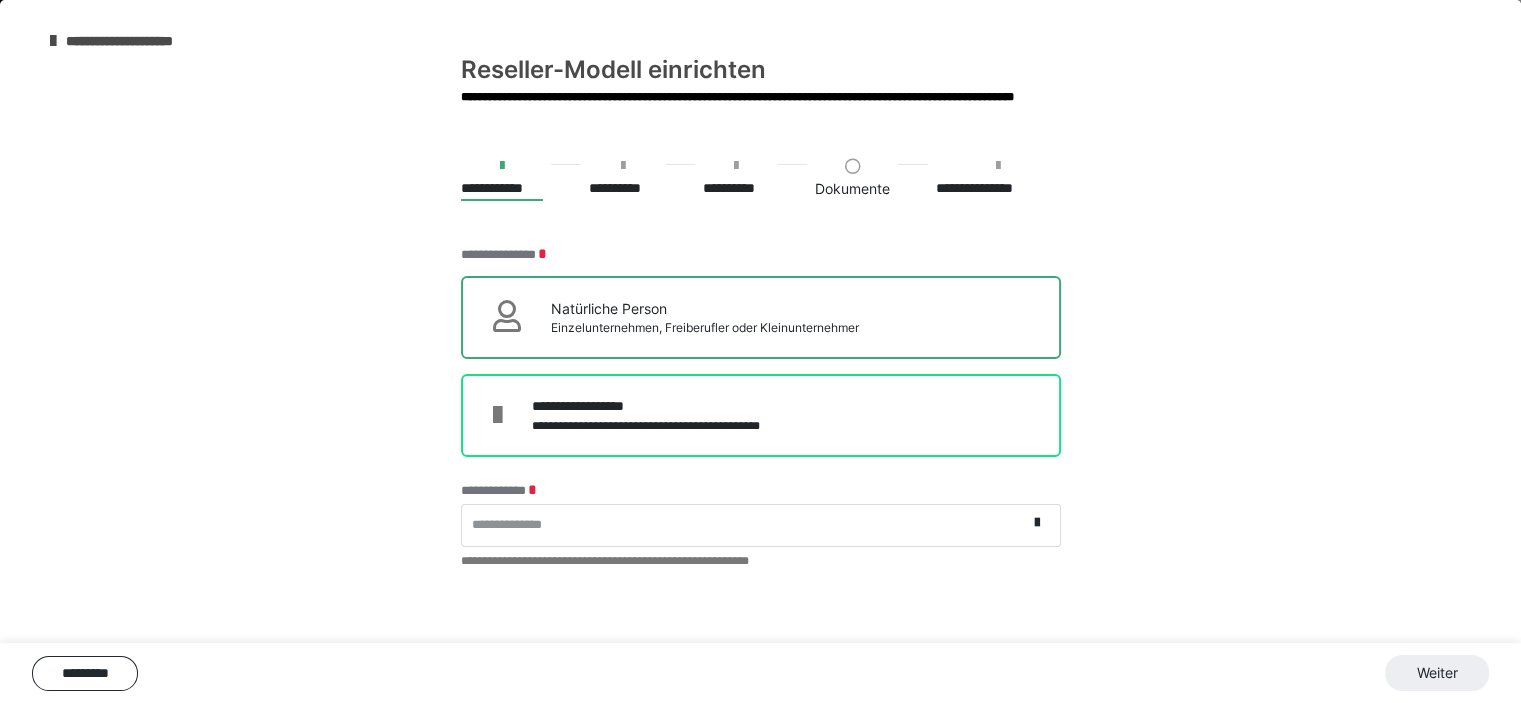 click at bounding box center [512, 415] 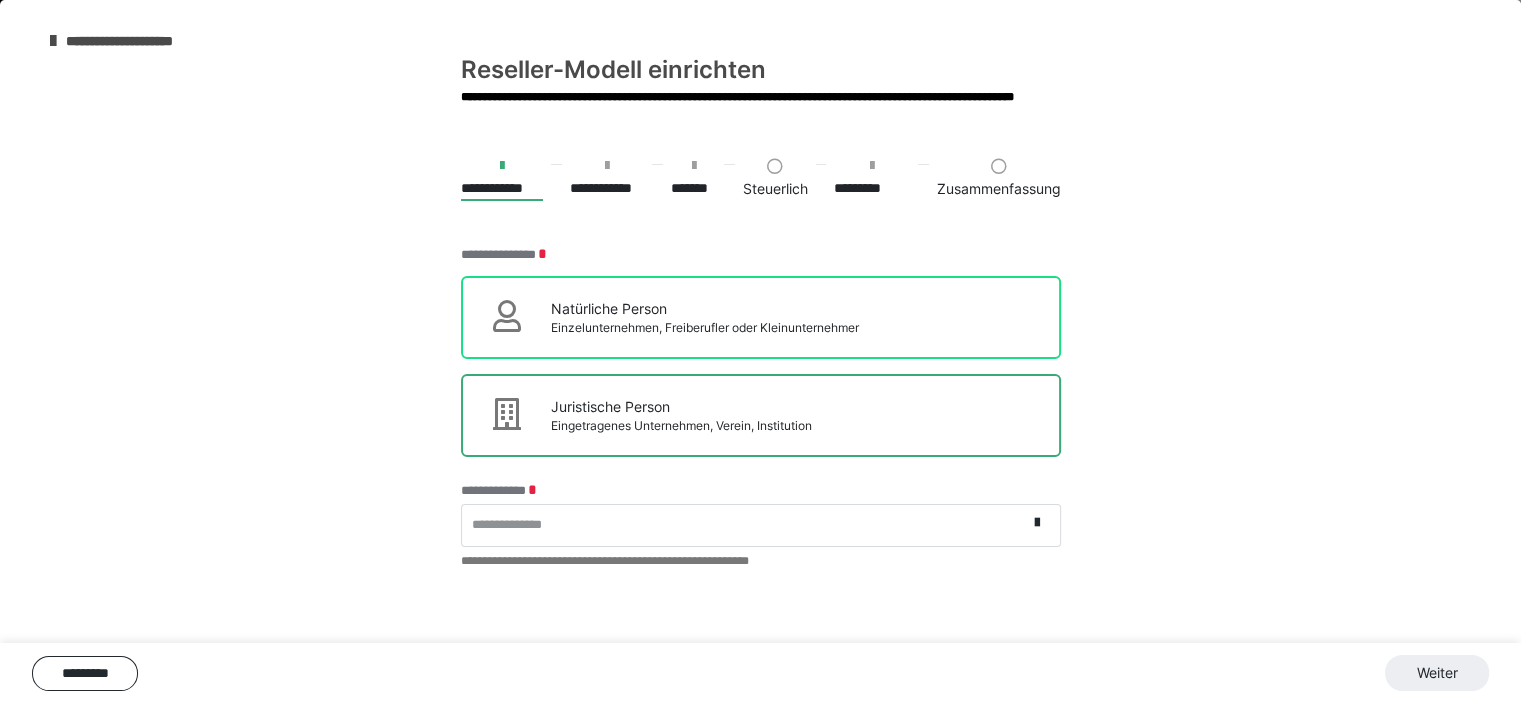 click on "Natürliche Person" at bounding box center [705, 308] 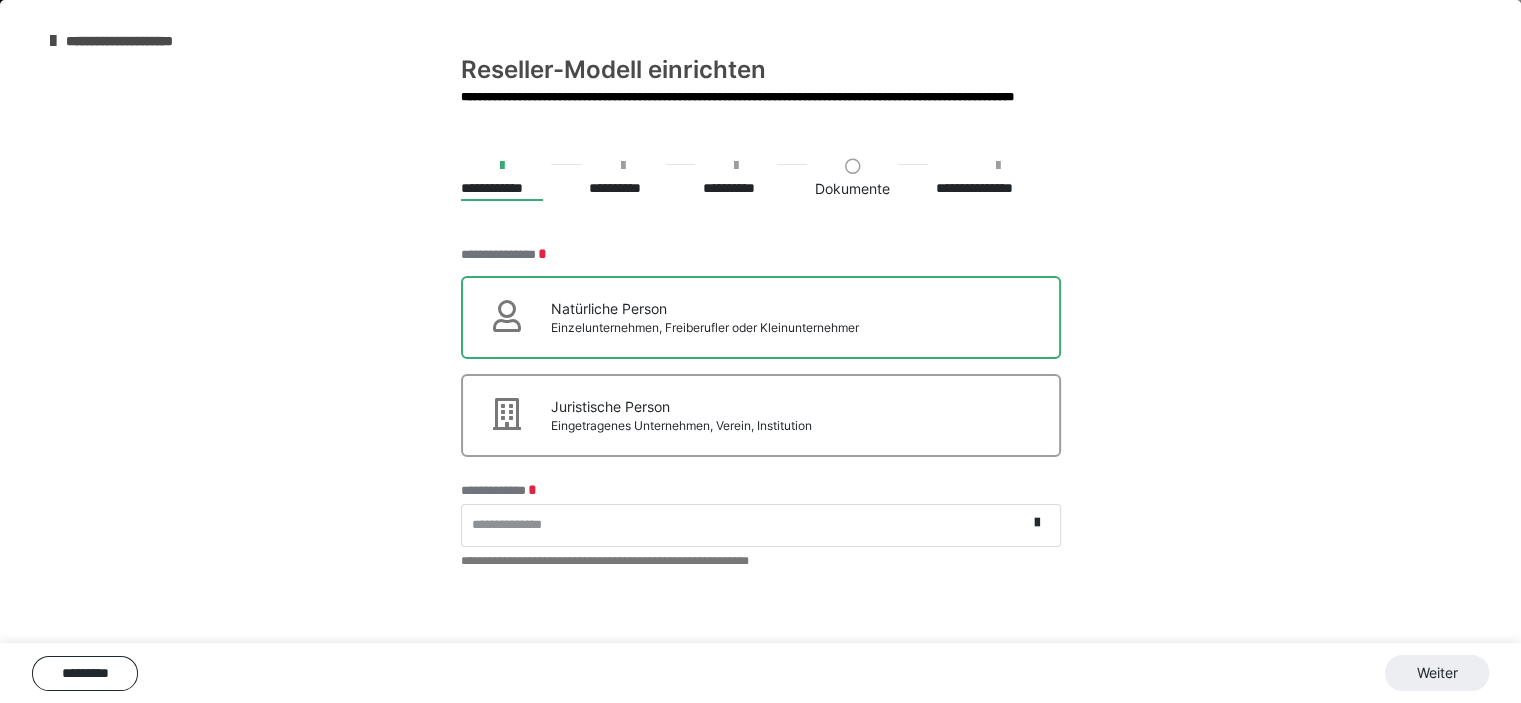 scroll, scrollTop: 55, scrollLeft: 0, axis: vertical 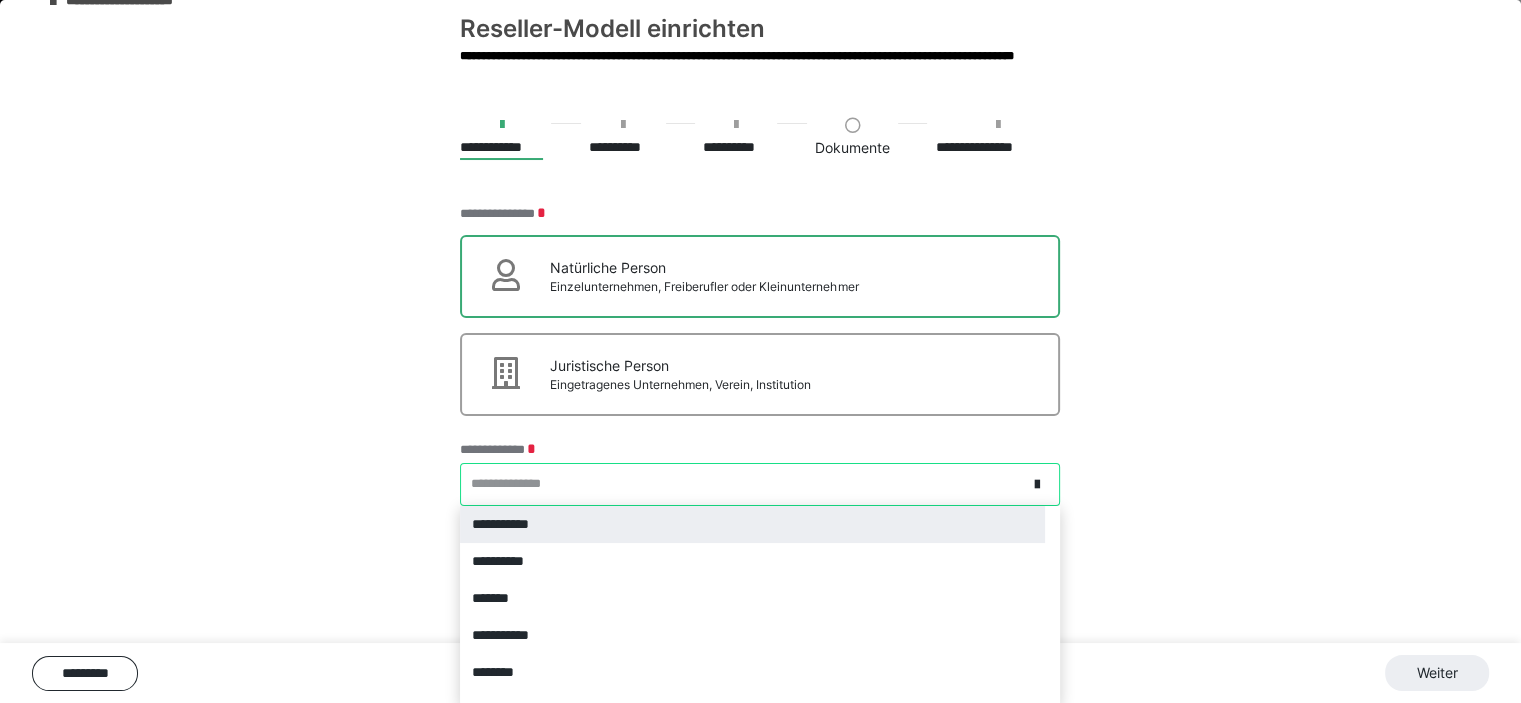 click on "**********" at bounding box center [760, 484] 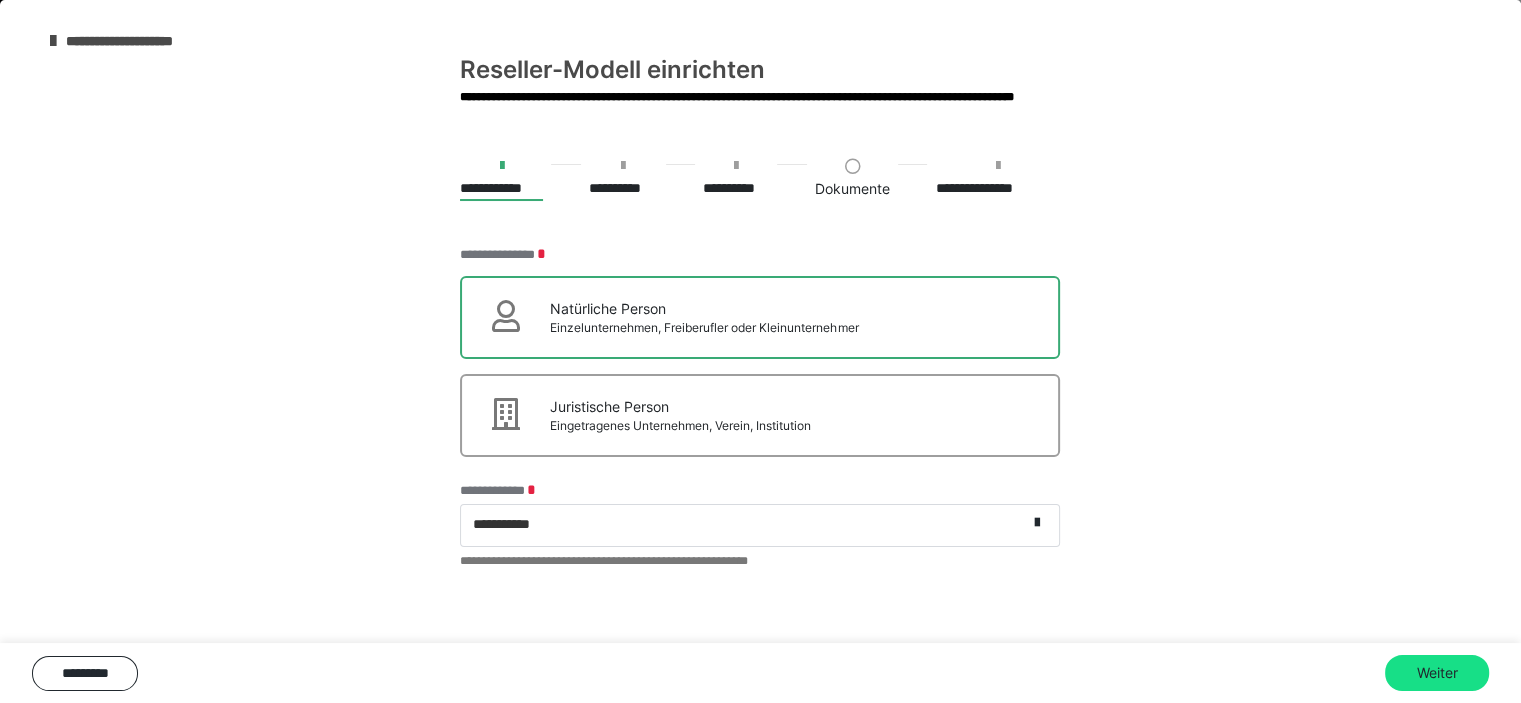 click on "**********" at bounding box center [623, 177] 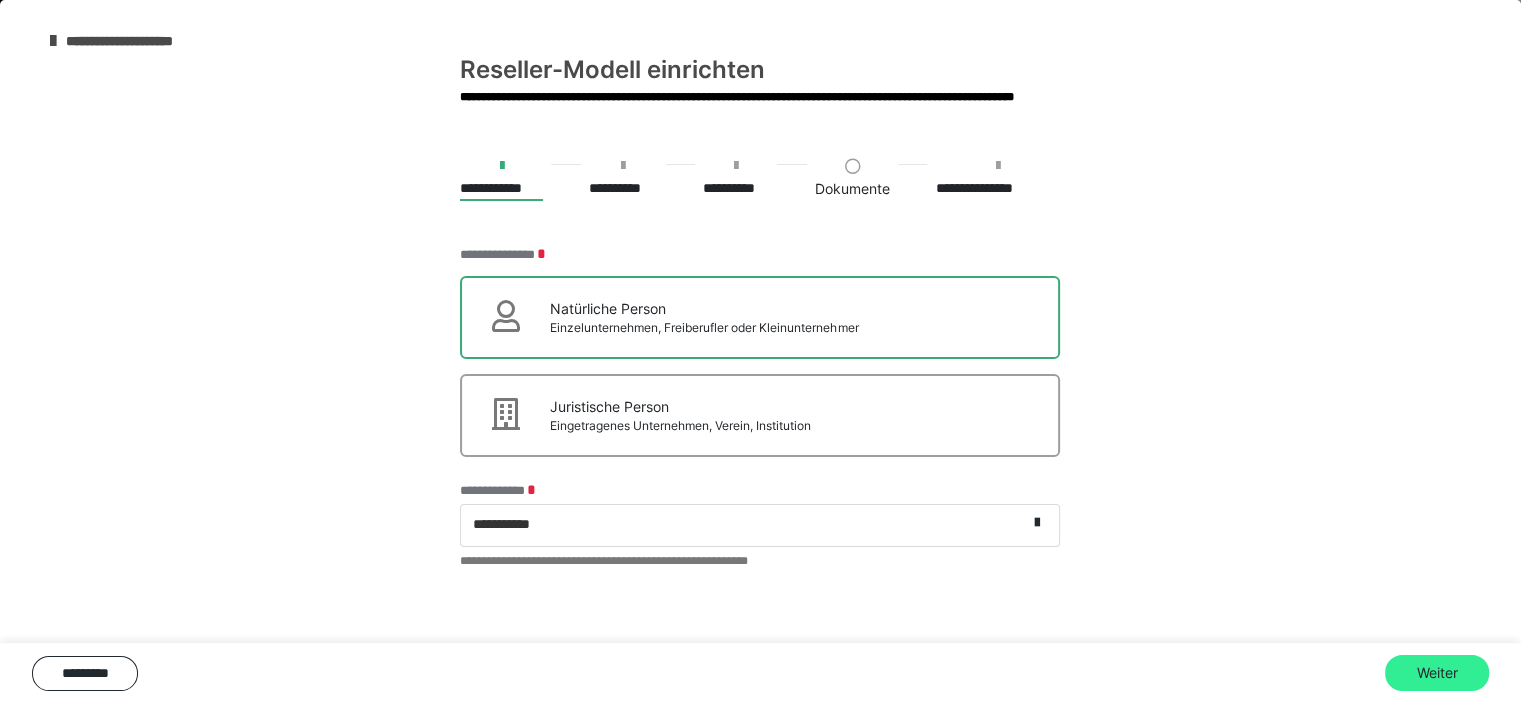 click on "Weiter" at bounding box center (1437, 673) 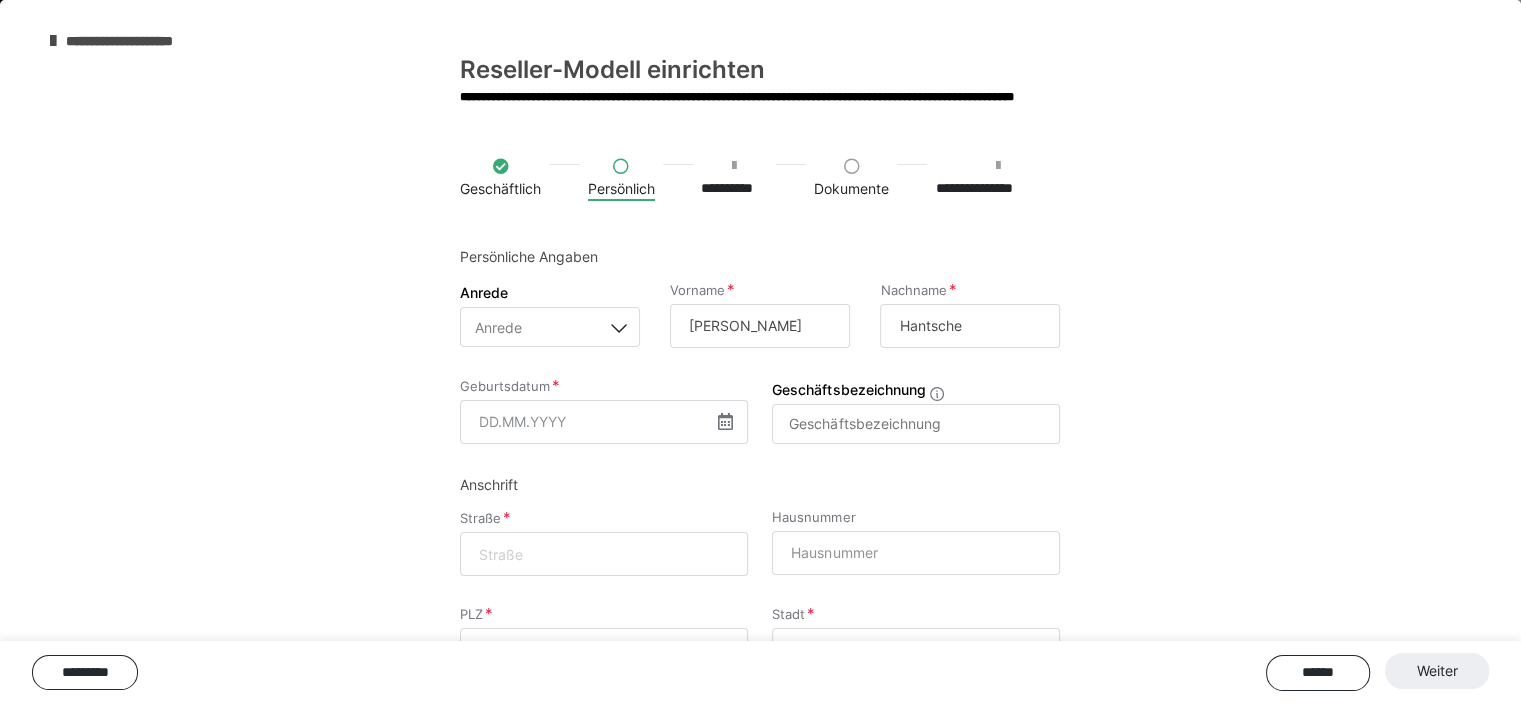 scroll, scrollTop: 0, scrollLeft: 0, axis: both 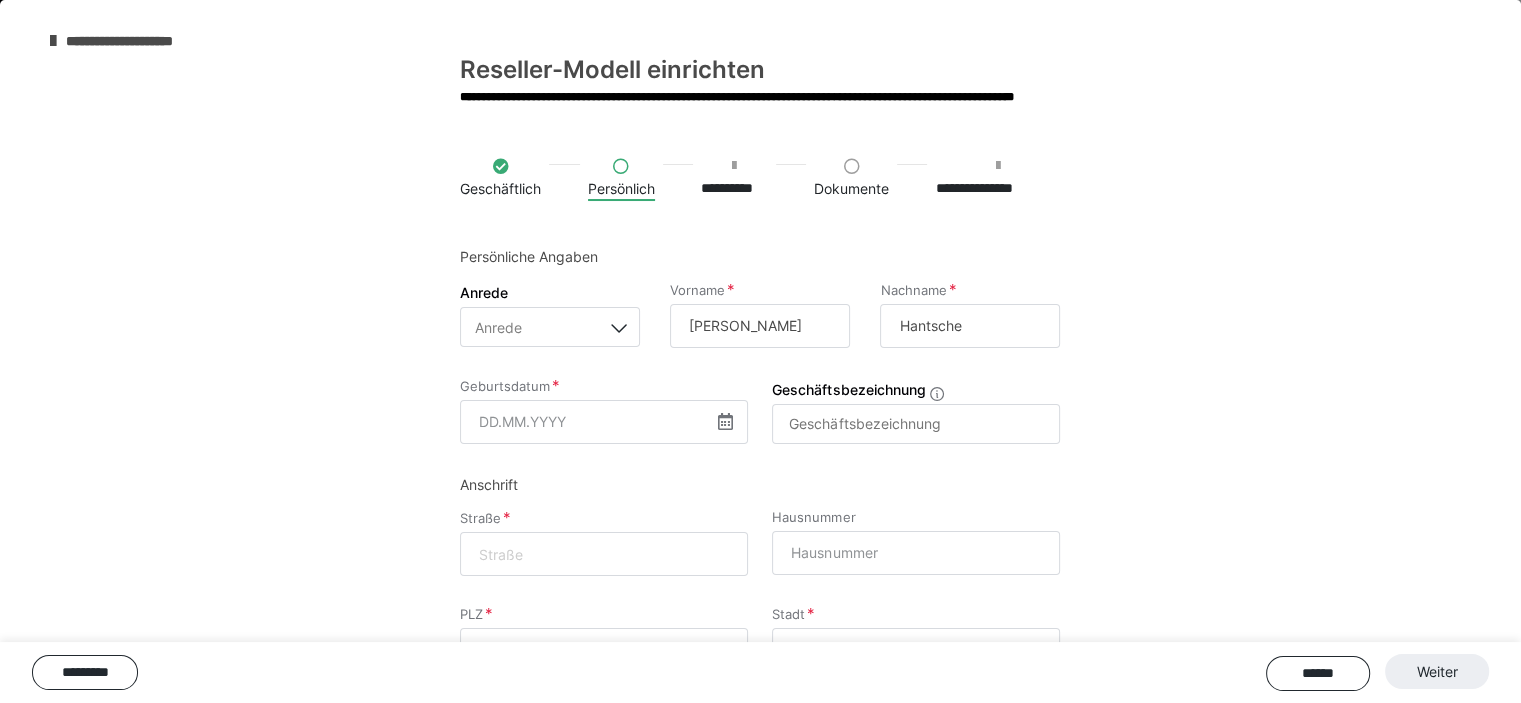 click on "**********" at bounding box center [133, 41] 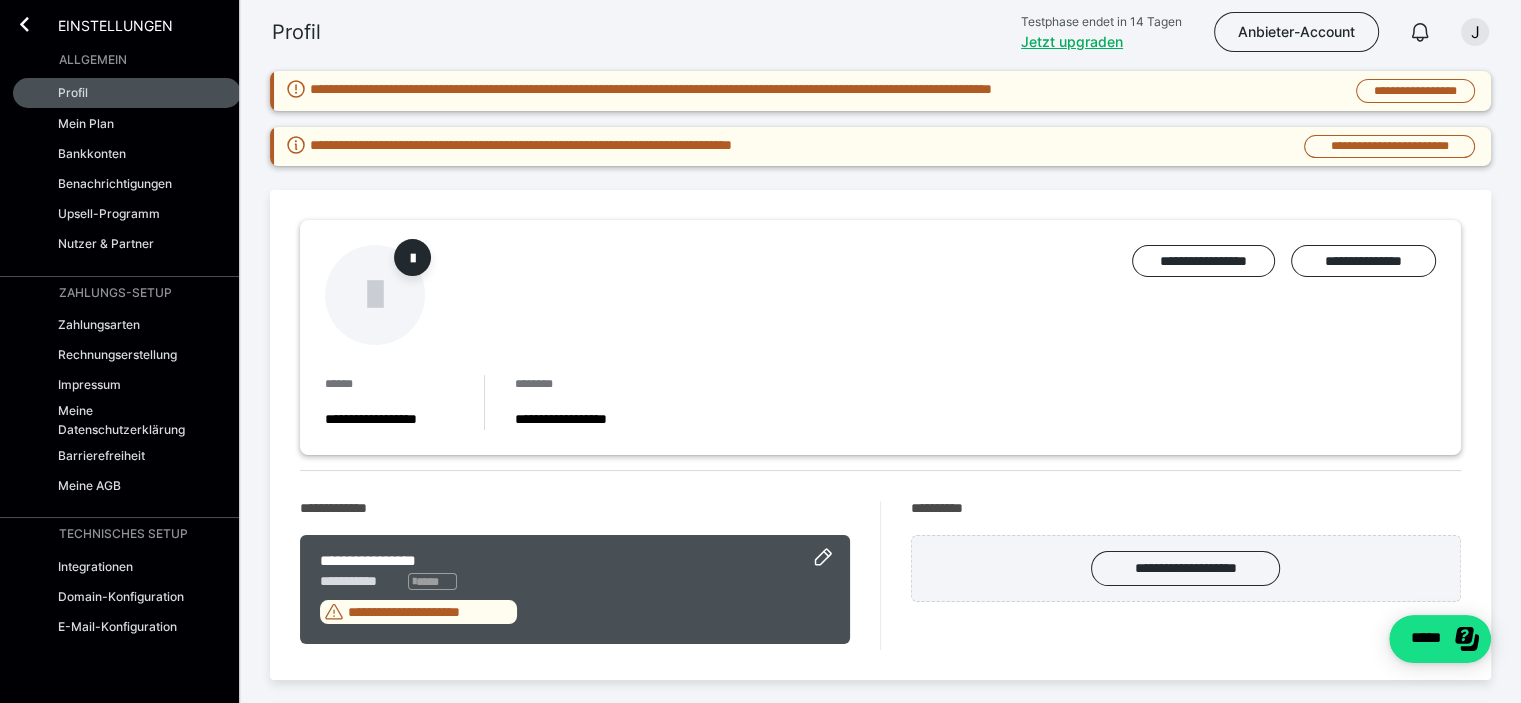 scroll, scrollTop: 0, scrollLeft: 0, axis: both 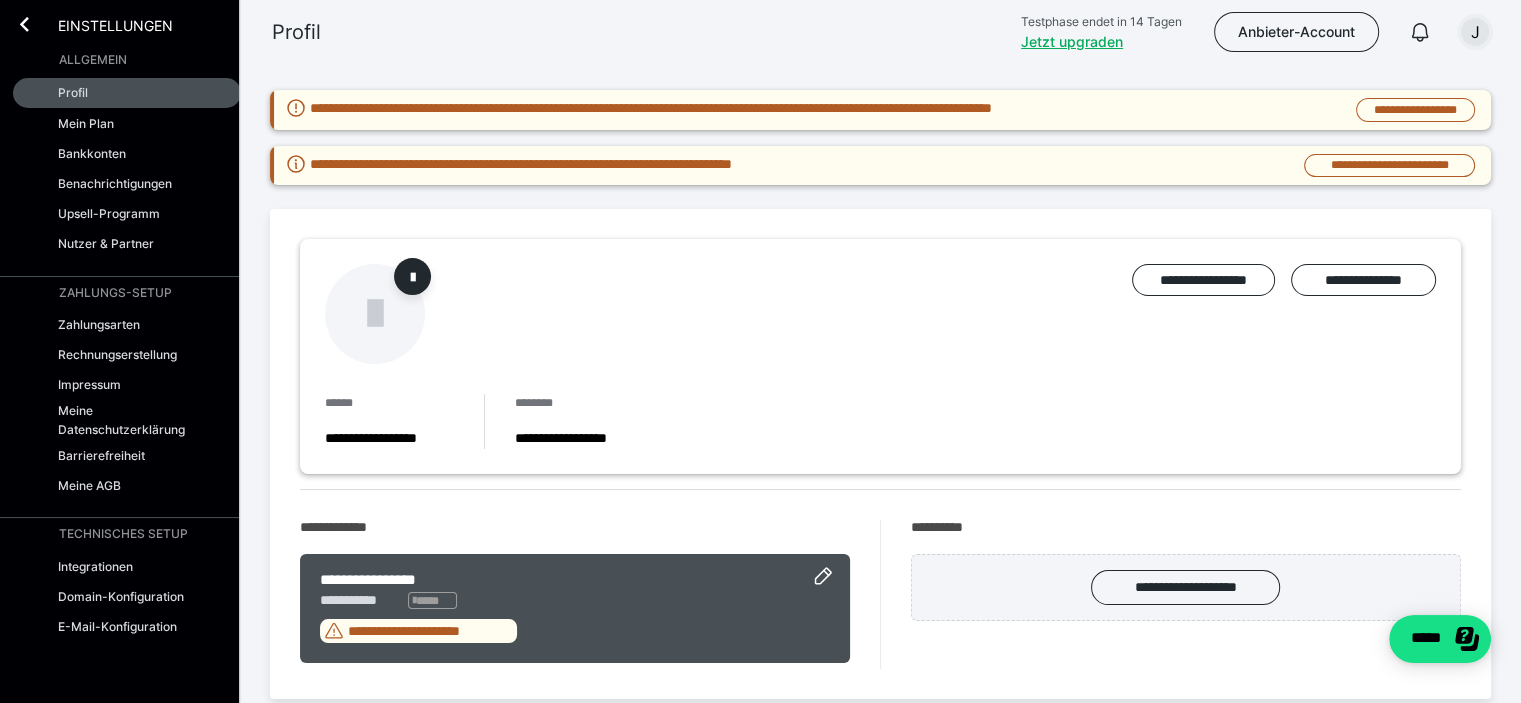 click on "J" at bounding box center (1475, 32) 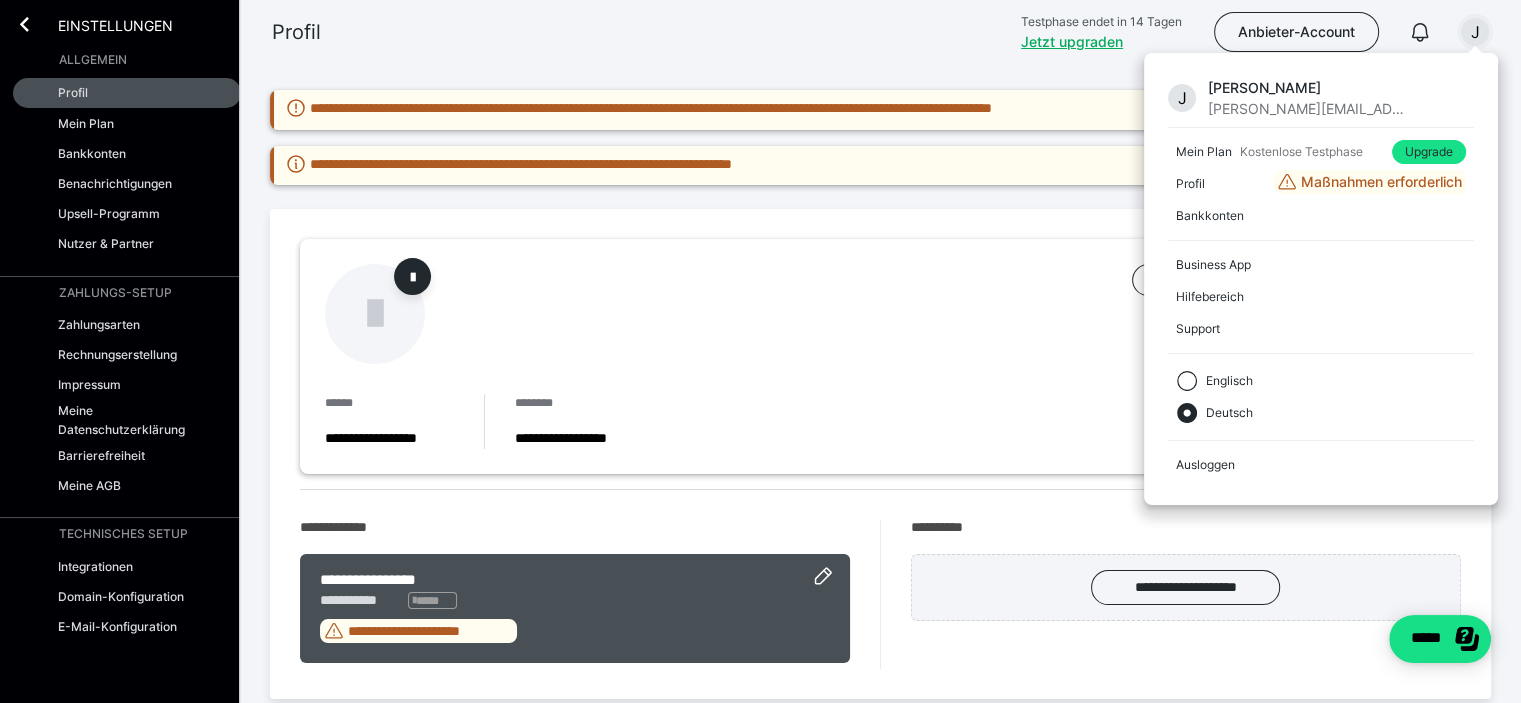 click on "Profil Testphase endet in 14 Tagen Jetzt upgraden Anbieter-Account J J [PERSON_NAME] [PERSON_NAME][EMAIL_ADDRESS][DOMAIN_NAME] Mein Plan Kostenlose Testphase Upgrade Profil Maßnahmen erforderlich Bankkonten Business App Hilfebereich Support Englisch Deutsch Ausloggen" at bounding box center (760, 32) 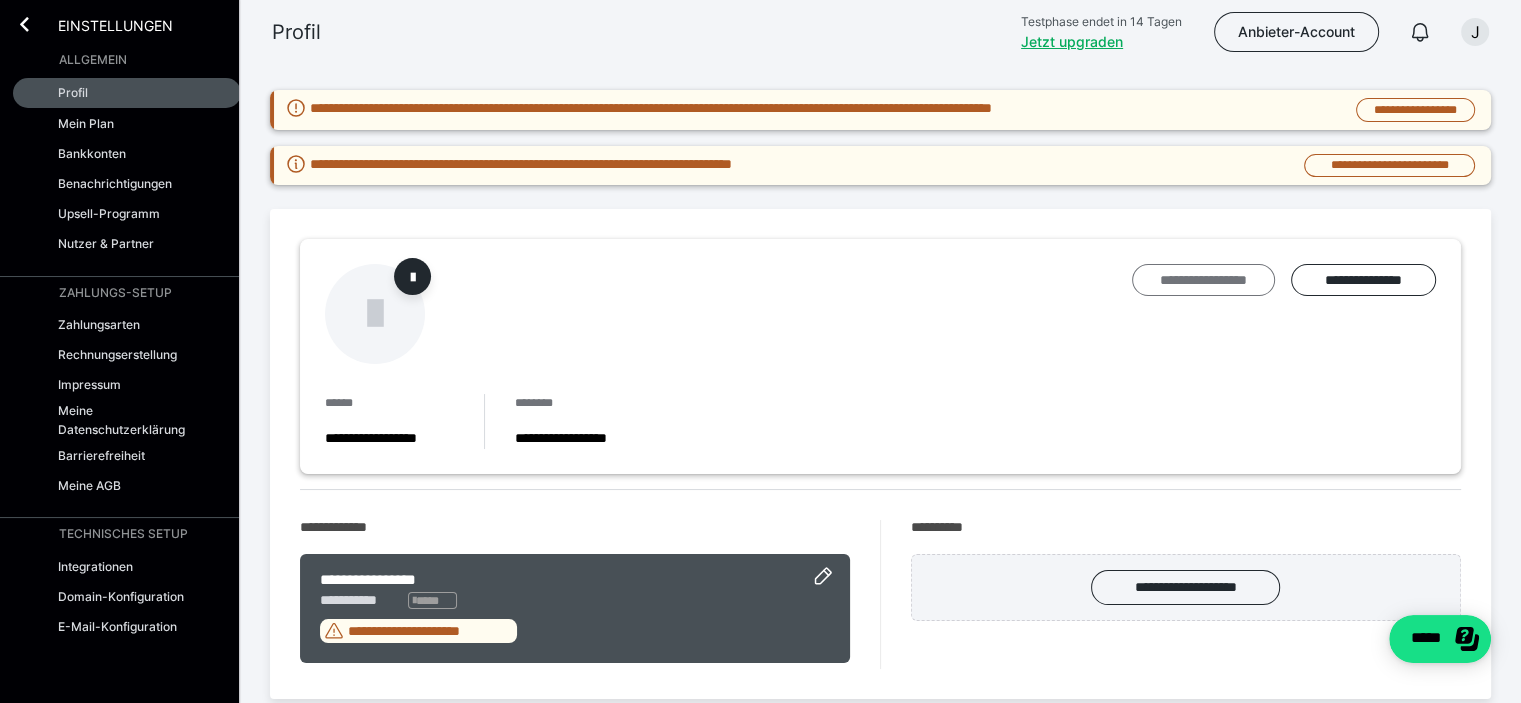 click on "**********" at bounding box center (1203, 280) 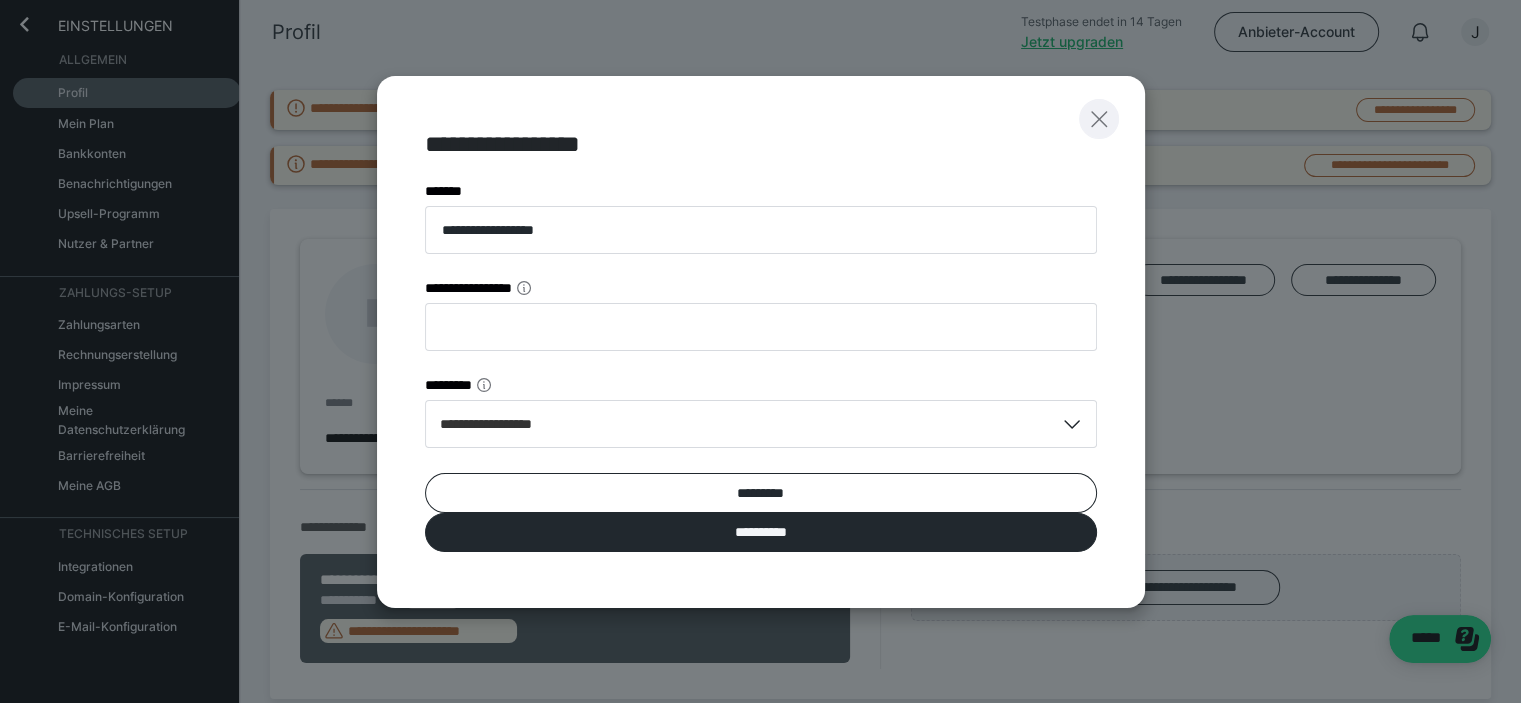 click 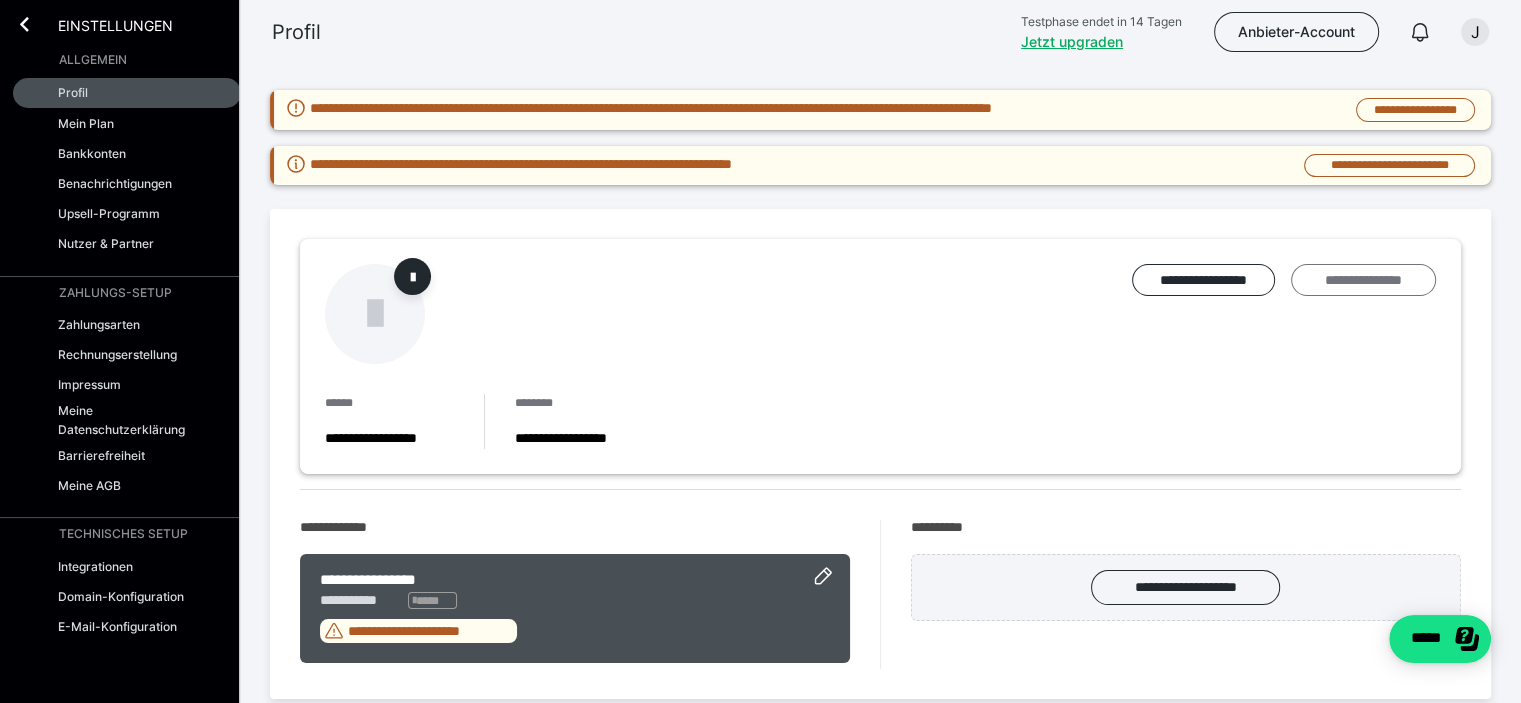 click on "**********" at bounding box center (1363, 280) 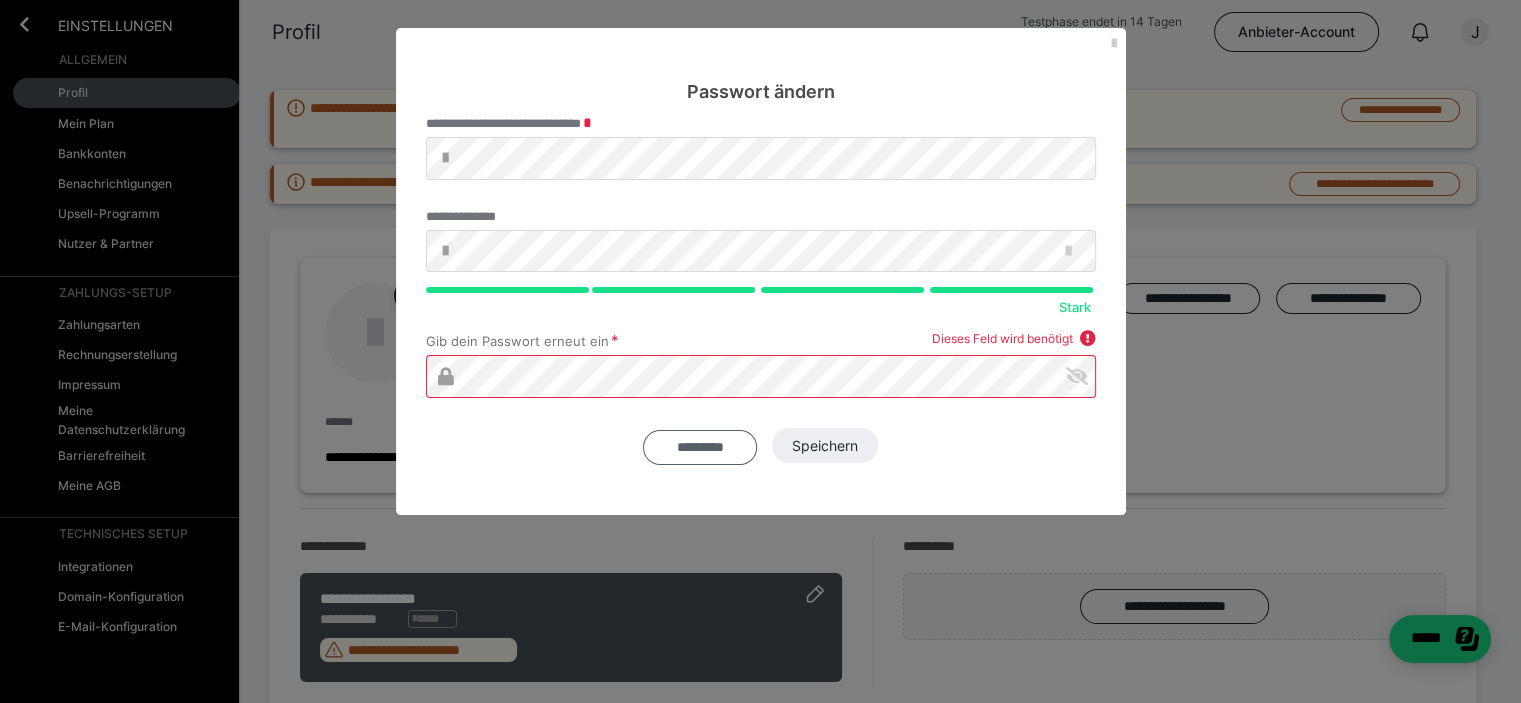 click on "*********" at bounding box center (700, 447) 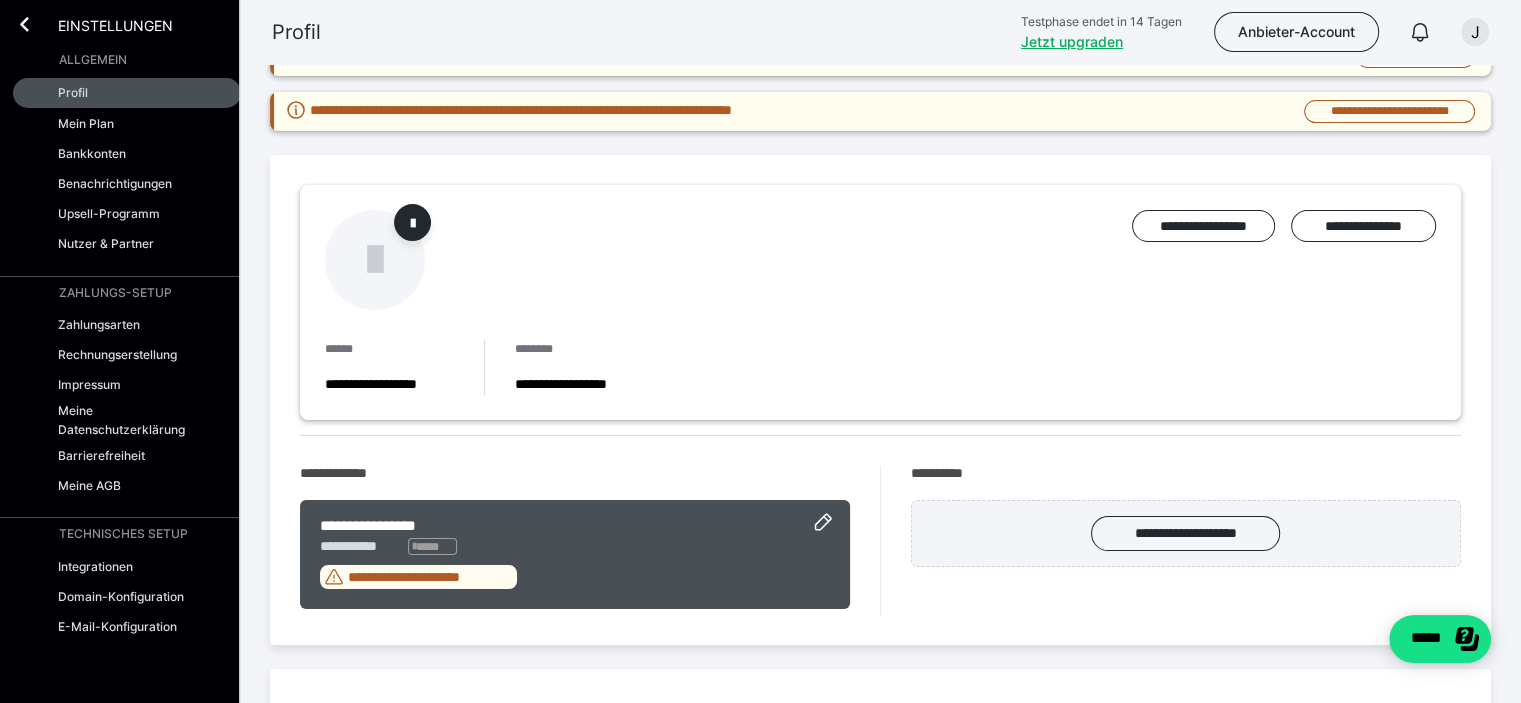 scroll, scrollTop: 0, scrollLeft: 0, axis: both 